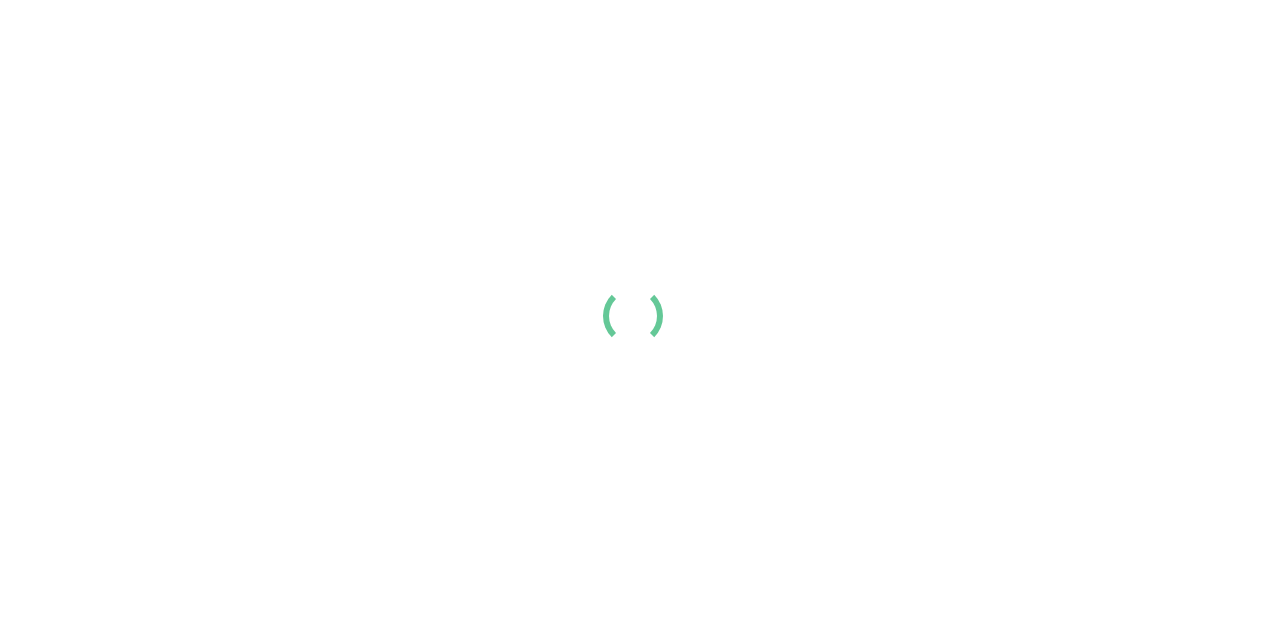scroll, scrollTop: 0, scrollLeft: 0, axis: both 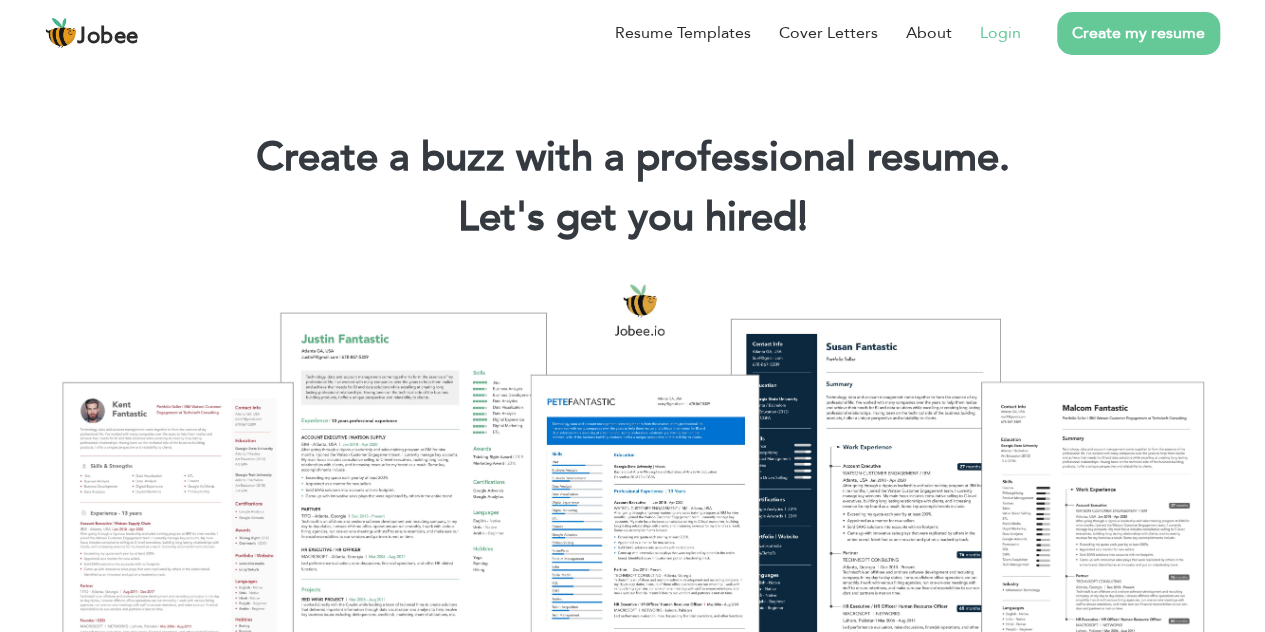click on "Login" at bounding box center [1000, 33] 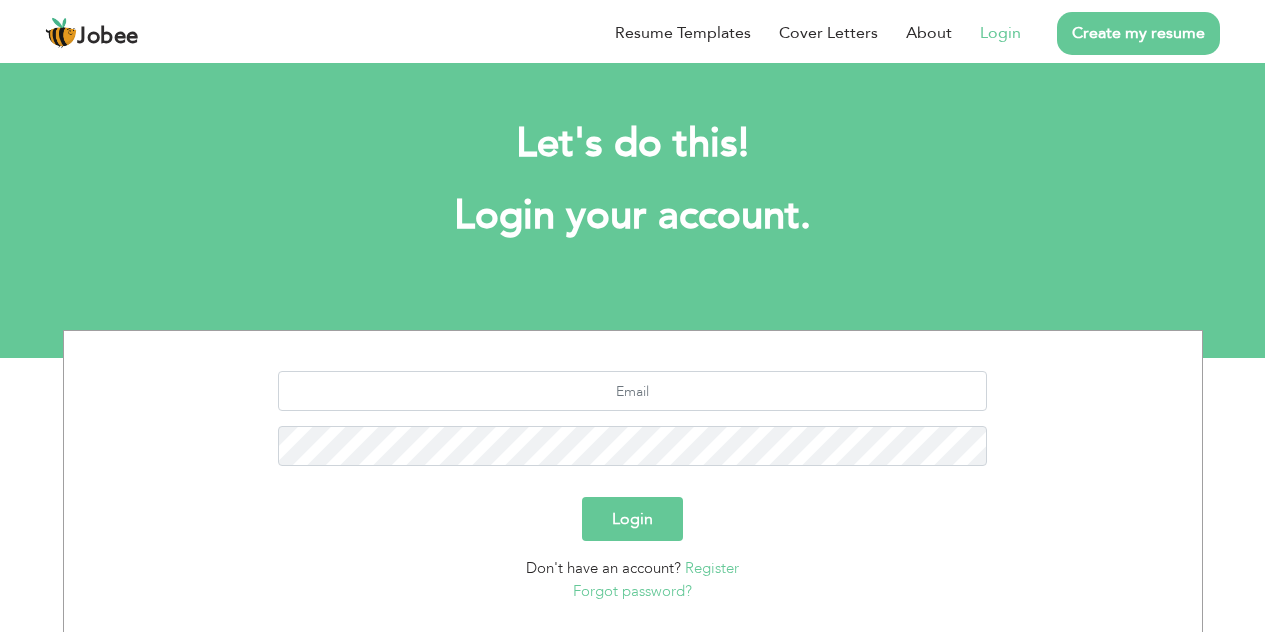 scroll, scrollTop: 0, scrollLeft: 0, axis: both 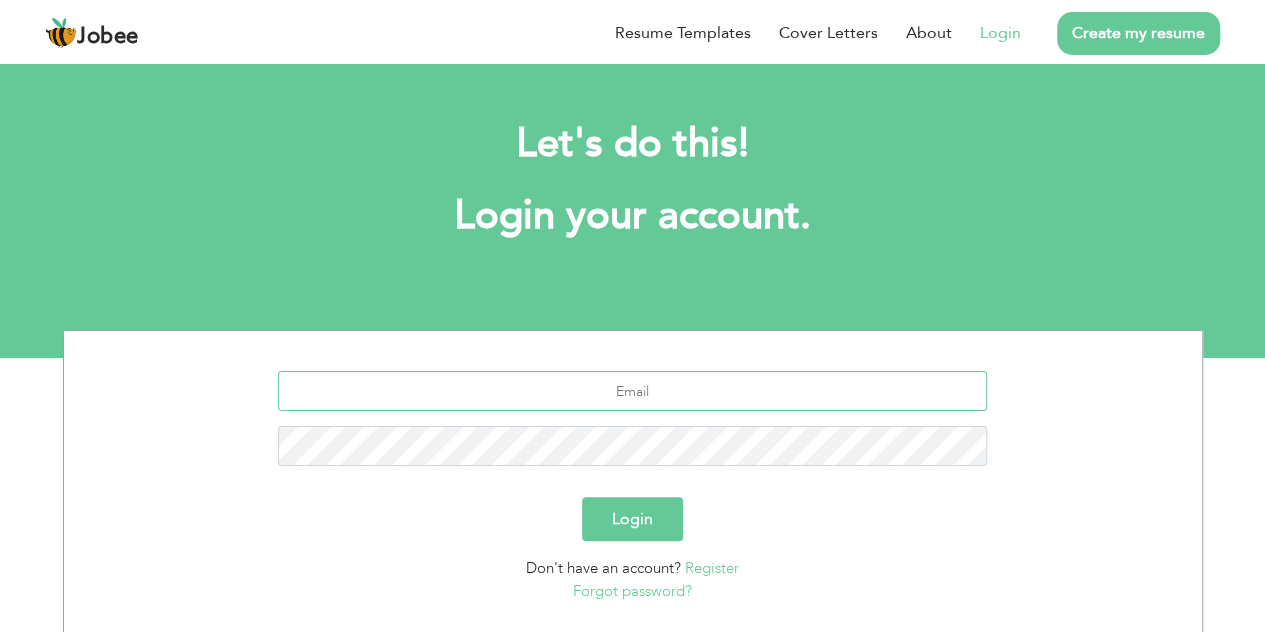 click at bounding box center (632, 391) 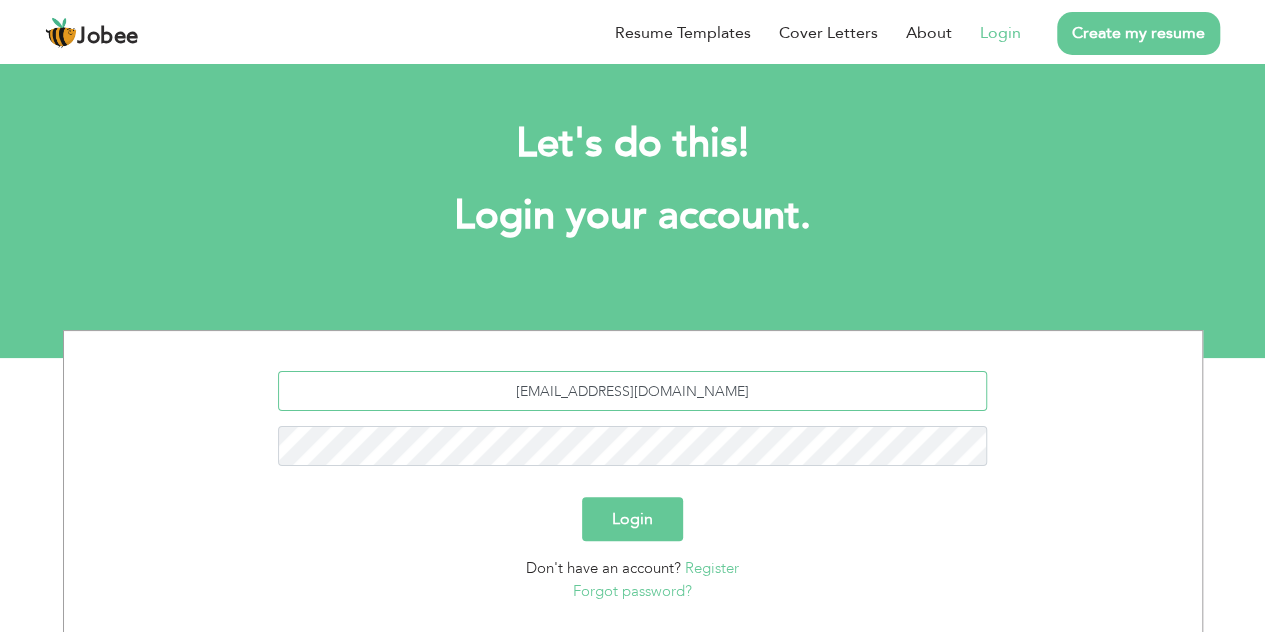 type on "[EMAIL_ADDRESS][DOMAIN_NAME]" 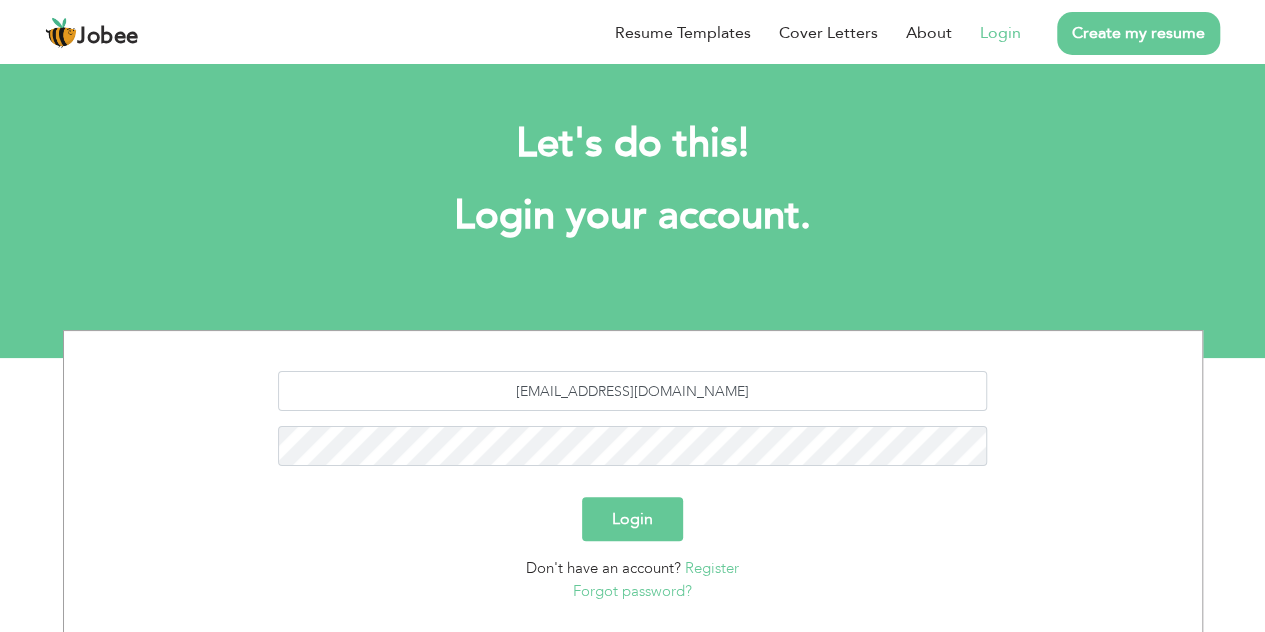 click on "asadmoinkh34@gmail.com
Login
Don't have an account?   Register
Forgot password?" at bounding box center [633, 486] 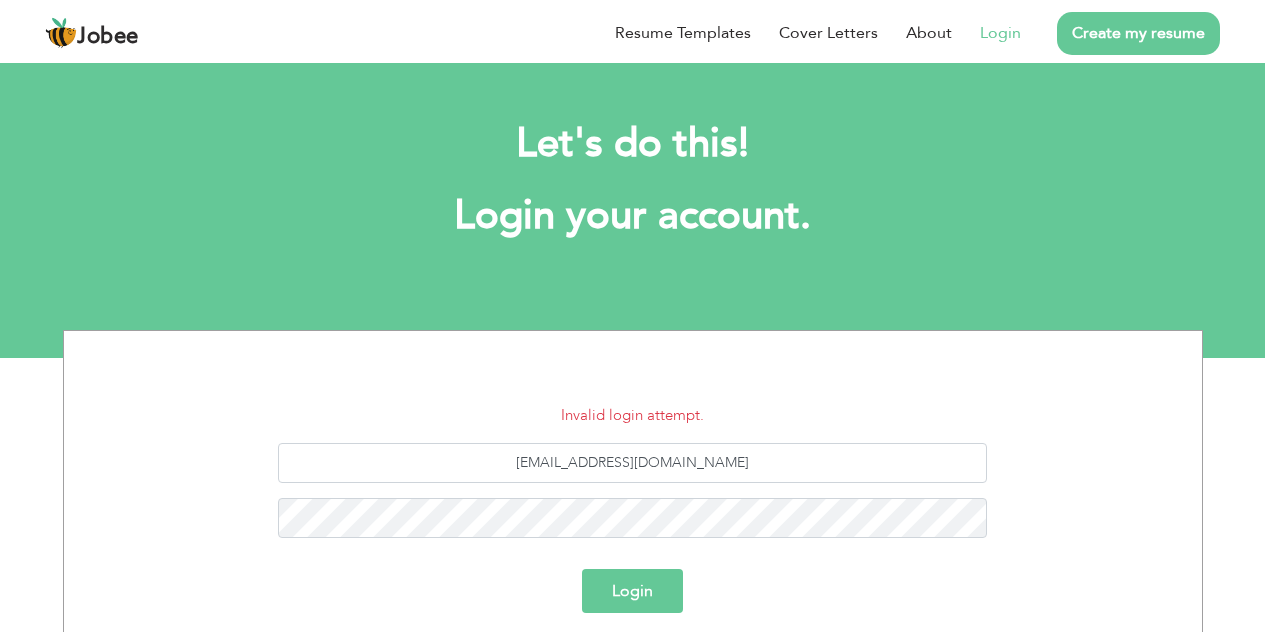 scroll, scrollTop: 0, scrollLeft: 0, axis: both 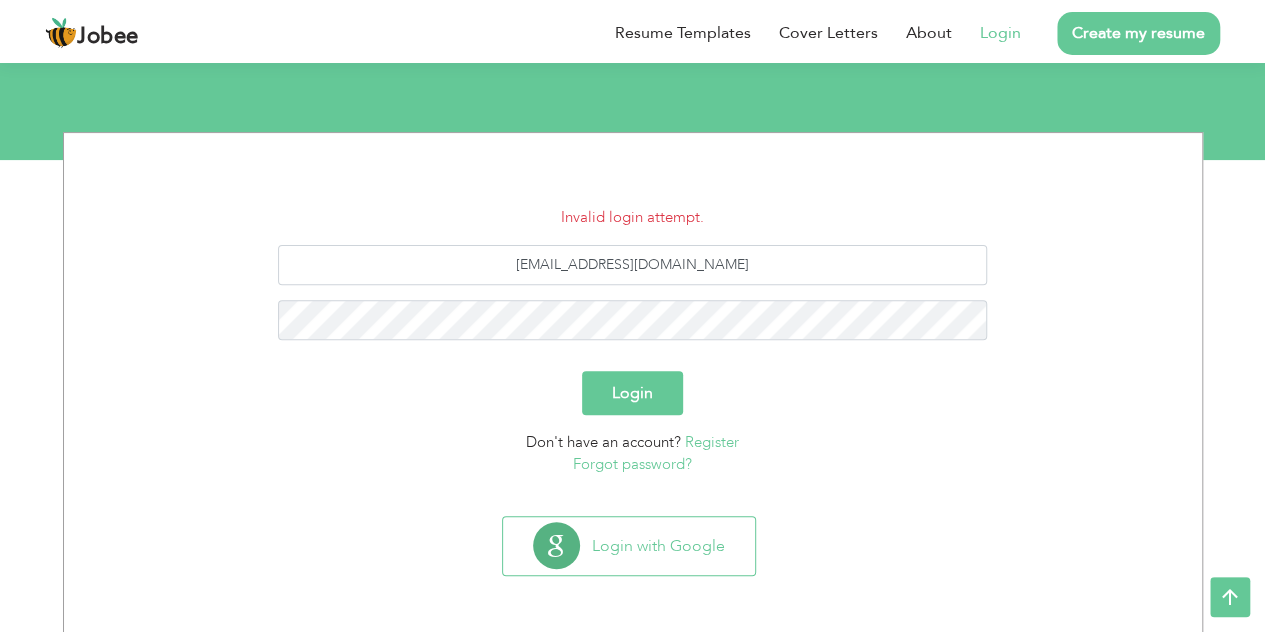 click on "Register" at bounding box center [712, 442] 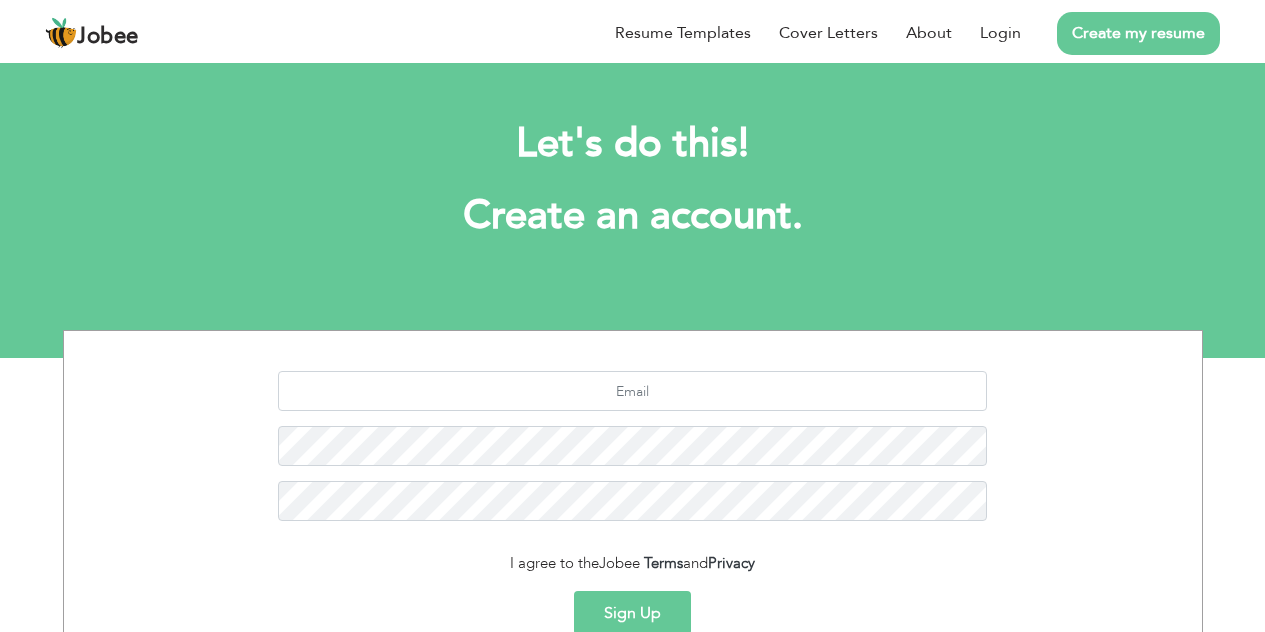 scroll, scrollTop: 0, scrollLeft: 0, axis: both 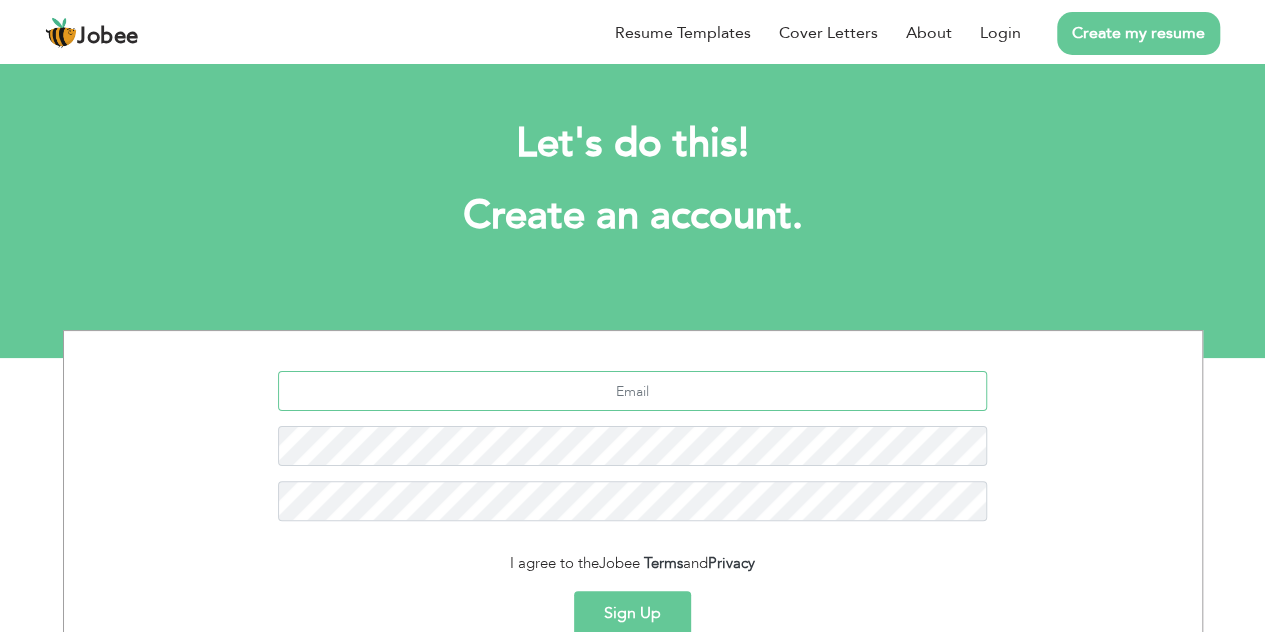 click at bounding box center (632, 391) 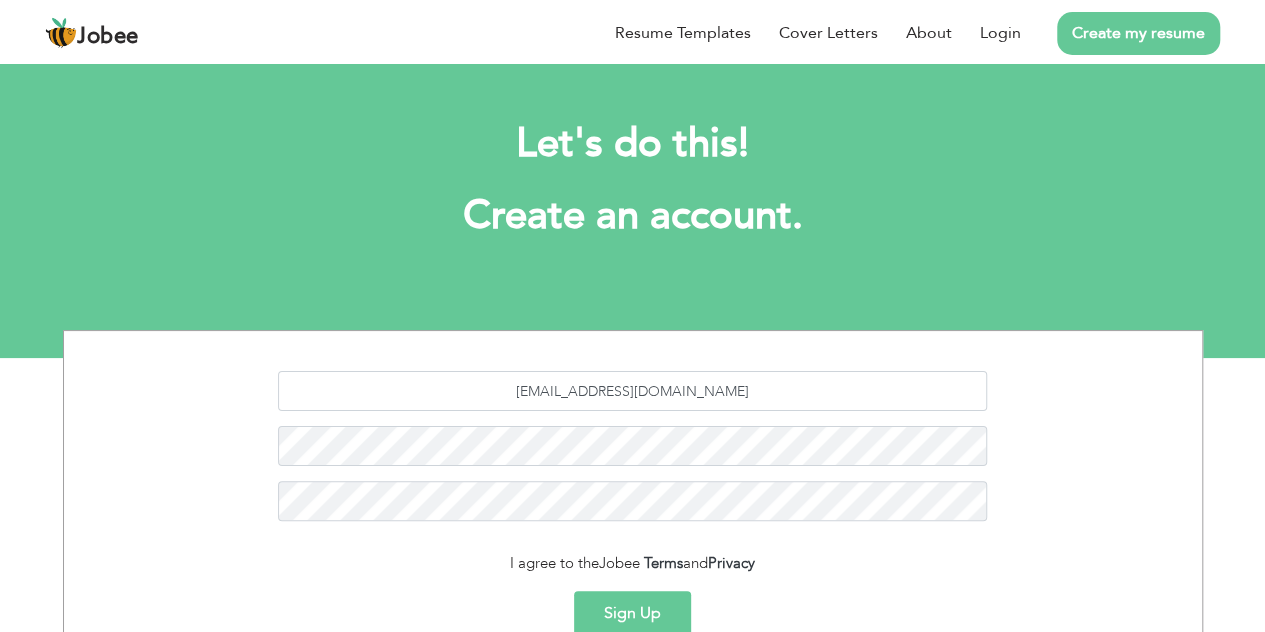 click on "Sign Up" at bounding box center [632, 613] 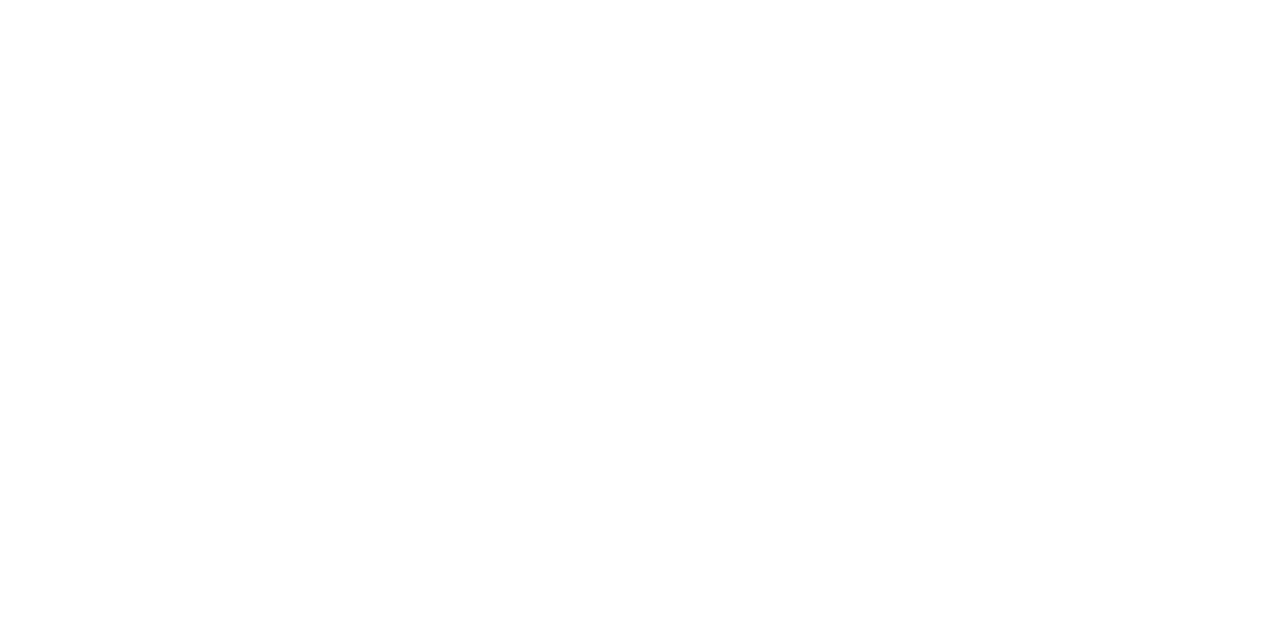 scroll, scrollTop: 0, scrollLeft: 0, axis: both 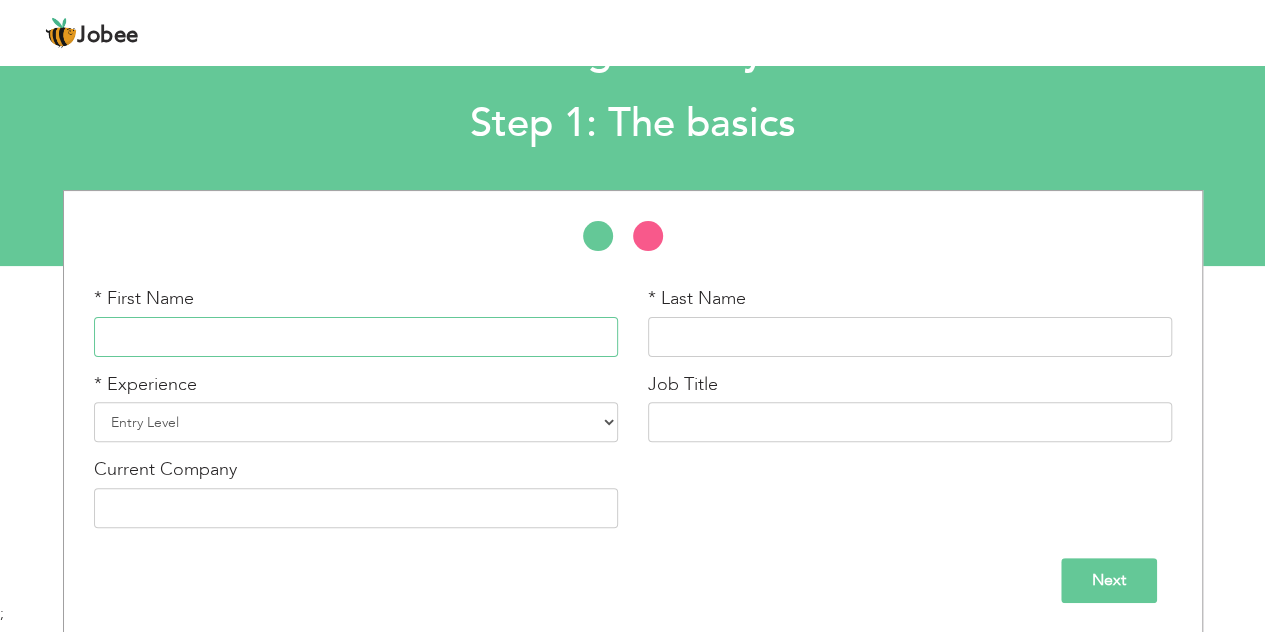 click at bounding box center (356, 337) 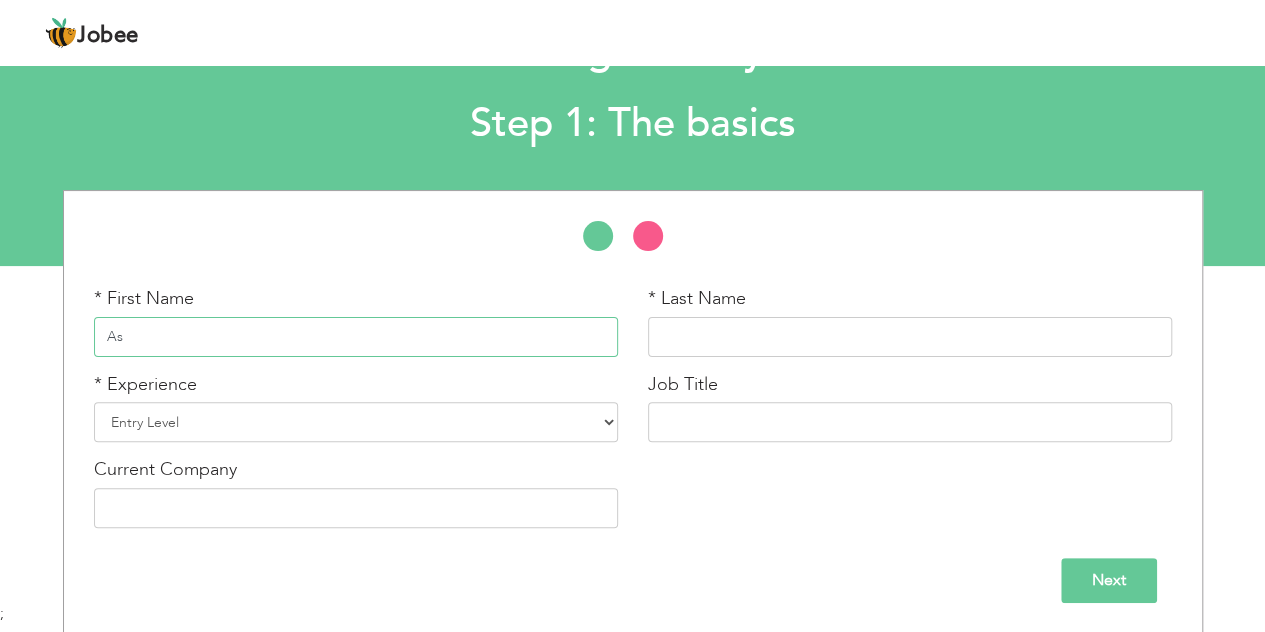 type on "A" 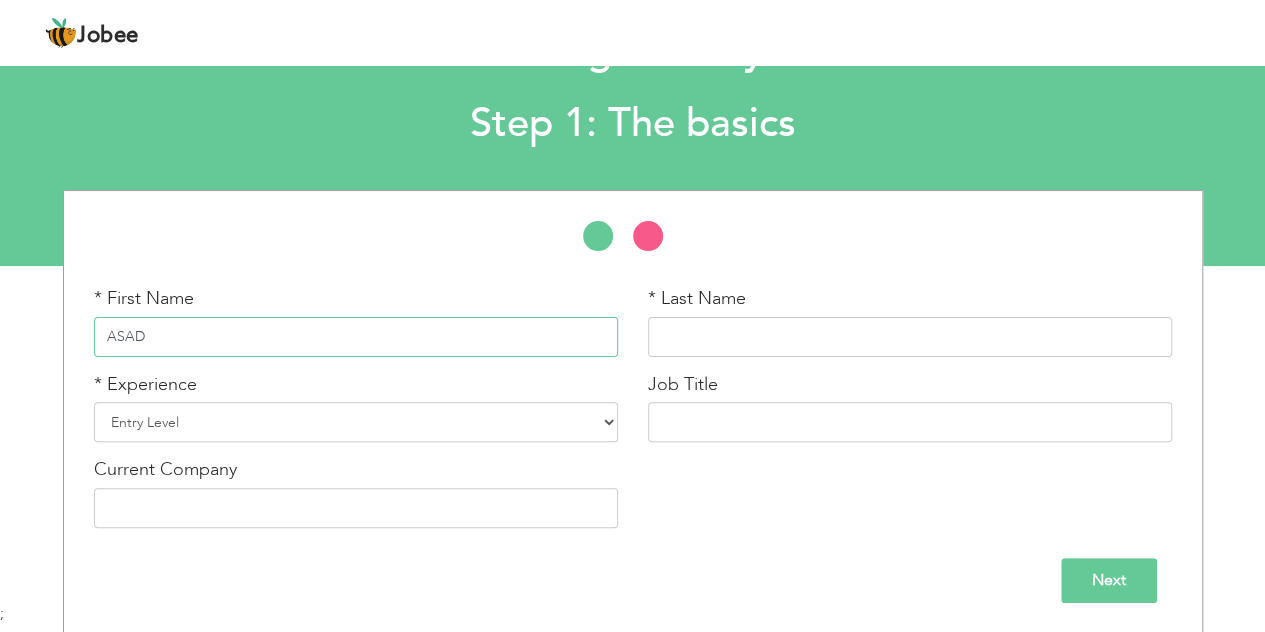 type on "ASAD" 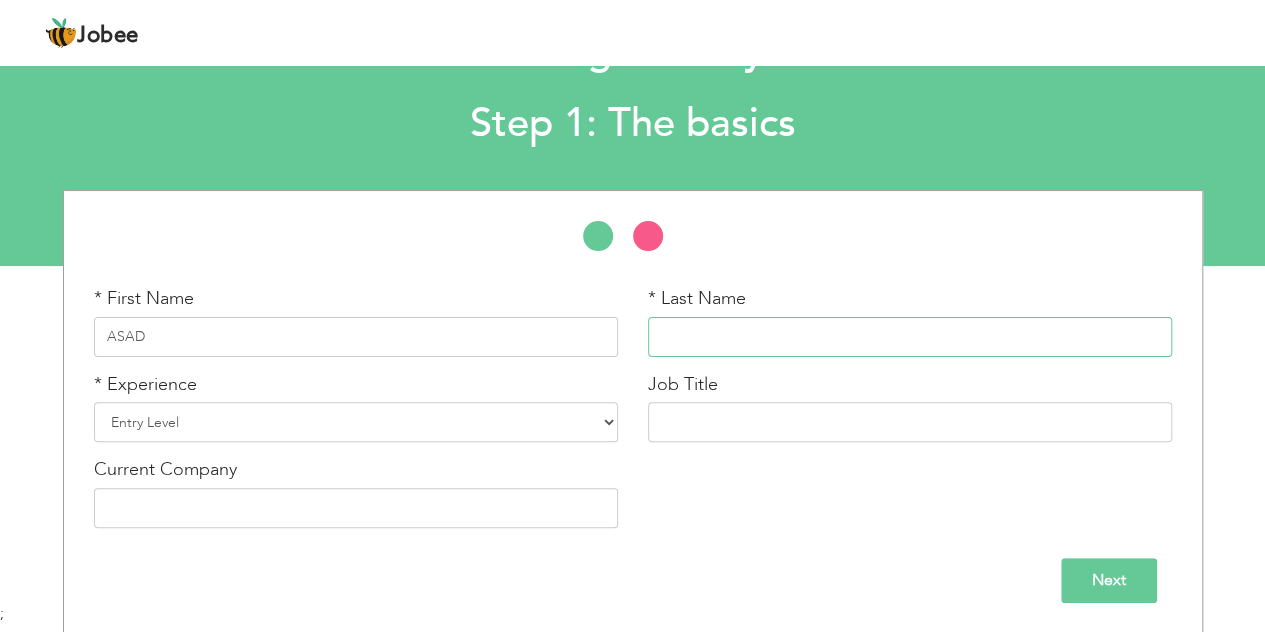 click at bounding box center (910, 337) 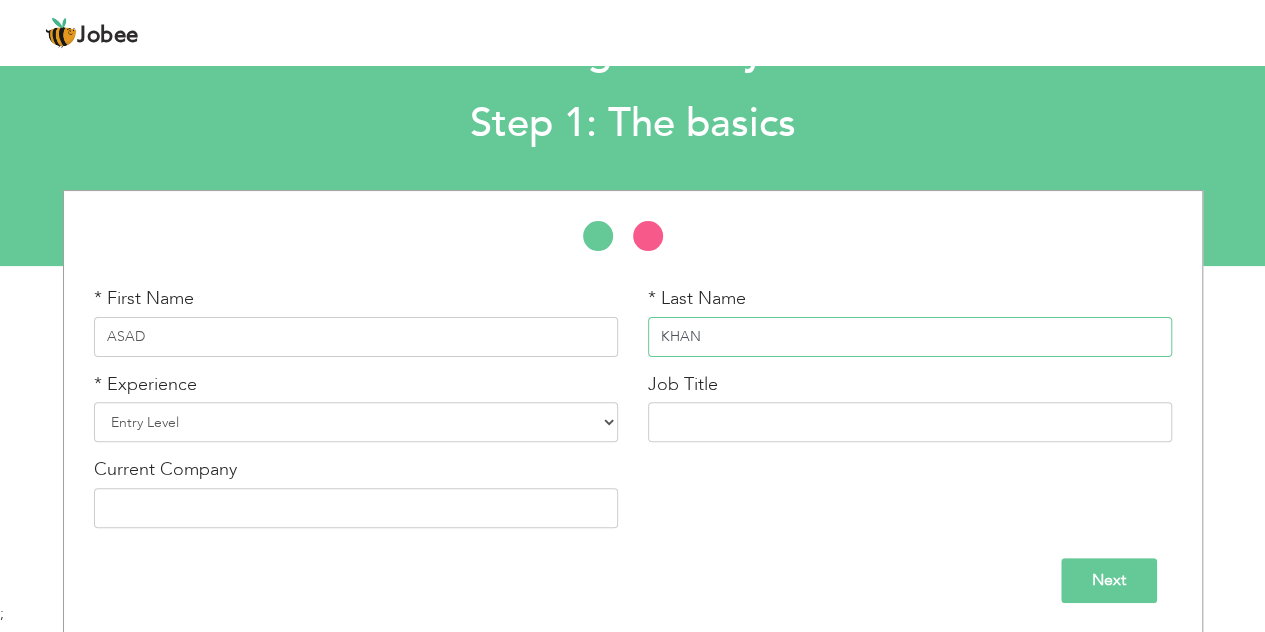 type on "KHAN" 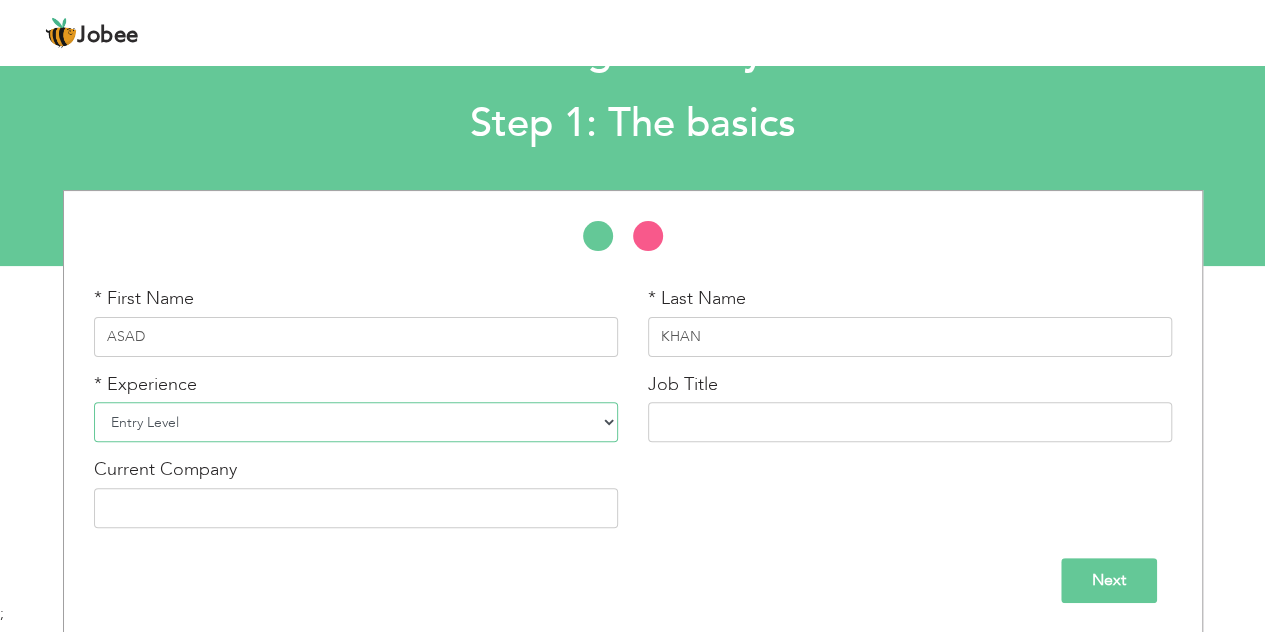 click on "Entry Level
Less than 1 Year
1 Year
2 Years
3 Years
4 Years
5 Years
6 Years
7 Years
8 Years
9 Years
10 Years
11 Years
12 Years
13 Years
14 Years
15 Years
16 Years
17 Years
18 Years
19 Years
20 Years
21 Years
22 Years
23 Years
24 Years
25 Years
26 Years
27 Years
28 Years
29 Years
30 Years
31 Years
32 Years
33 Years
34 Years
35 Years
More than 35 Years" at bounding box center [356, 422] 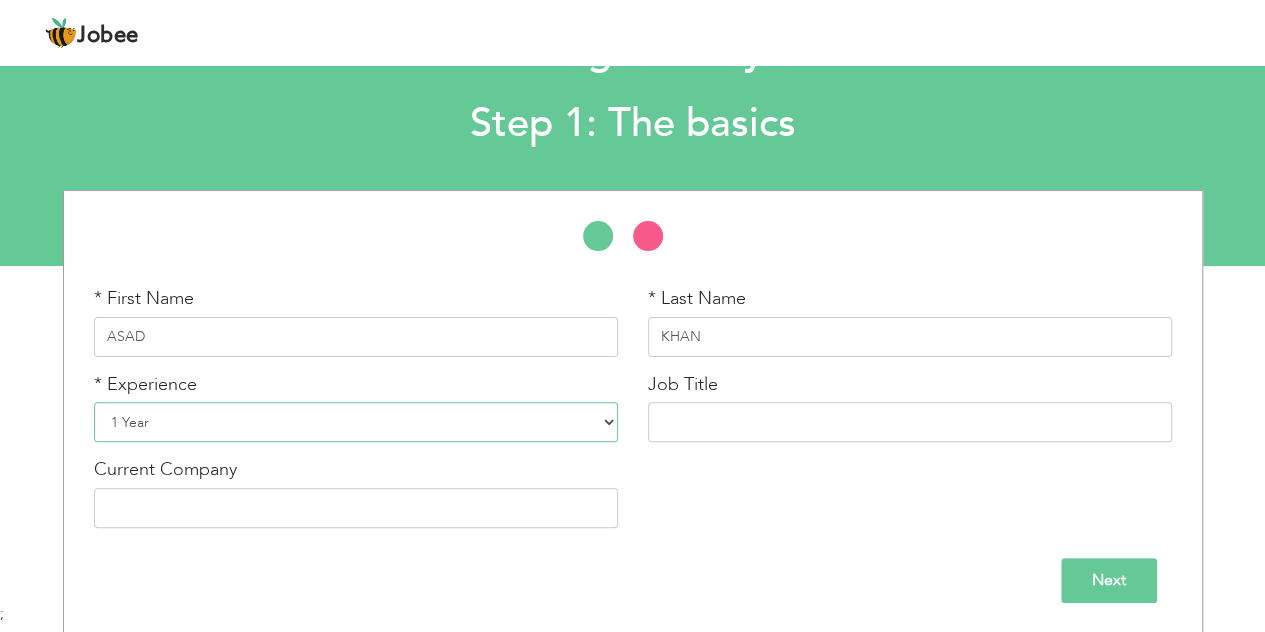 click on "Entry Level
Less than 1 Year
1 Year
2 Years
3 Years
4 Years
5 Years
6 Years
7 Years
8 Years
9 Years
10 Years
11 Years
12 Years
13 Years
14 Years
15 Years
16 Years
17 Years
18 Years
19 Years
20 Years
21 Years
22 Years
23 Years
24 Years
25 Years
26 Years
27 Years
28 Years
29 Years
30 Years
31 Years
32 Years
33 Years
34 Years
35 Years
More than 35 Years" at bounding box center (356, 422) 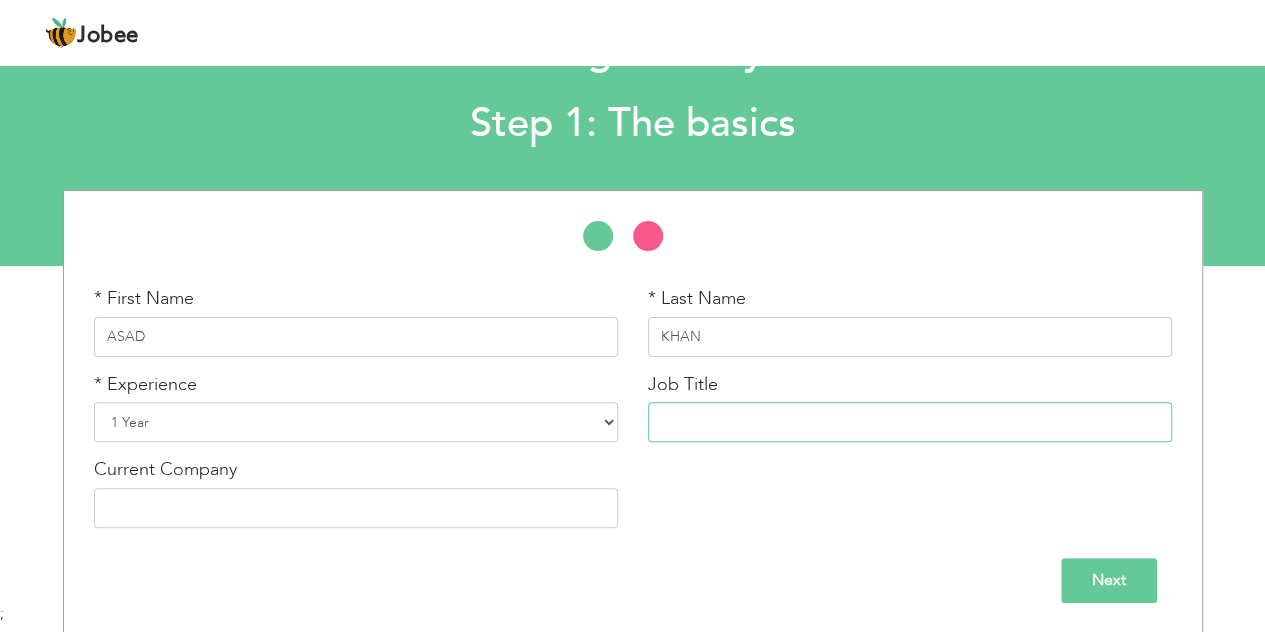 click at bounding box center (910, 422) 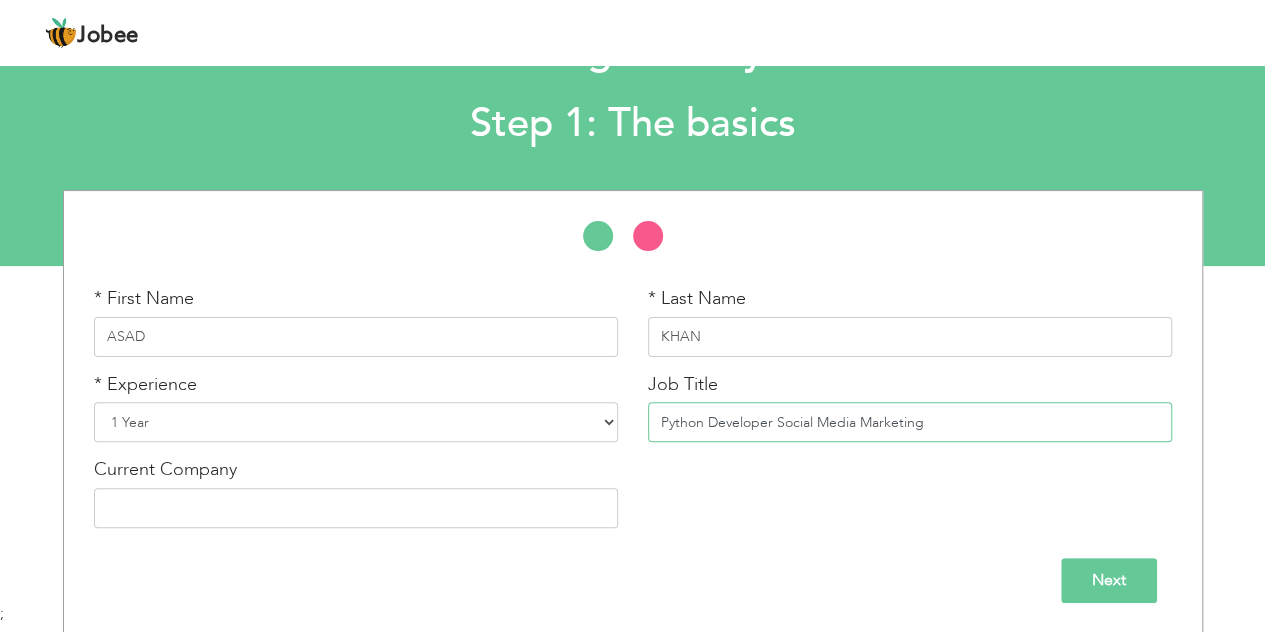 type on "Python Developer Social Media Marketing" 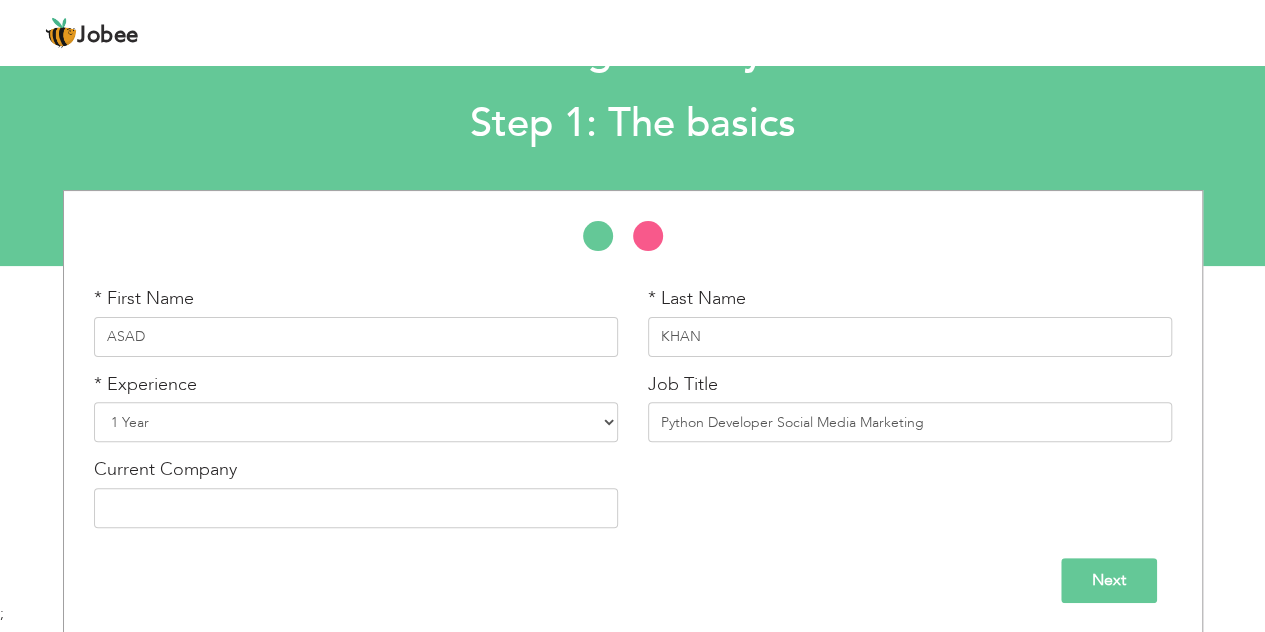 click on "Next" at bounding box center (1109, 580) 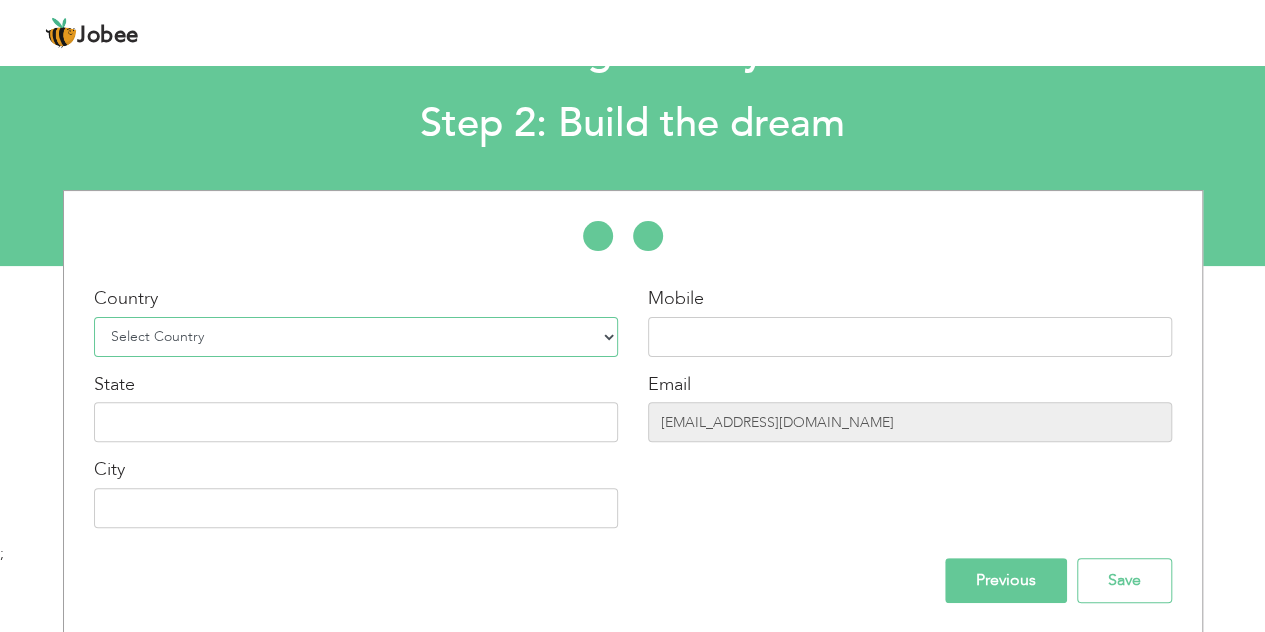 click on "Select Country
Afghanistan
Albania
Algeria
American Samoa
Andorra
Angola
Anguilla
Antarctica
Antigua and Barbuda
Argentina
Armenia
Aruba
Australia
Austria
Azerbaijan
Bahamas
Bahrain
Bangladesh
Barbados
Belarus
Belgium
Belize
Benin
Bermuda
Bhutan
Bolivia
Bosnia-Herzegovina
Botswana
Bouvet Island
Brazil
British Indian Ocean Territory
Brunei Darussalam
Bulgaria
Burkina Faso
Burundi
Cambodia
Cameroon
Canada
Cape Verde
Cayman Islands
Central African Republic
Chad
Chile
China
Christmas Island
Cocos (Keeling) Islands
Colombia
Comoros
Congo
Congo, Dem. Republic
Cook Islands
Costa Rica
Croatia
Cuba
Cyprus
Czech Rep
Denmark
Djibouti
Dominica
Dominican Republic
Ecuador
Egypt
El Salvador
Equatorial Guinea
Eritrea
Estonia
Ethiopia
European Union
Falkland Islands (Malvinas)
Faroe Islands
Fiji
Finland
France
French Guiana
French Southern Territories
Gabon
Gambia
Georgia" at bounding box center [356, 337] 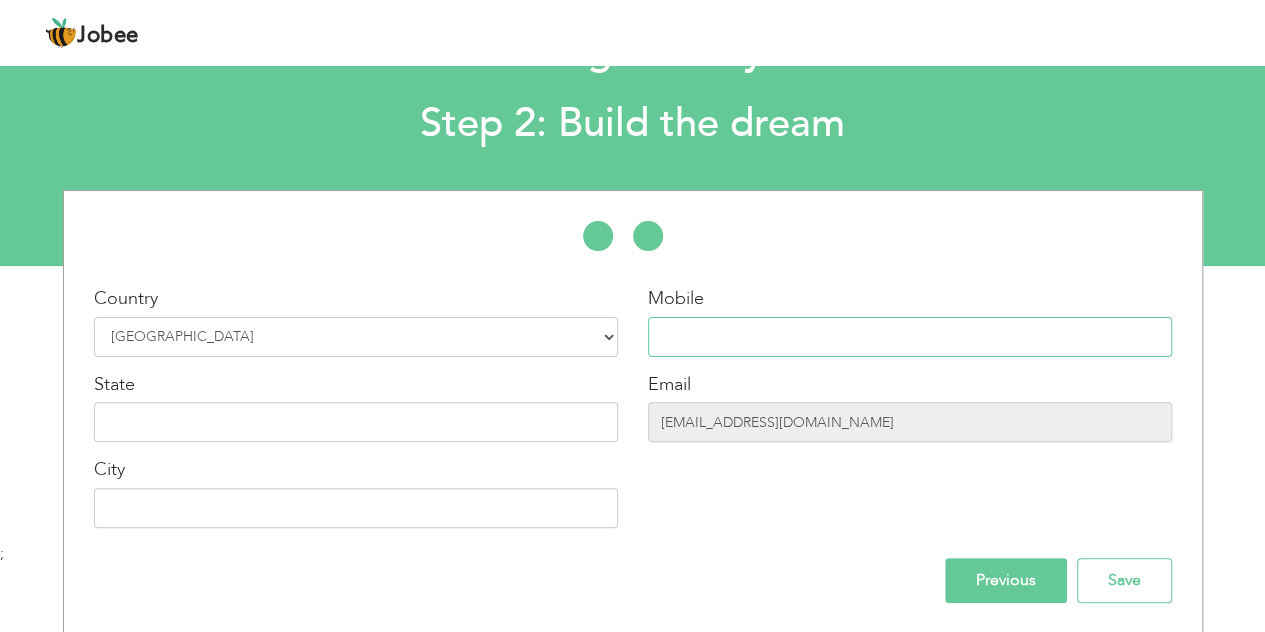 click at bounding box center [910, 337] 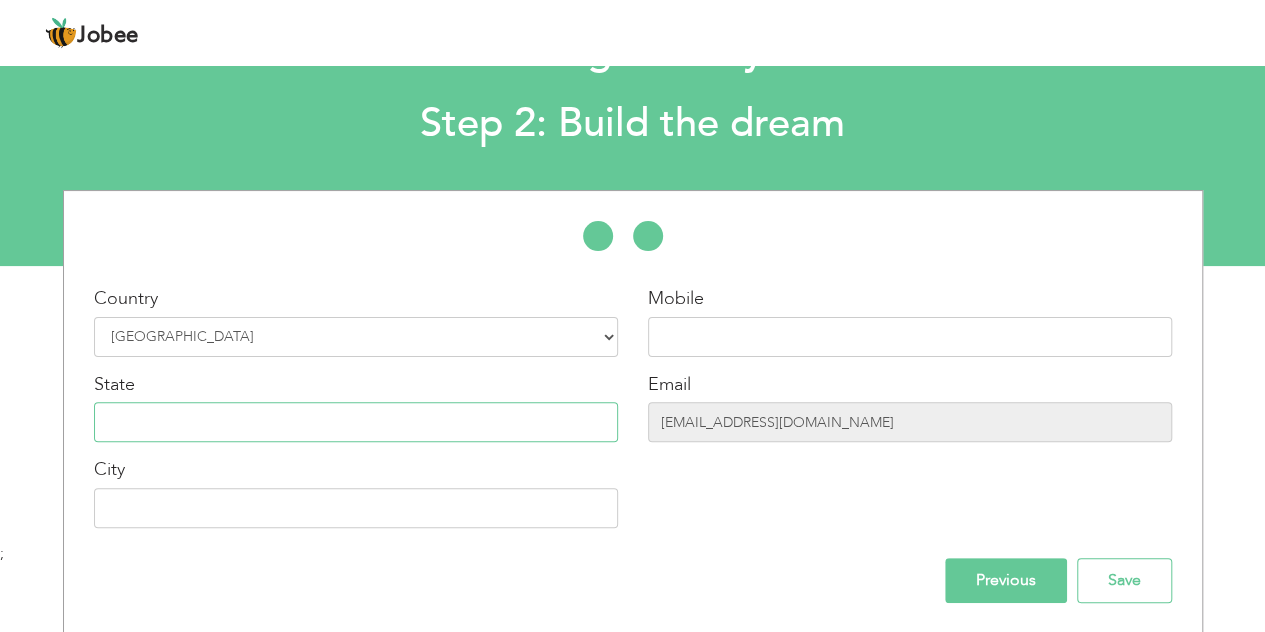 click at bounding box center (356, 422) 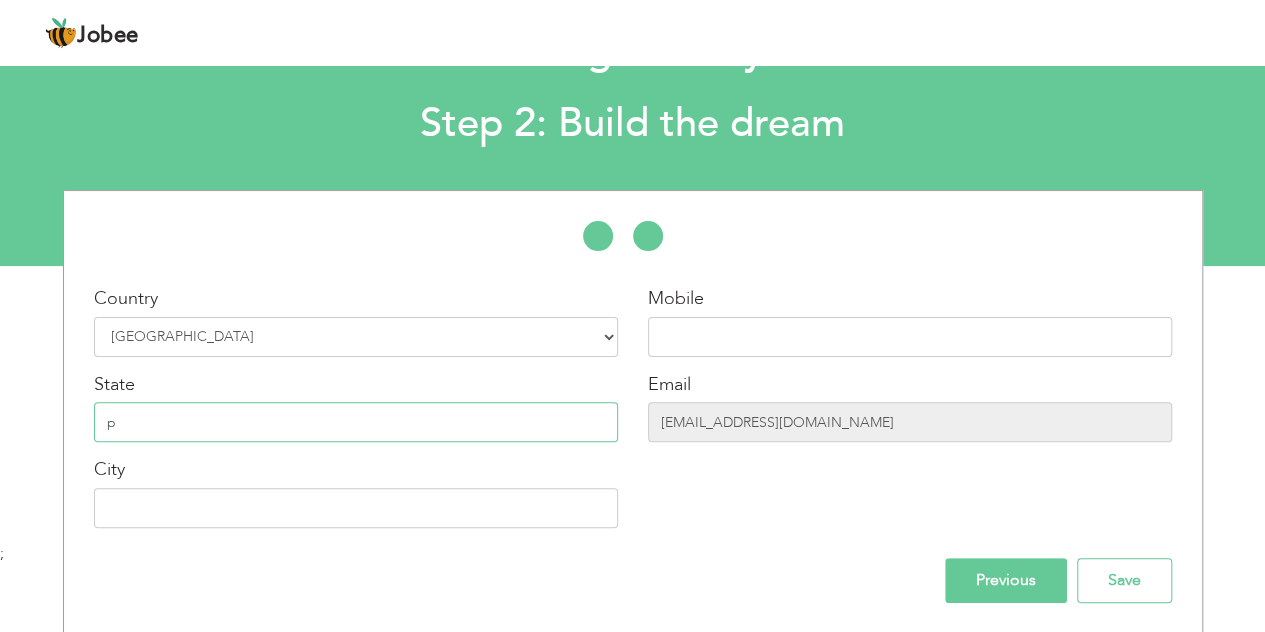 type 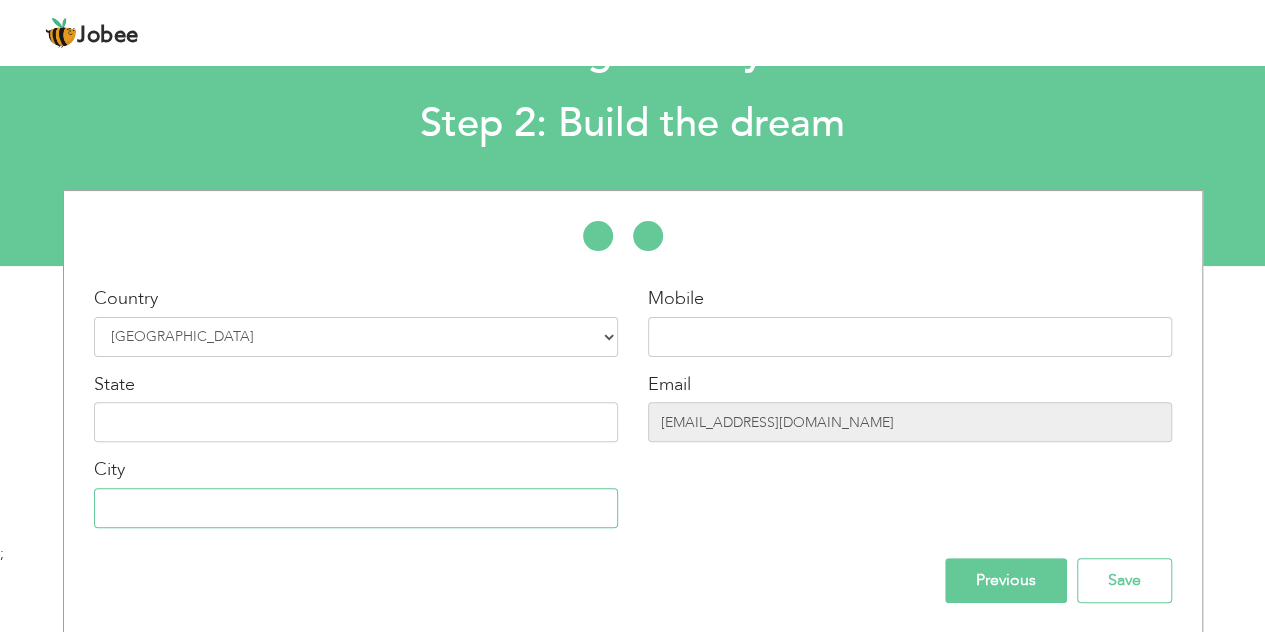 click at bounding box center [356, 508] 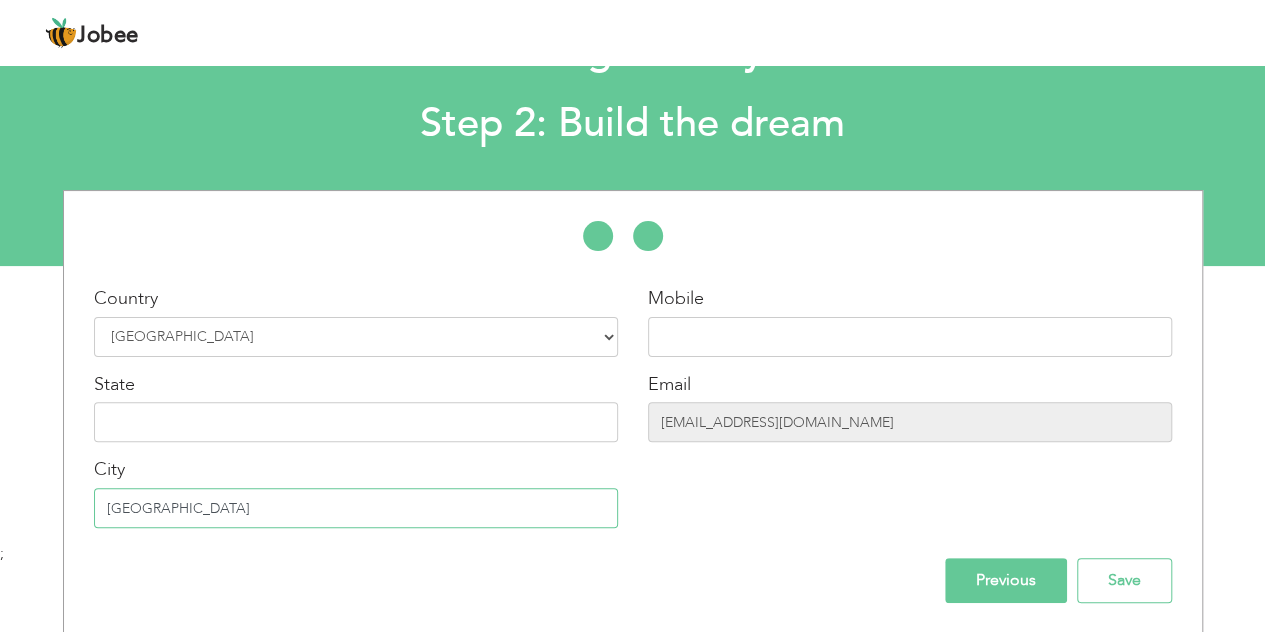 type on "[GEOGRAPHIC_DATA]" 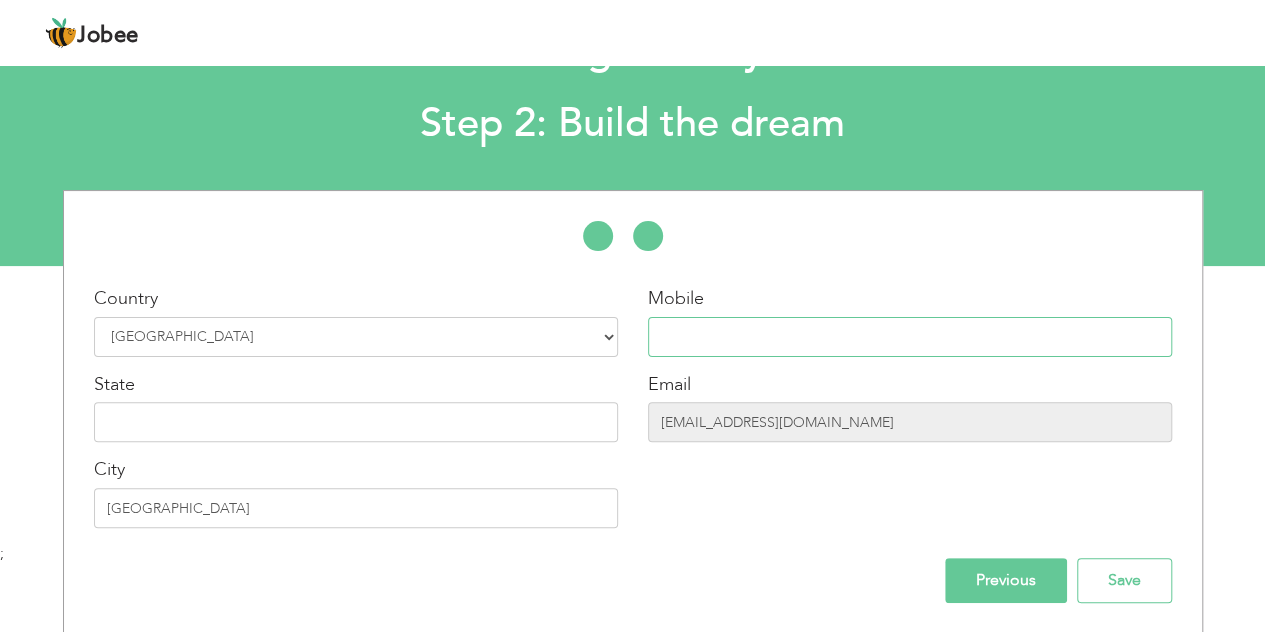 click at bounding box center (910, 337) 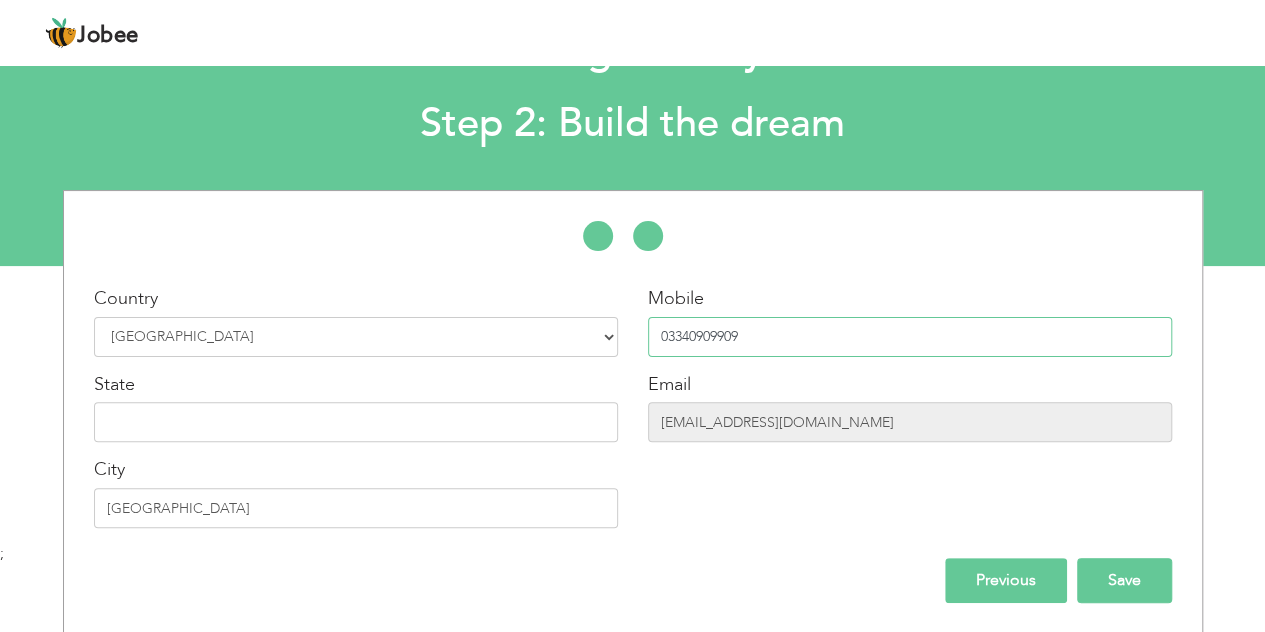 type on "03340909909" 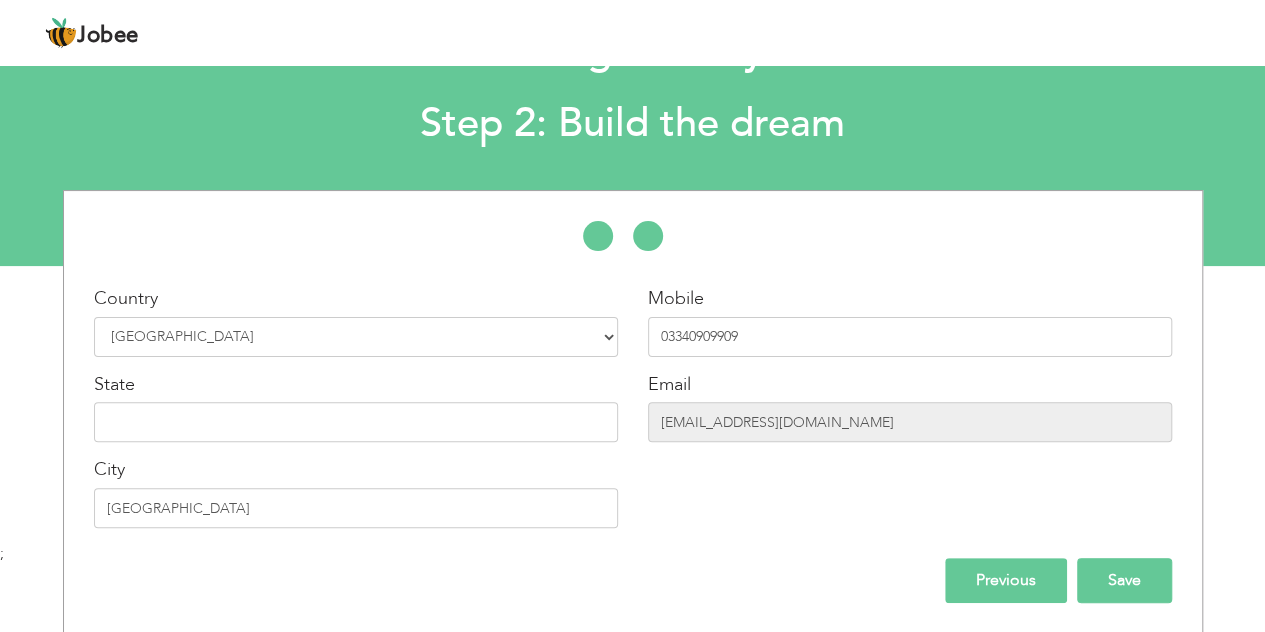 click on "Save" at bounding box center (1124, 580) 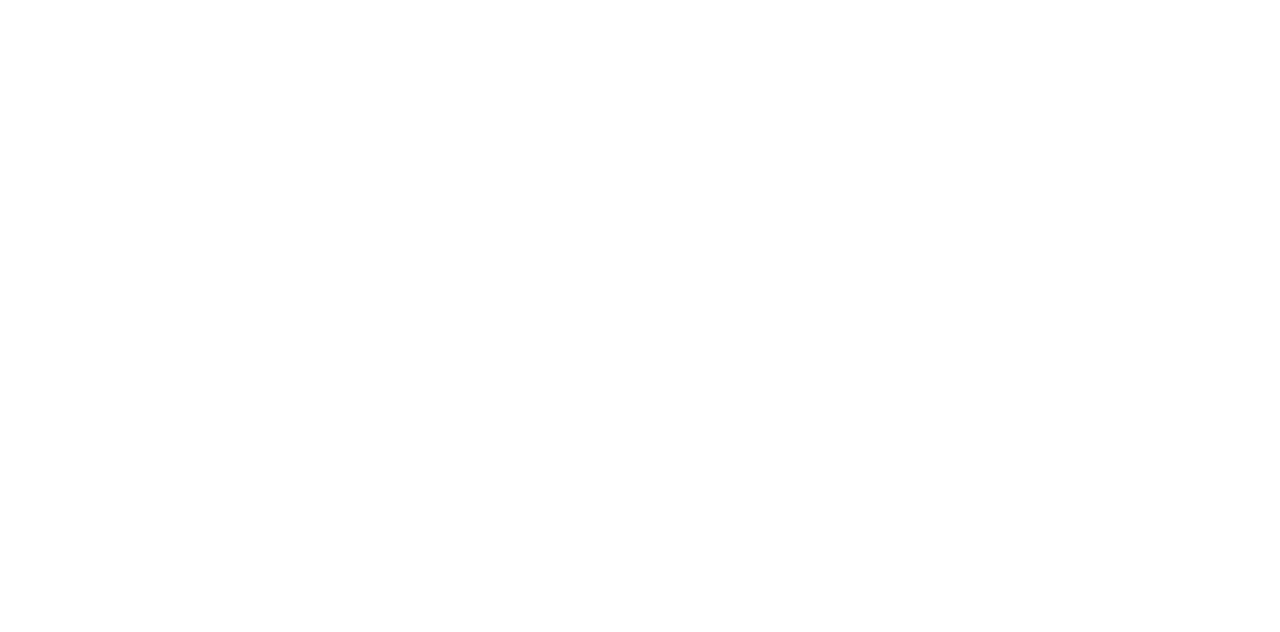 scroll, scrollTop: 0, scrollLeft: 0, axis: both 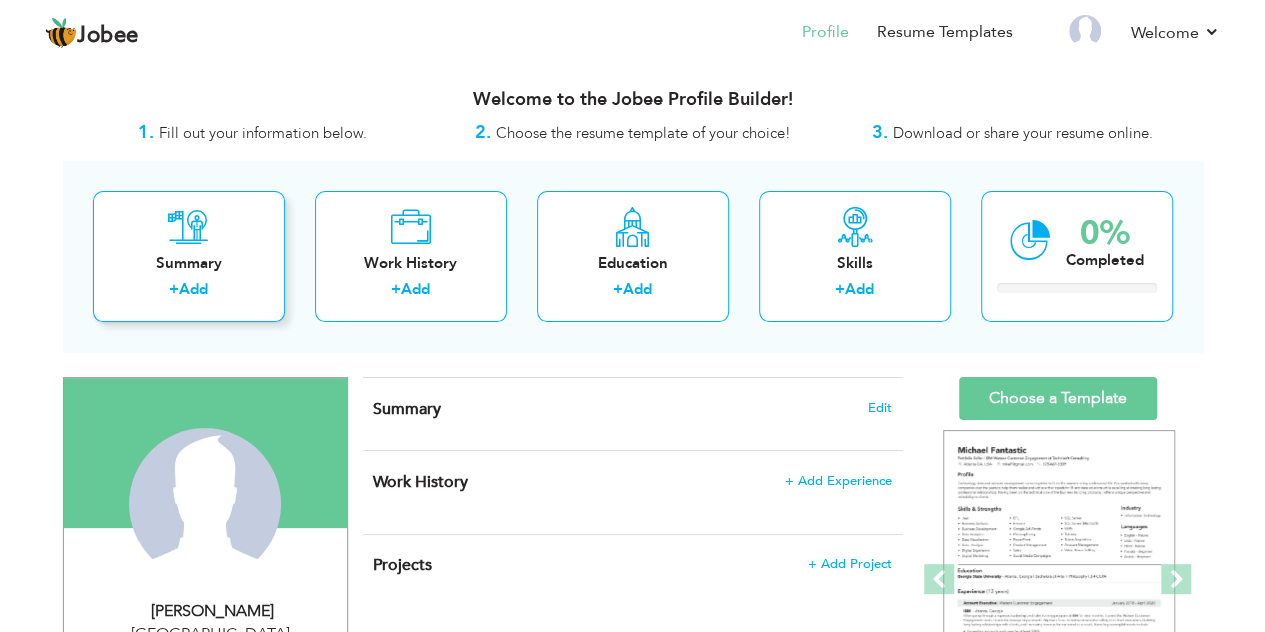 click on "+  Add" at bounding box center (189, 292) 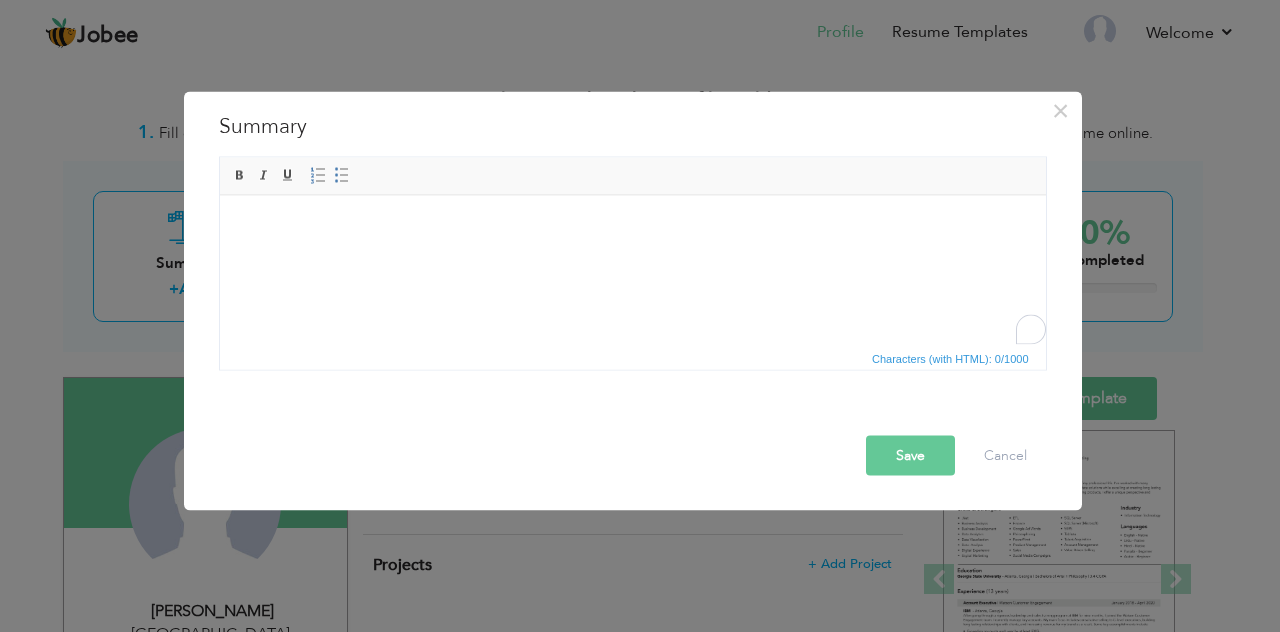 click at bounding box center (632, 225) 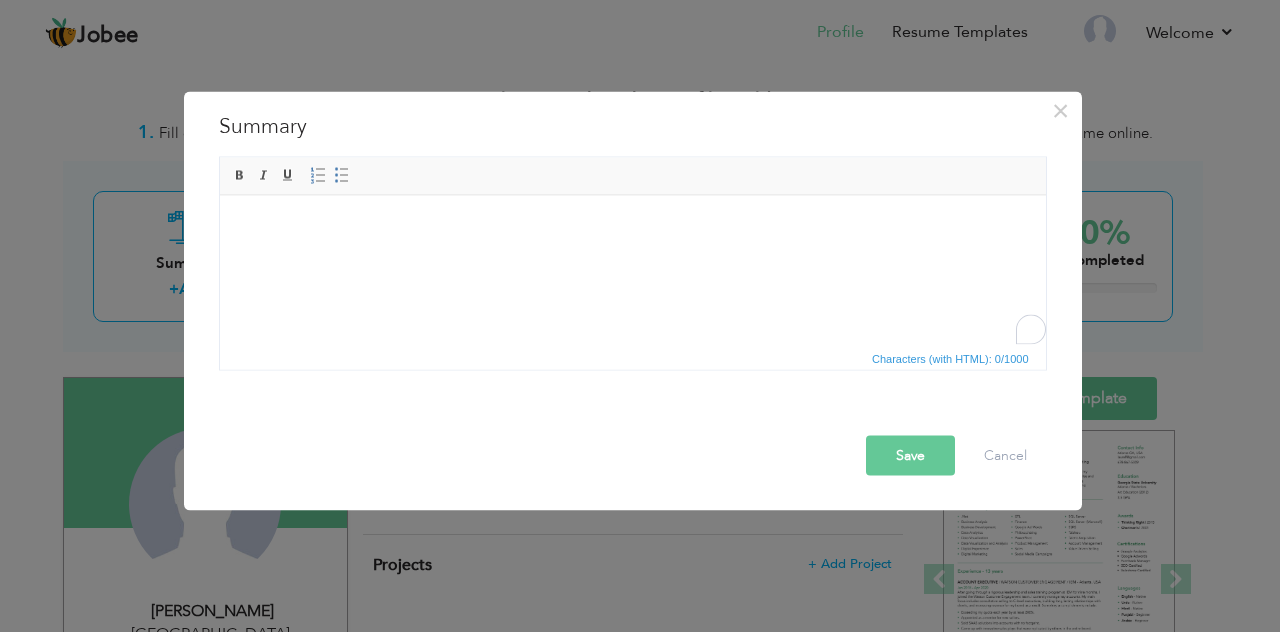 type 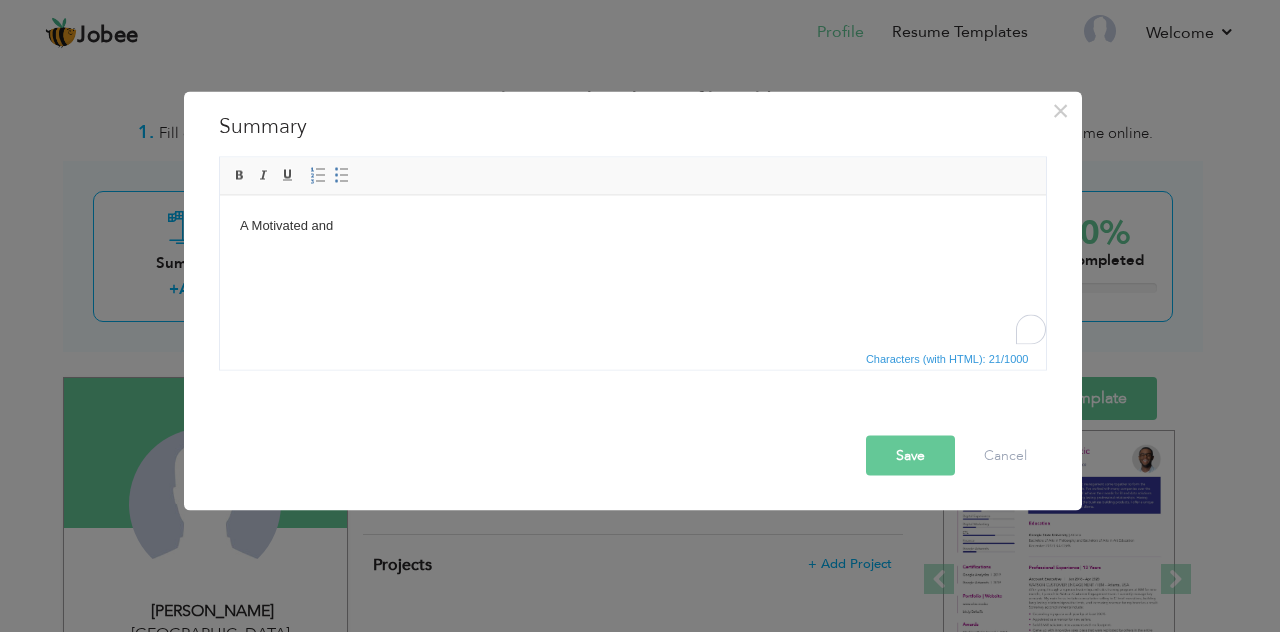 drag, startPoint x: 396, startPoint y: 232, endPoint x: 84, endPoint y: 246, distance: 312.31393 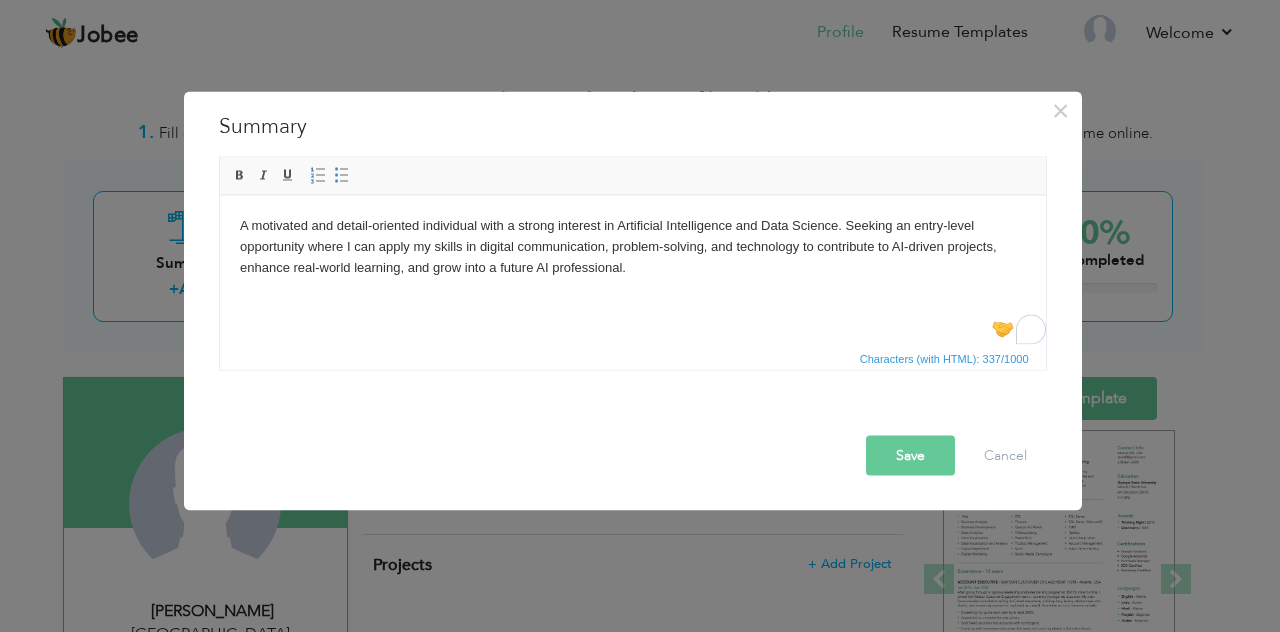 click on "Save" at bounding box center (910, 456) 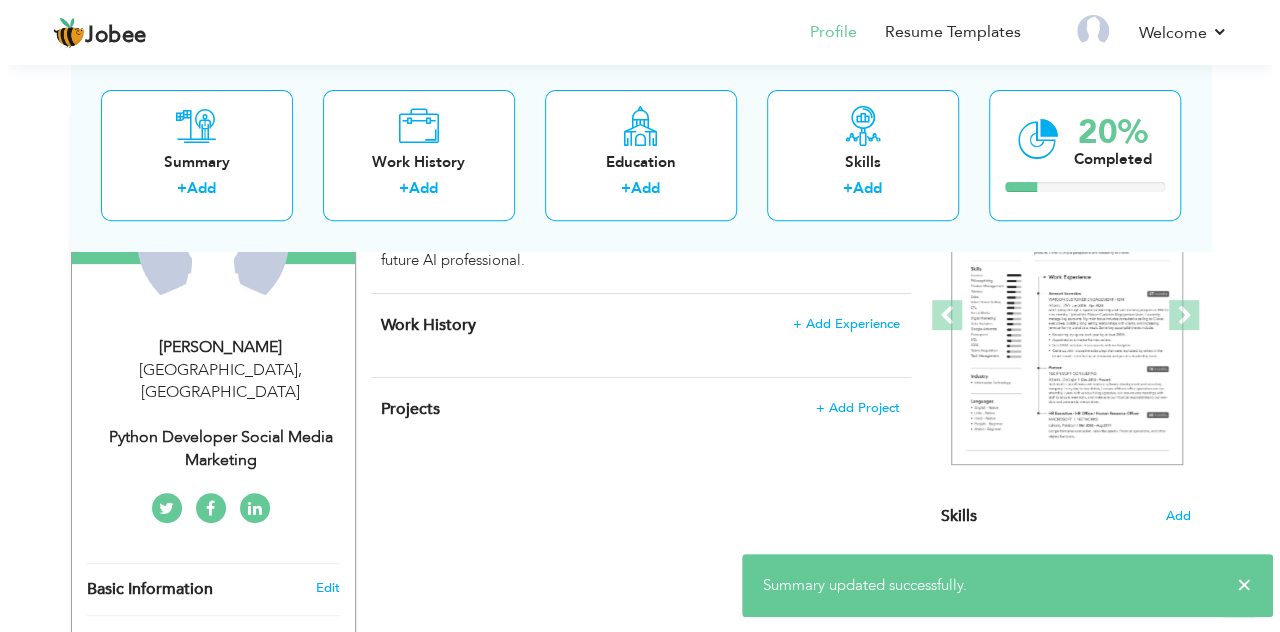 scroll, scrollTop: 256, scrollLeft: 0, axis: vertical 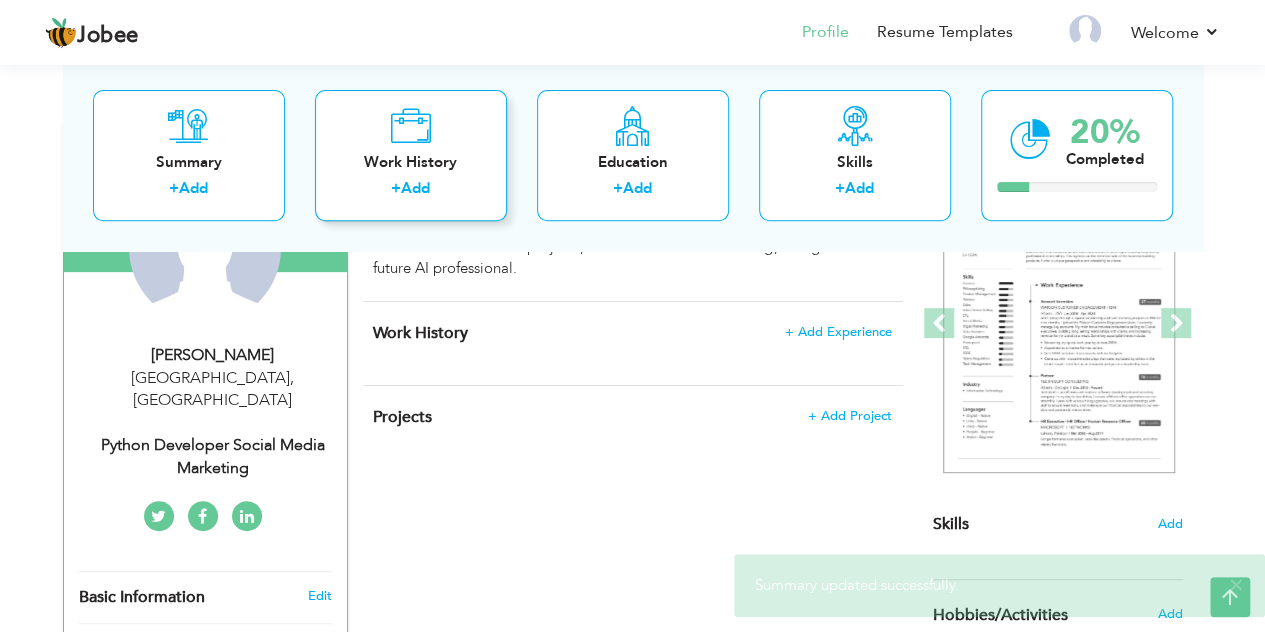click on "Work History
+  Add" at bounding box center [411, 155] 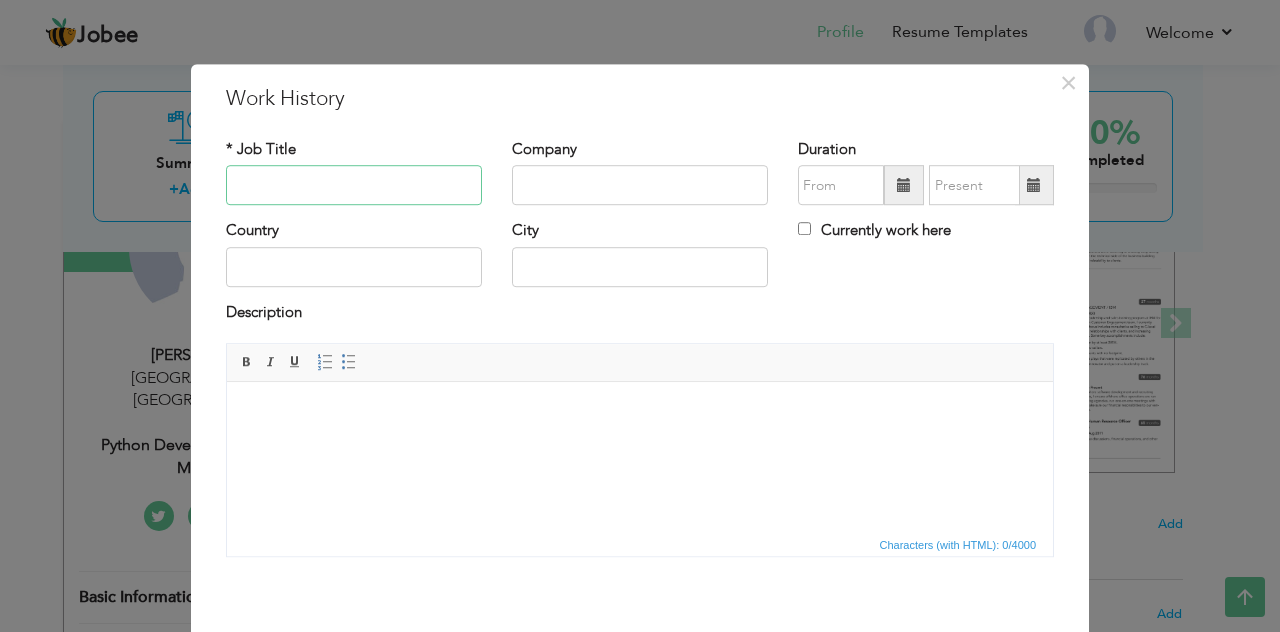 click at bounding box center [354, 186] 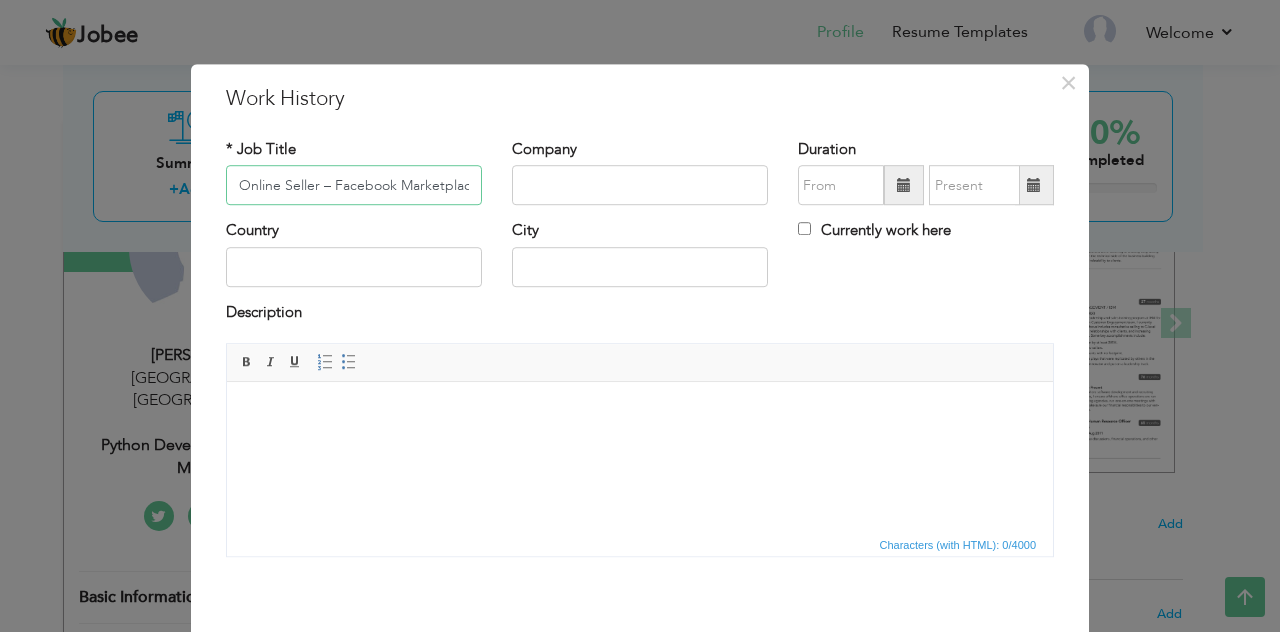 scroll, scrollTop: 0, scrollLeft: 6, axis: horizontal 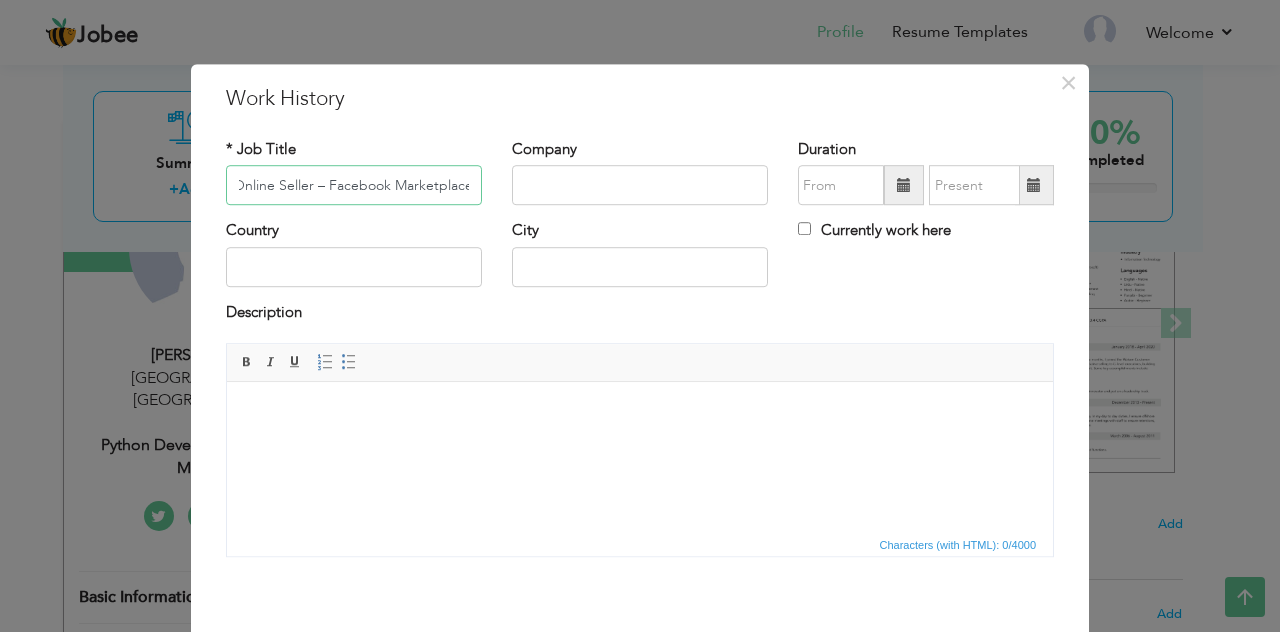 drag, startPoint x: 306, startPoint y: 183, endPoint x: 572, endPoint y: 156, distance: 267.3668 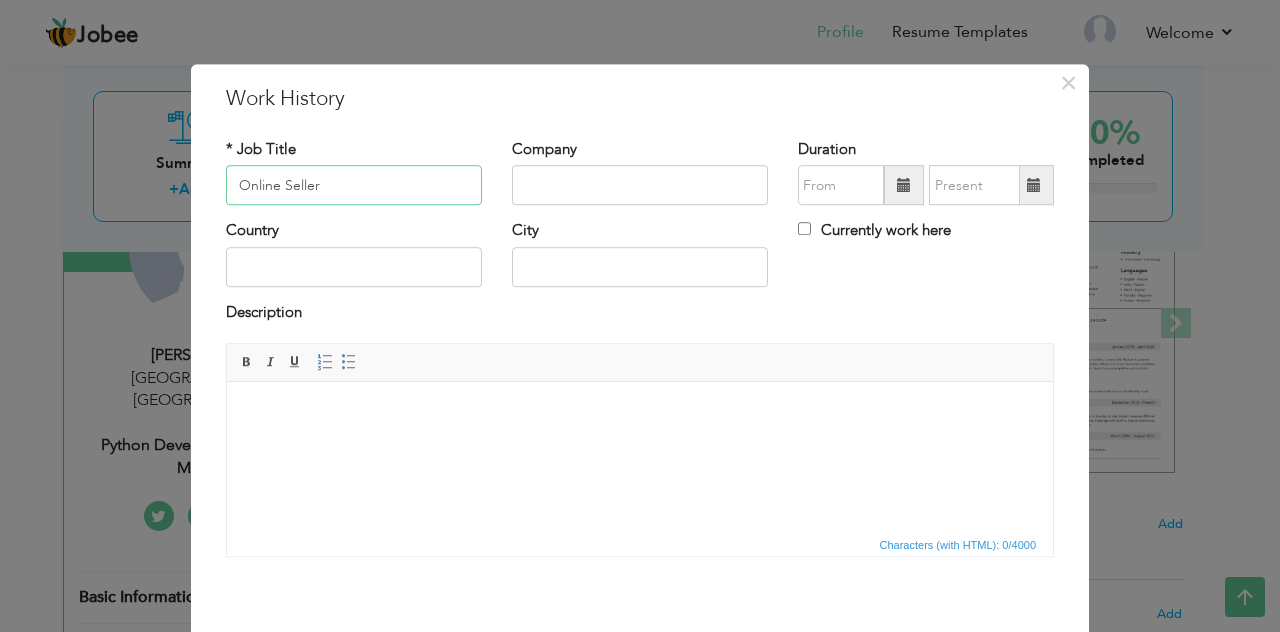 scroll, scrollTop: 0, scrollLeft: 0, axis: both 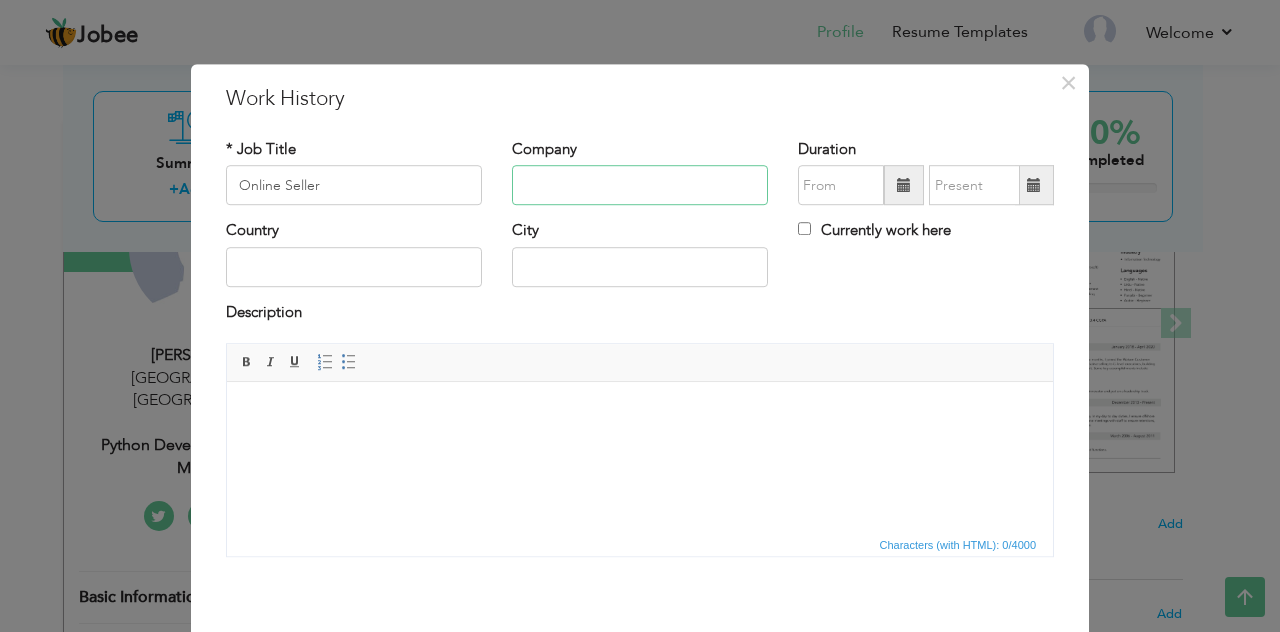 click at bounding box center (640, 186) 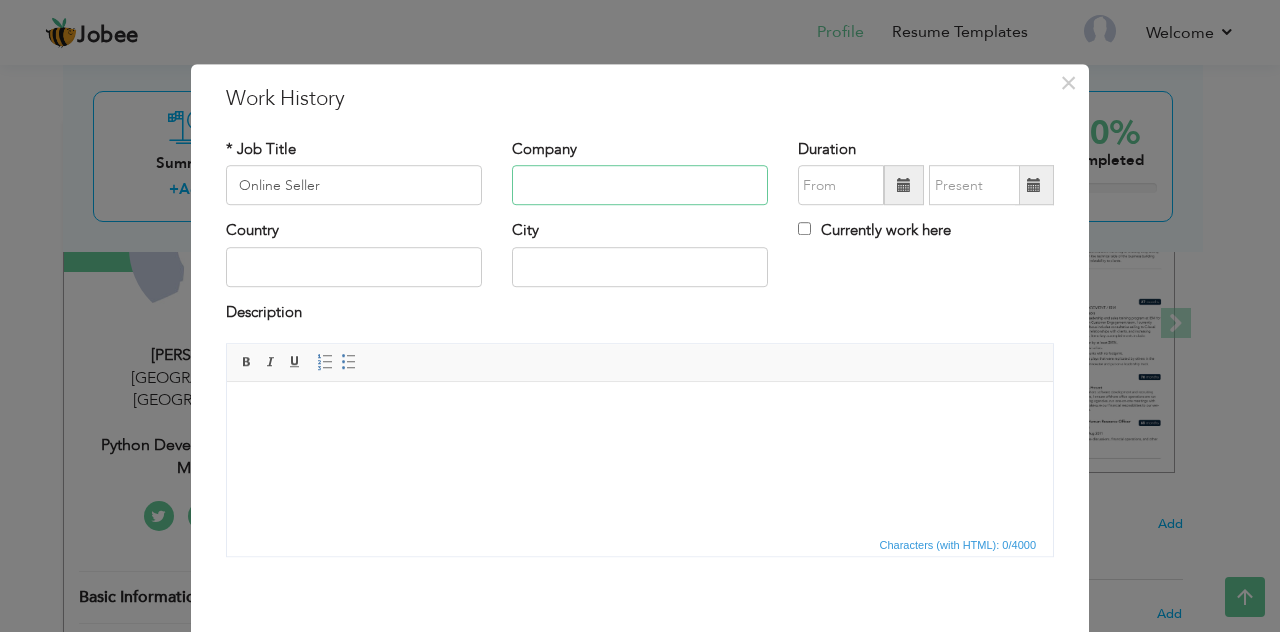paste on "– Facebook Marketplace" 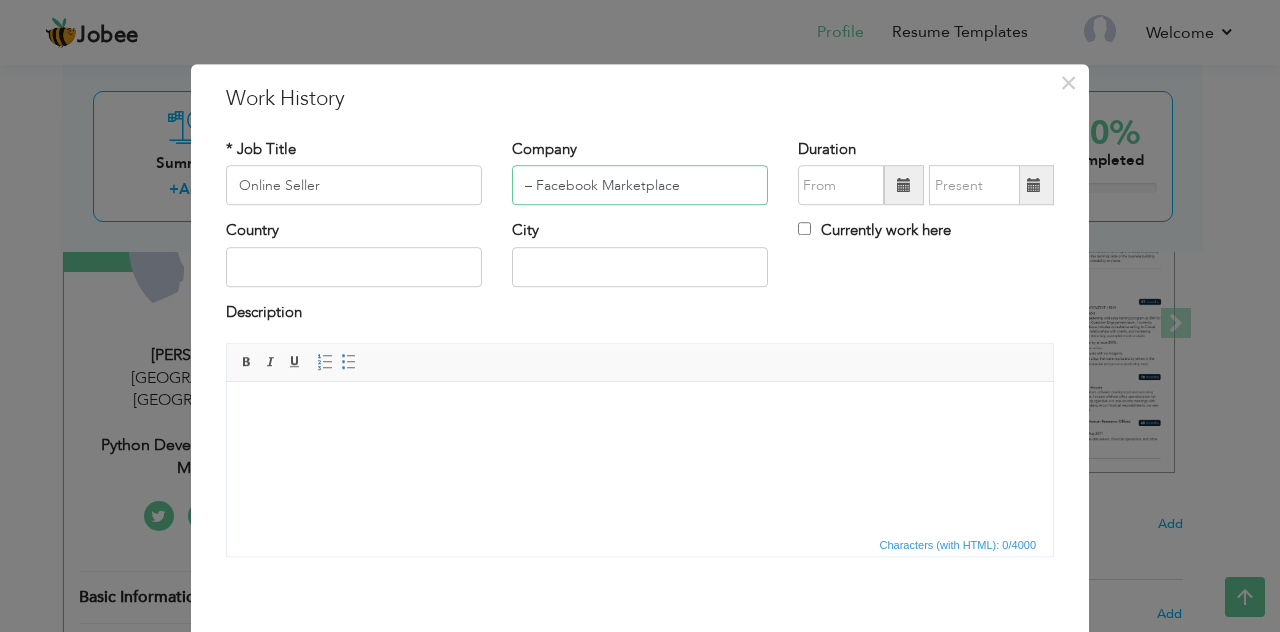 drag, startPoint x: 528, startPoint y: 183, endPoint x: 338, endPoint y: 199, distance: 190.6725 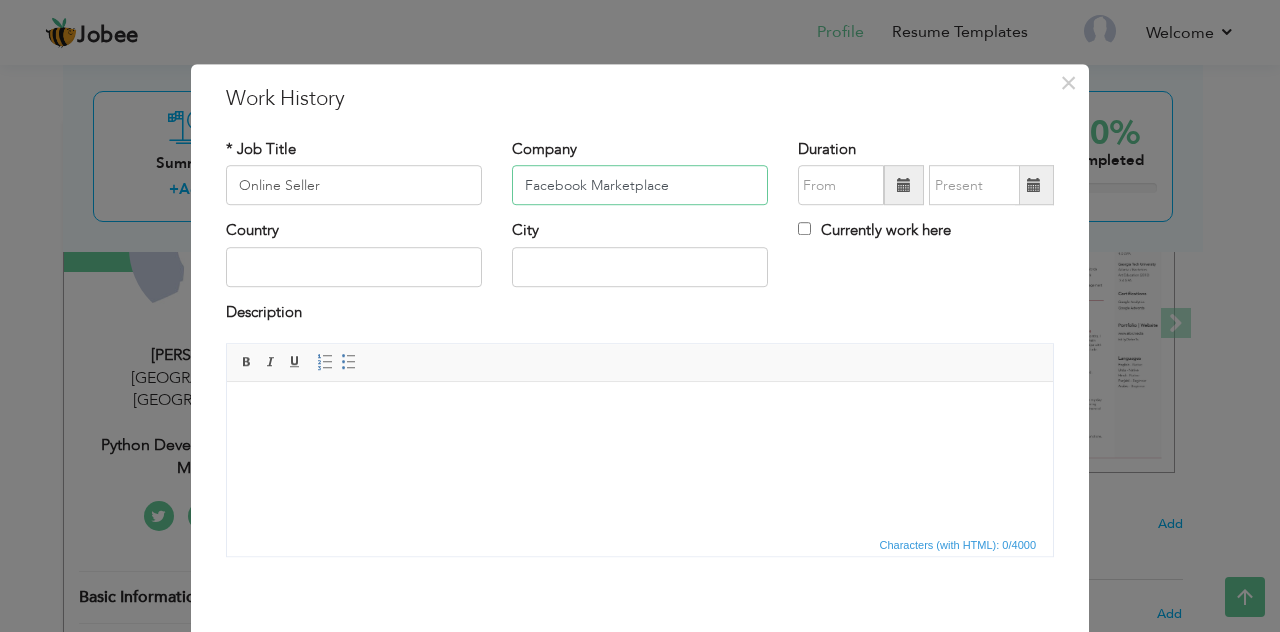 type on "Facebook Marketplace" 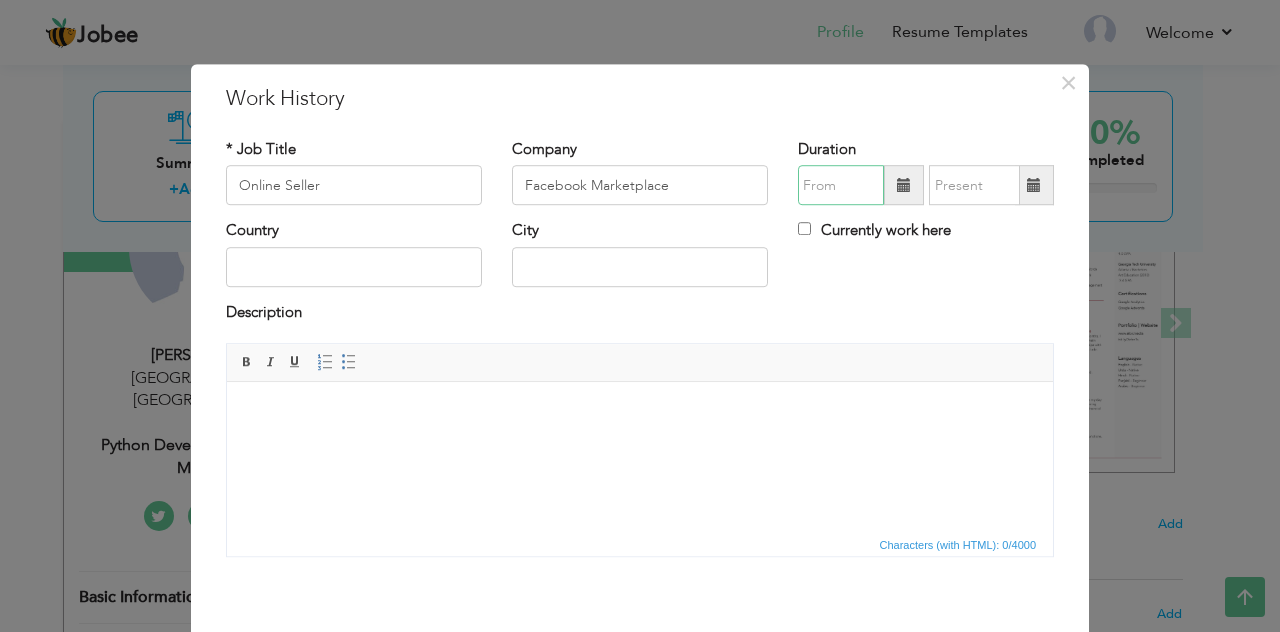type on "07/2025" 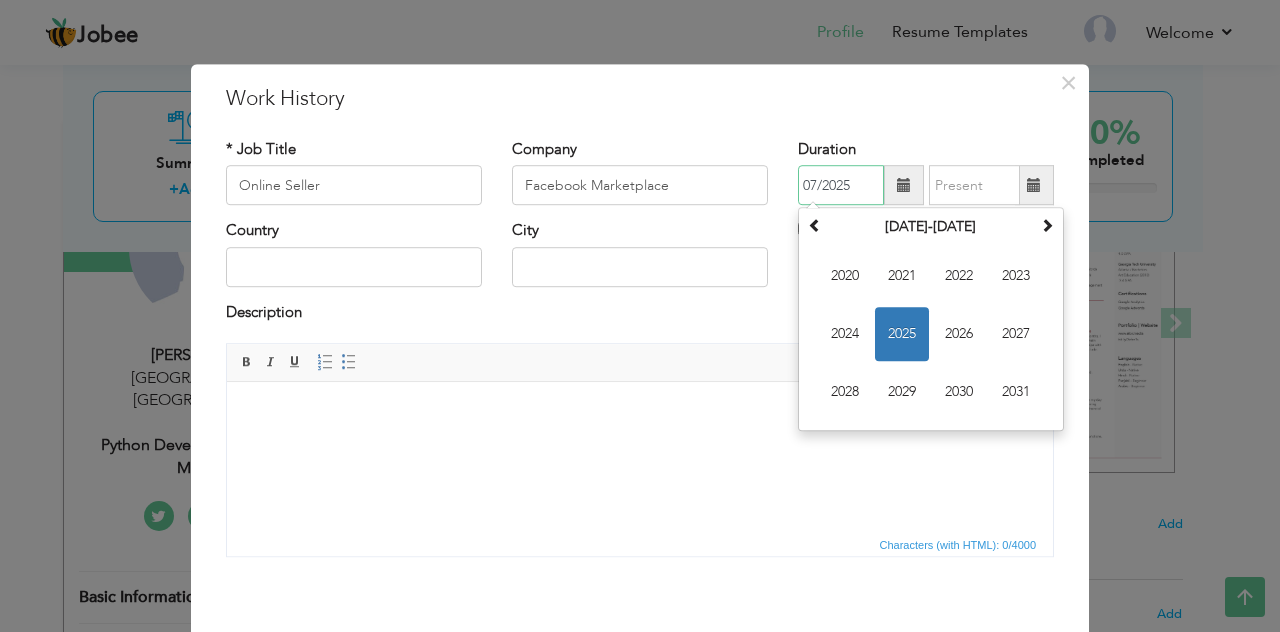 click on "07/2025" at bounding box center [841, 186] 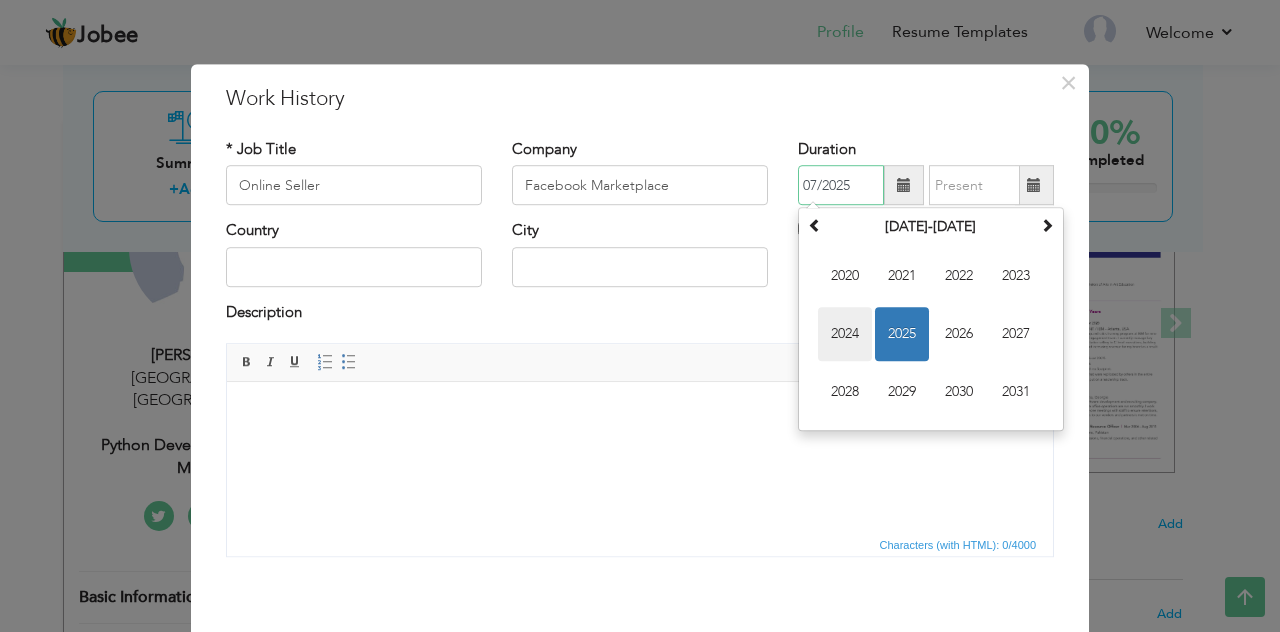click on "2024" at bounding box center [845, 335] 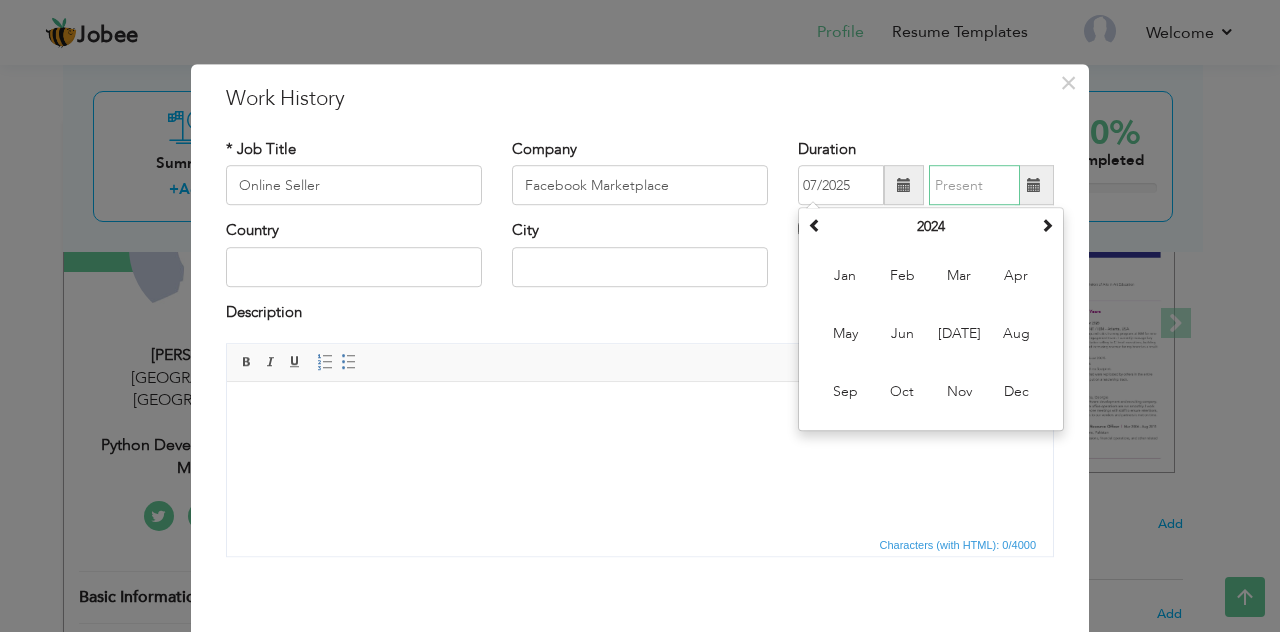 type on "07/2025" 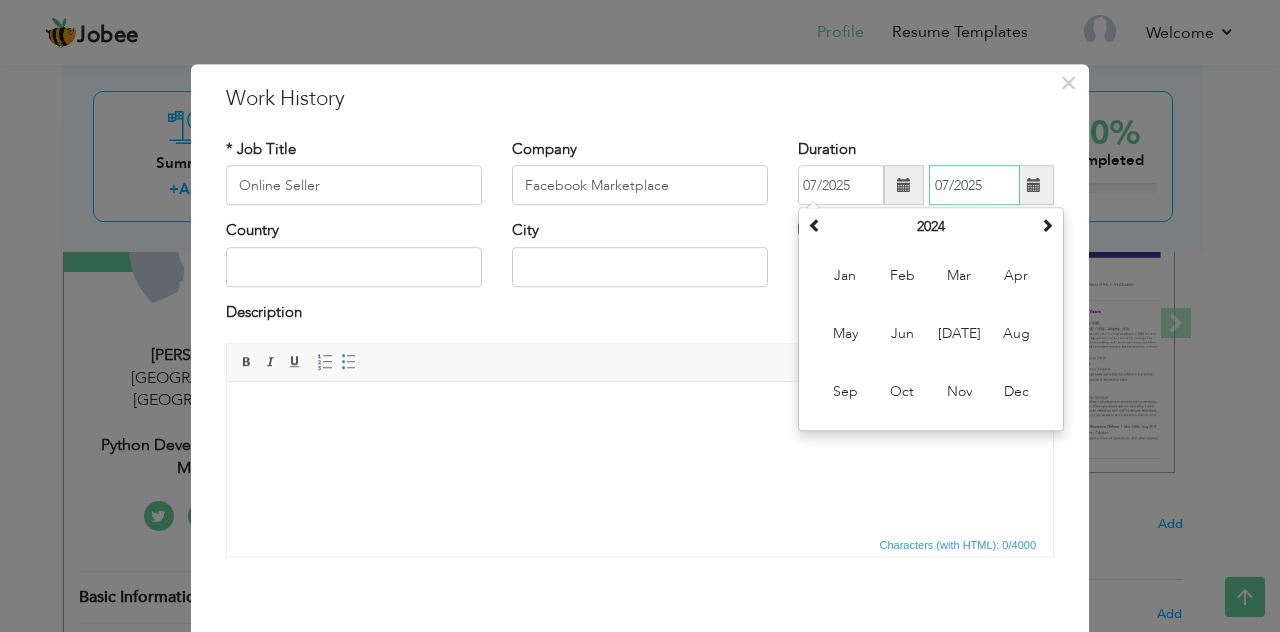 click on "07/2025" at bounding box center (974, 186) 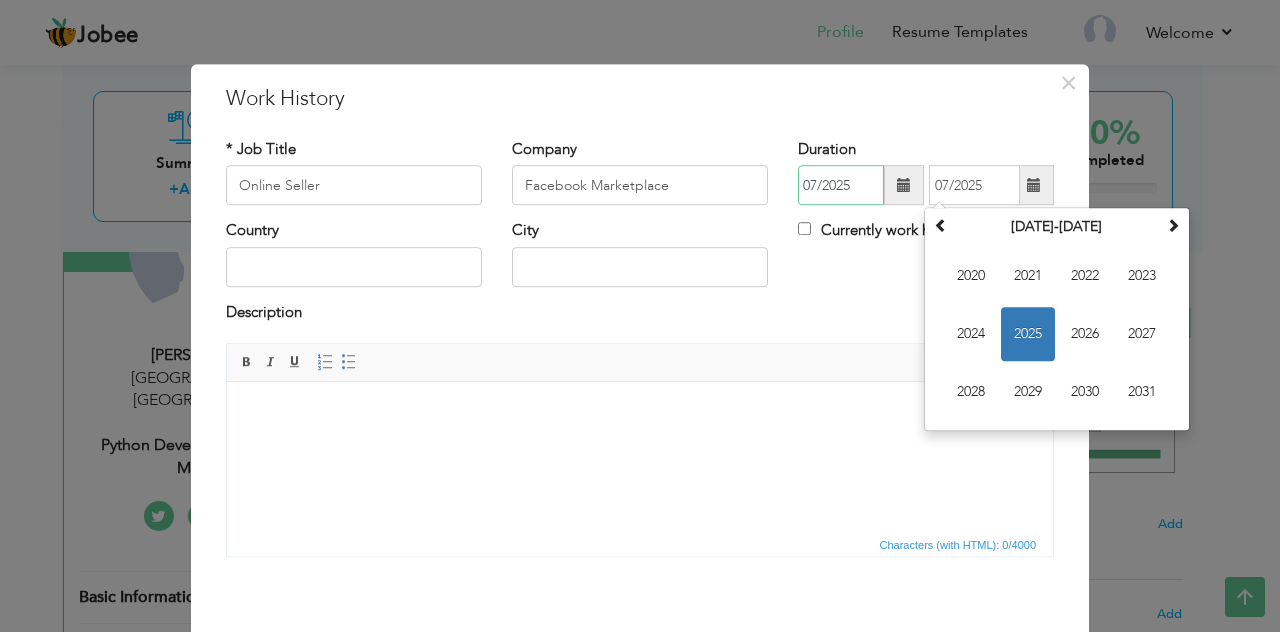 click on "07/2025" at bounding box center (841, 186) 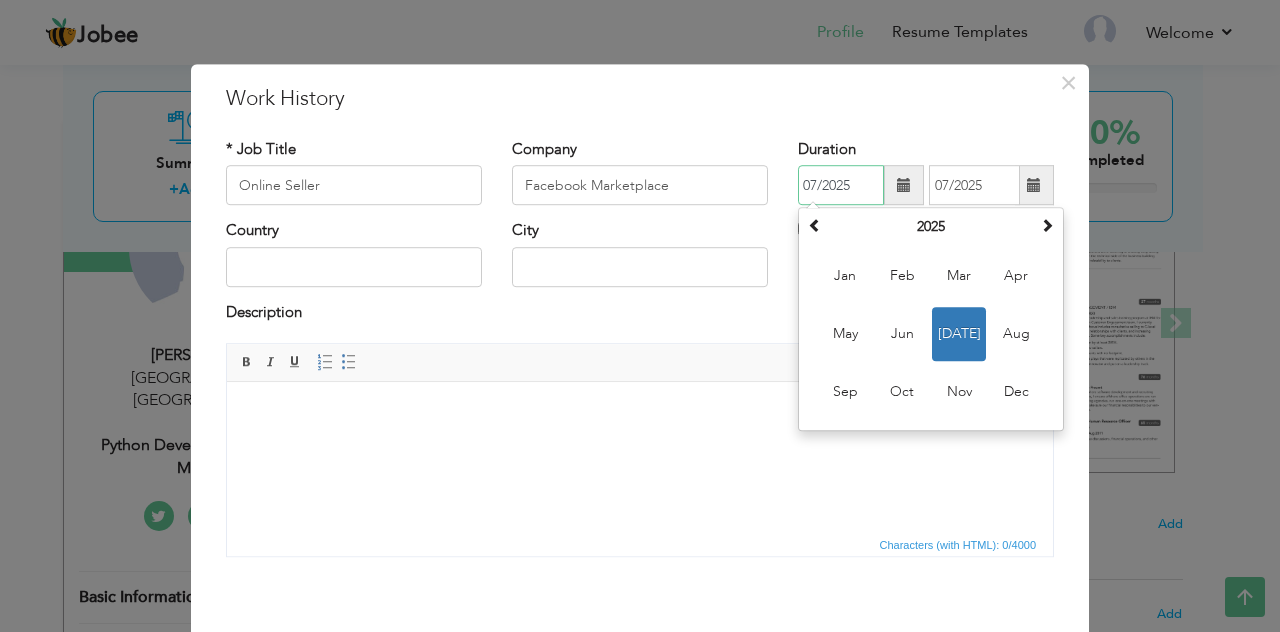 click on "07/2025" at bounding box center [841, 186] 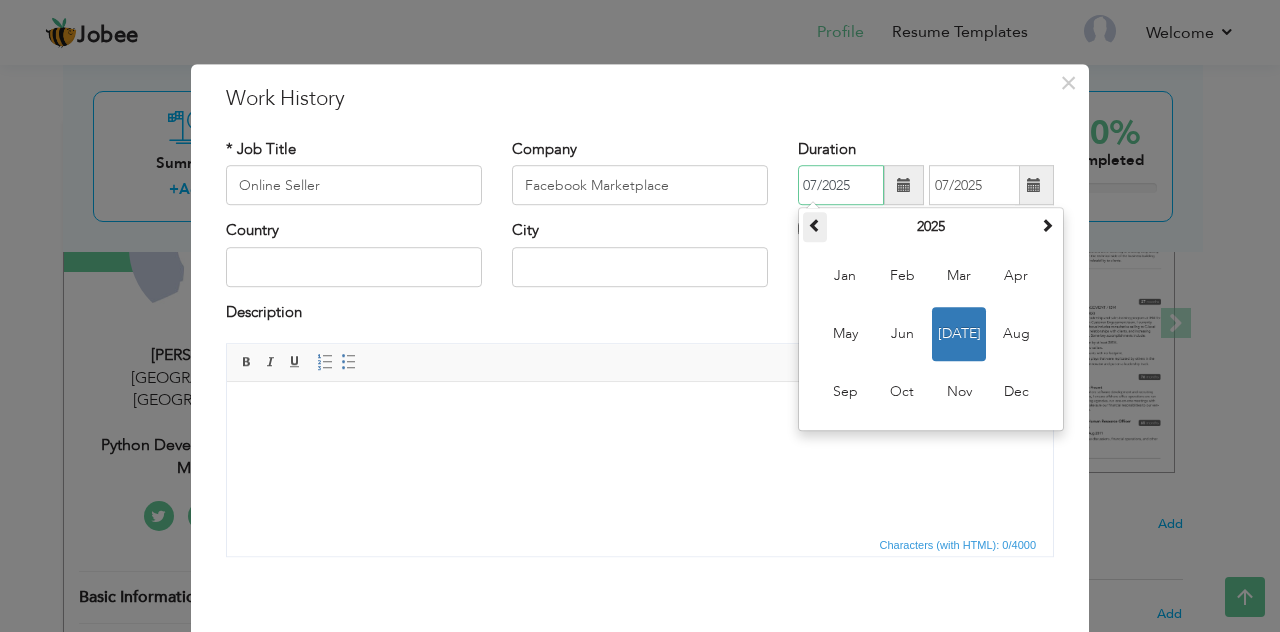 click at bounding box center (815, 226) 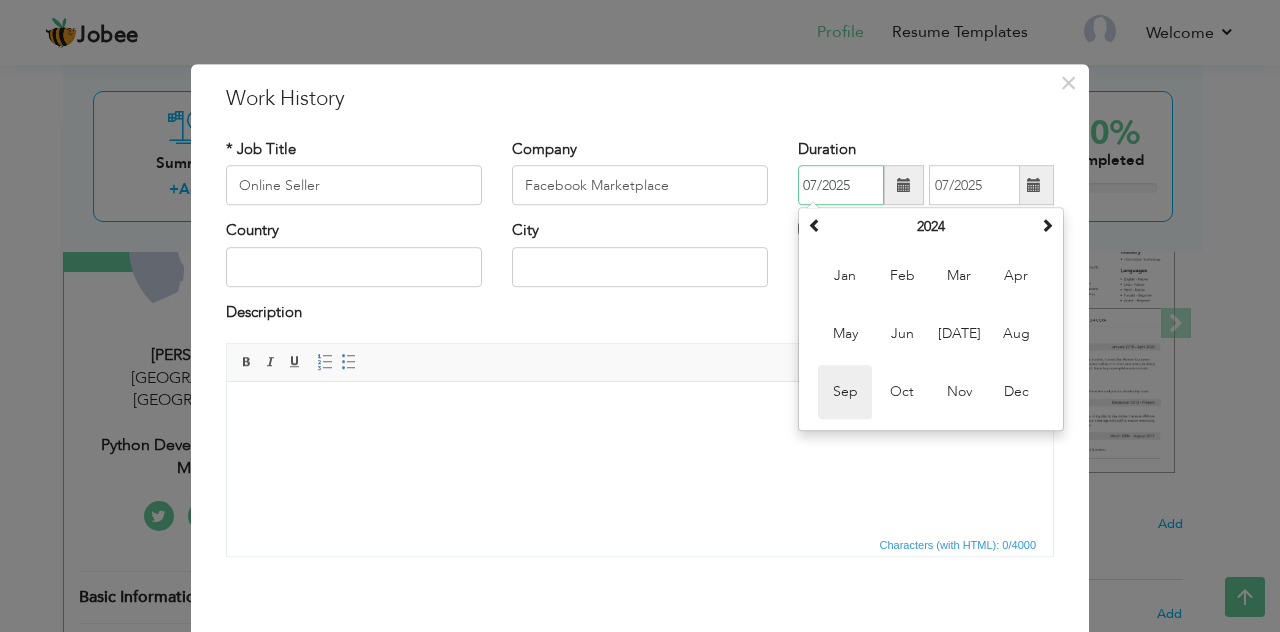 click on "Sep" at bounding box center [845, 393] 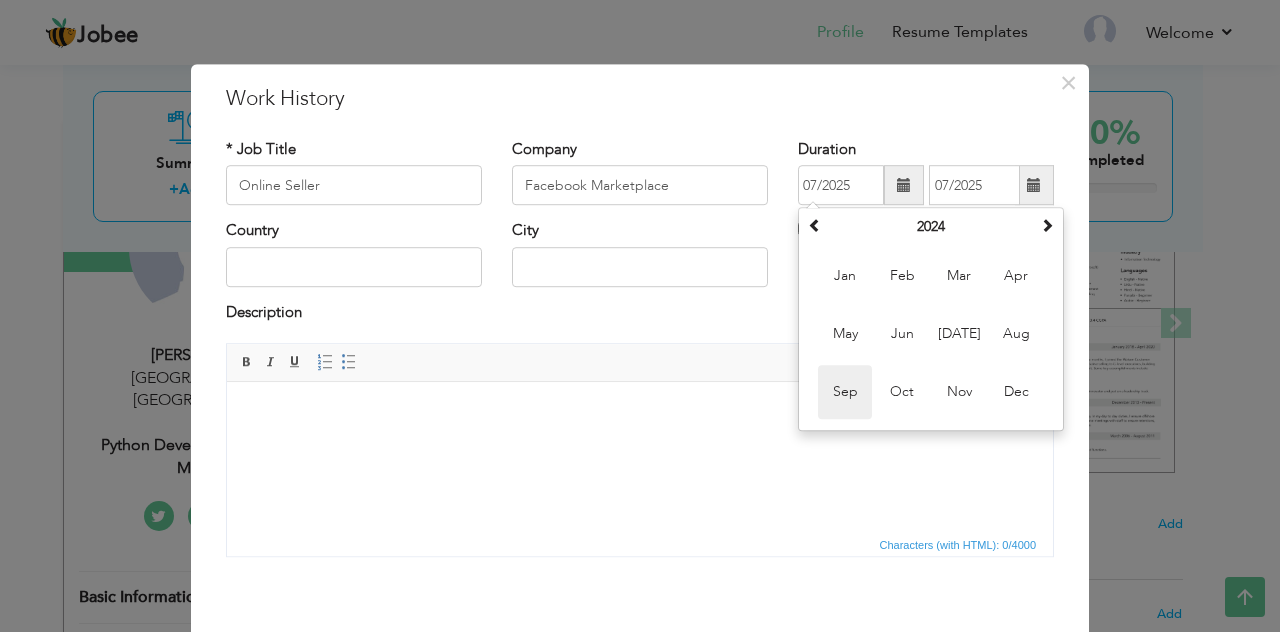 type on "09/2024" 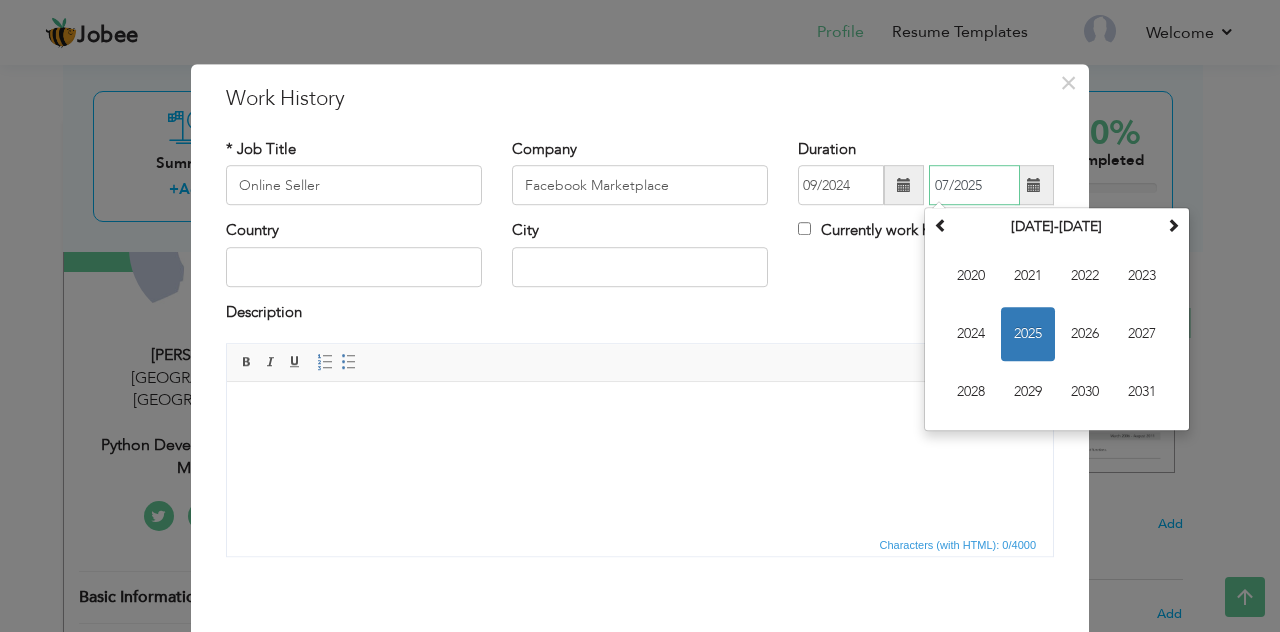 click on "07/2025" at bounding box center (974, 186) 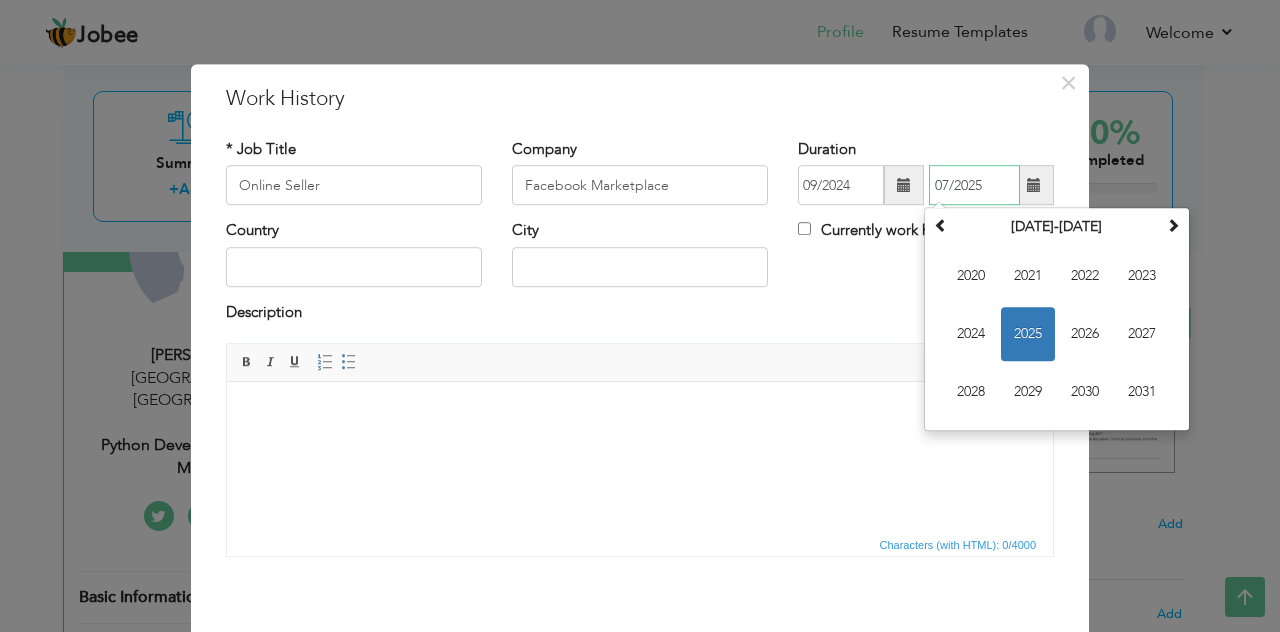 click on "2025" at bounding box center [1028, 335] 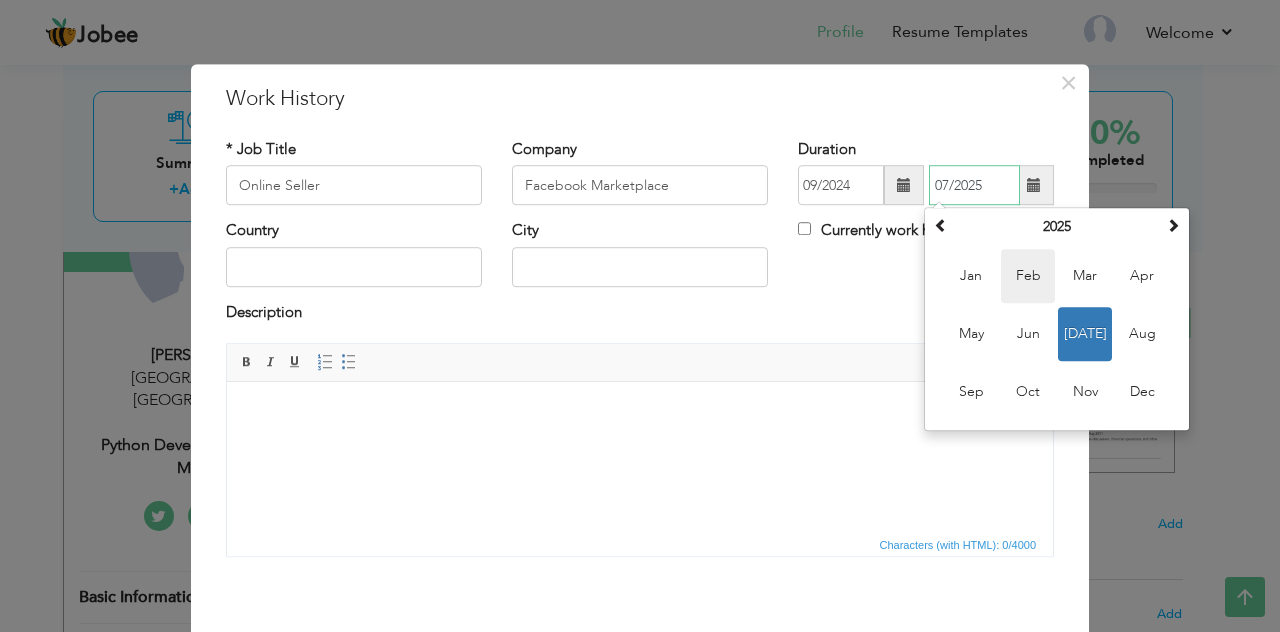 click on "Feb" at bounding box center (1028, 277) 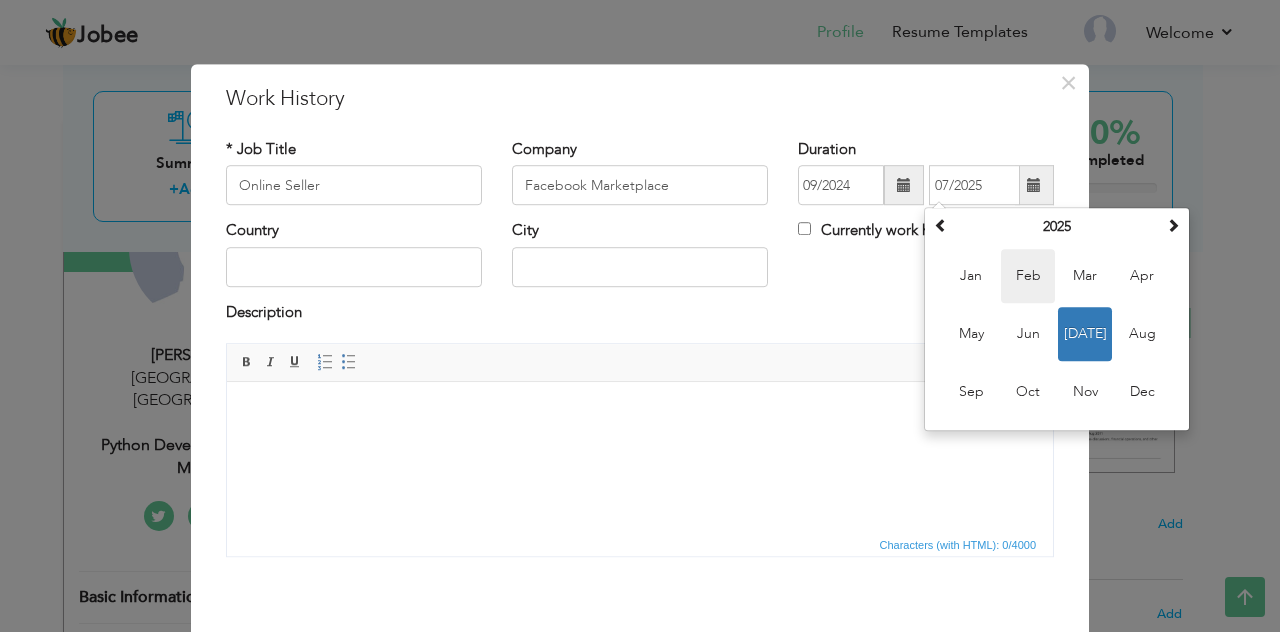 type on "02/2025" 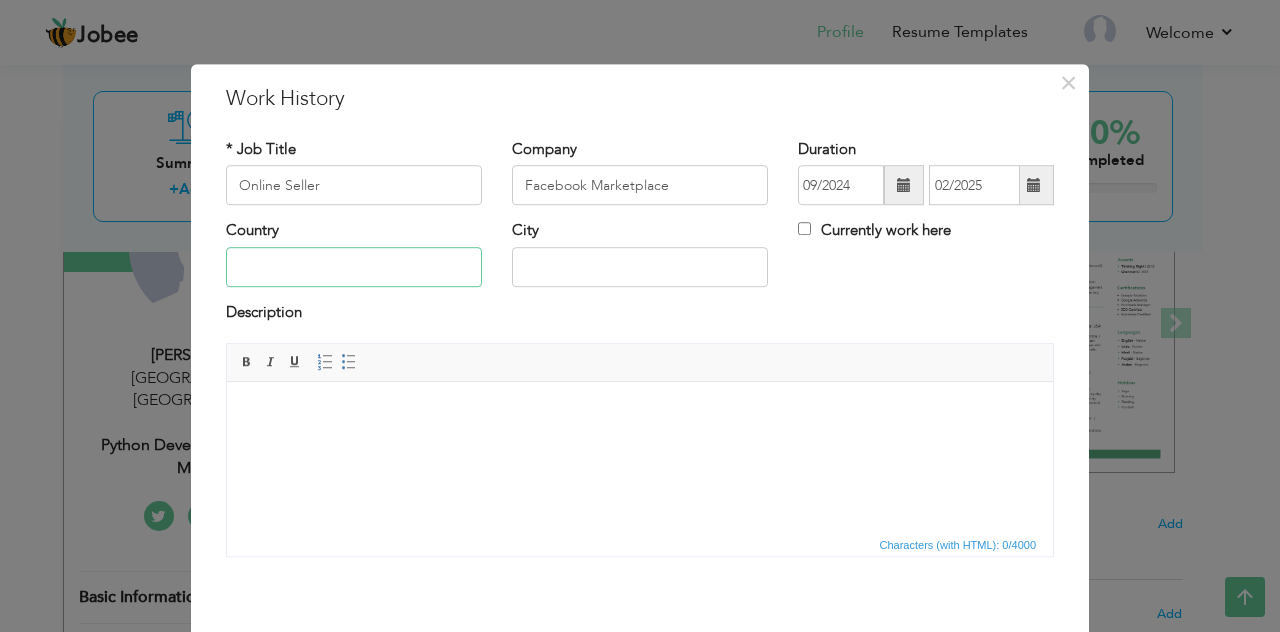 click at bounding box center (354, 267) 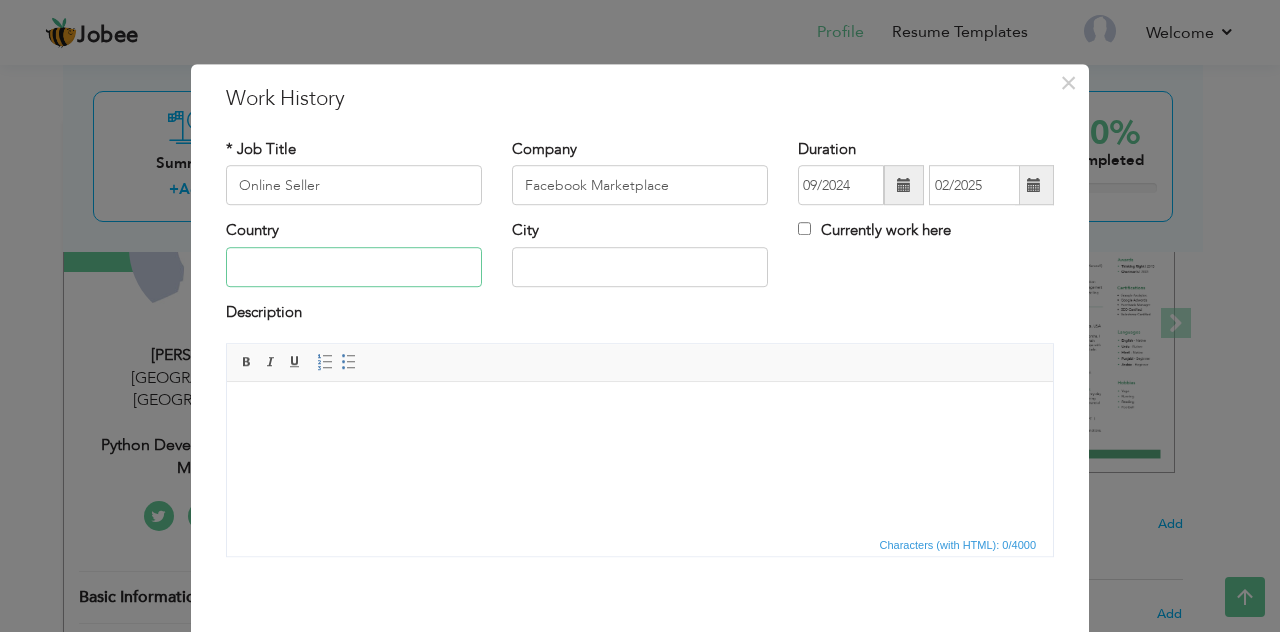 type on "[GEOGRAPHIC_DATA]" 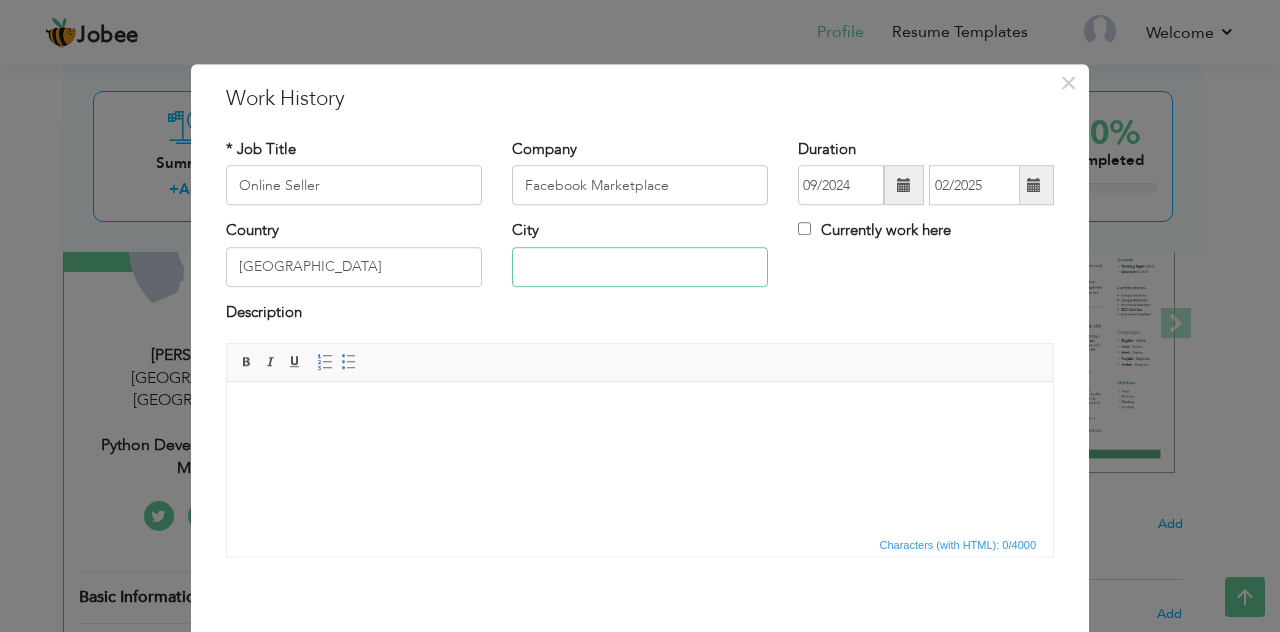 type on "[GEOGRAPHIC_DATA]" 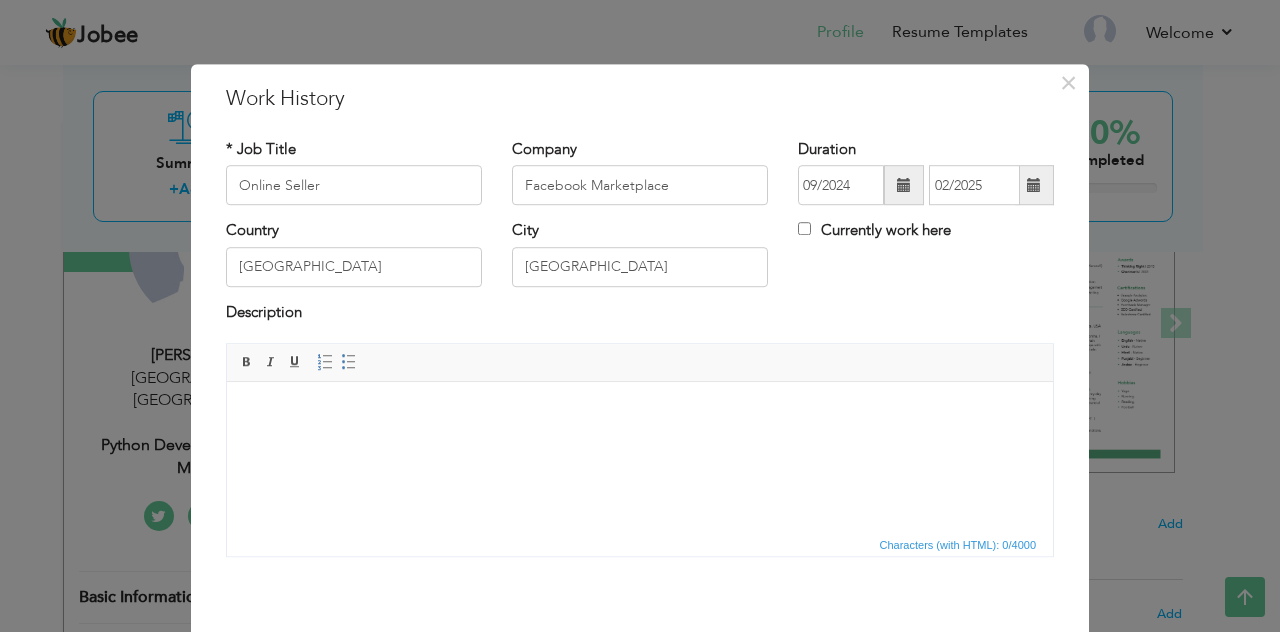 click at bounding box center (640, 412) 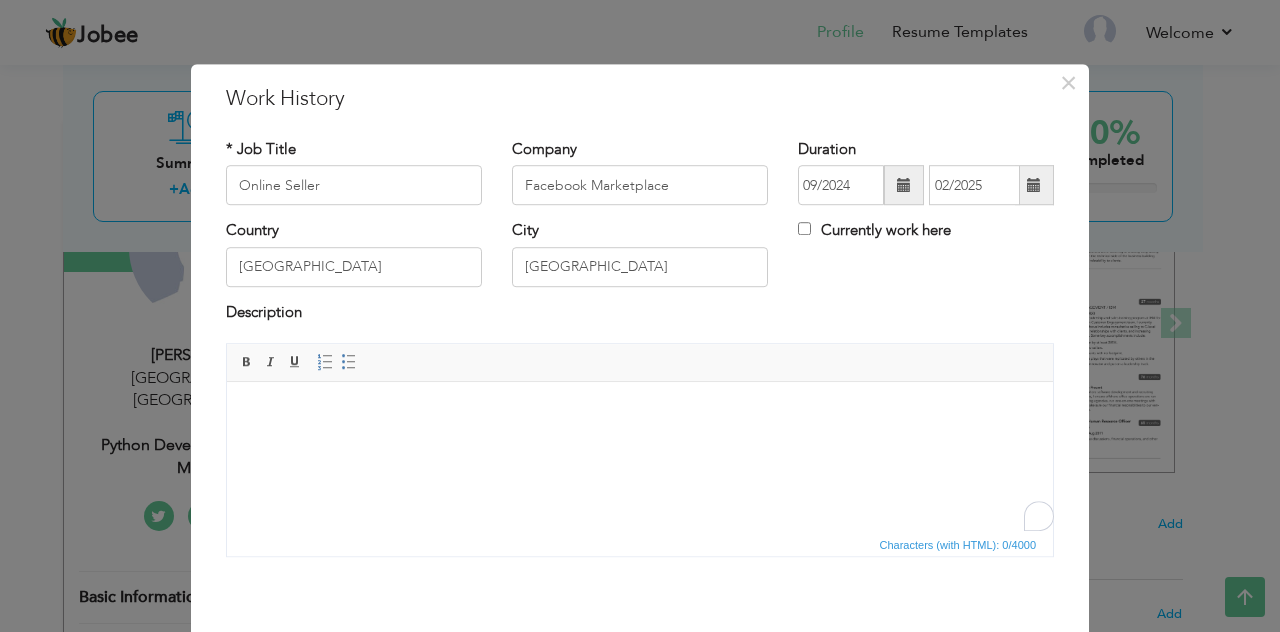 click at bounding box center (640, 412) 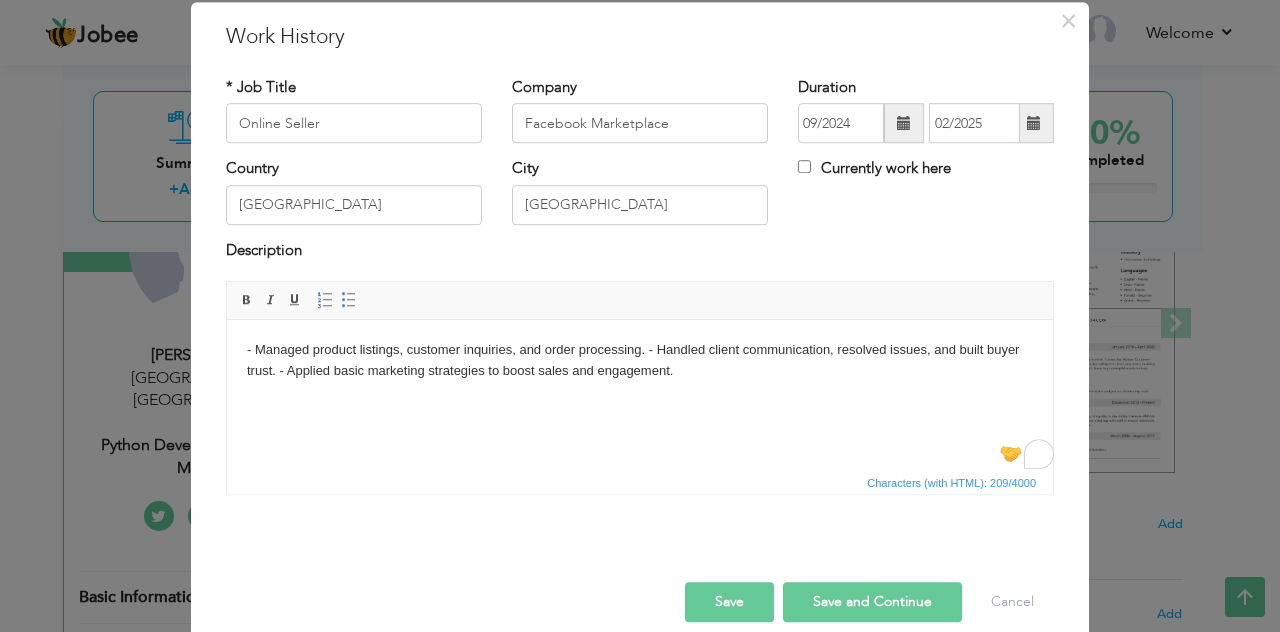 scroll, scrollTop: 86, scrollLeft: 0, axis: vertical 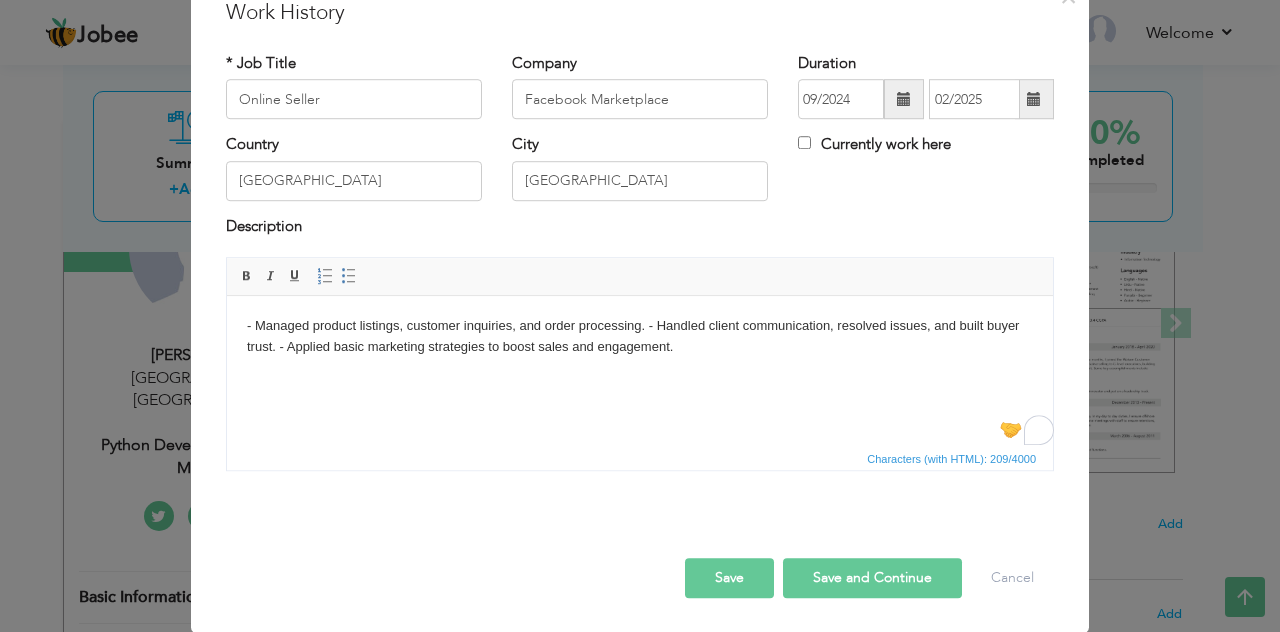 click on "Save and Continue" at bounding box center [872, 578] 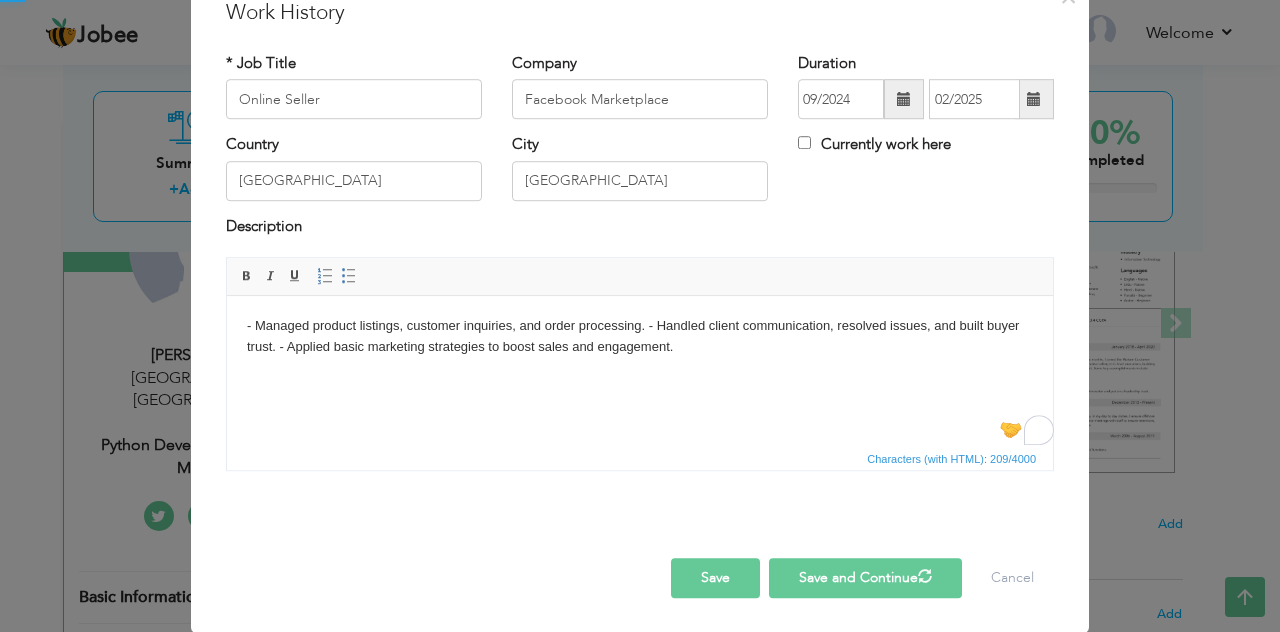 type 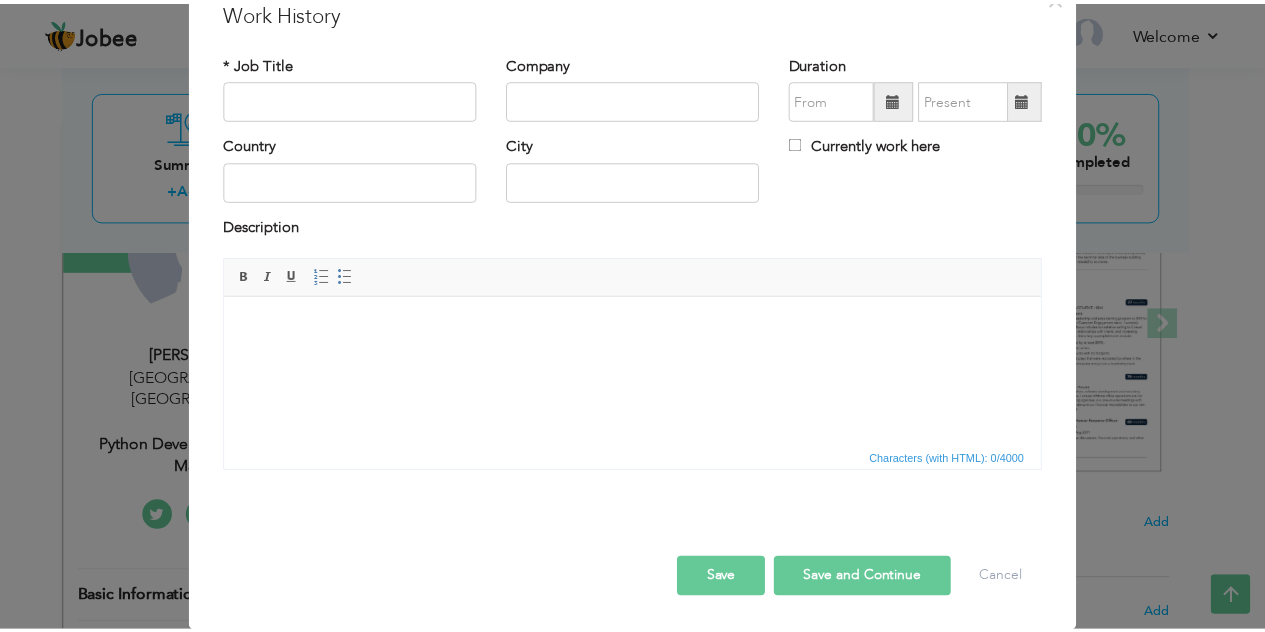scroll, scrollTop: 0, scrollLeft: 0, axis: both 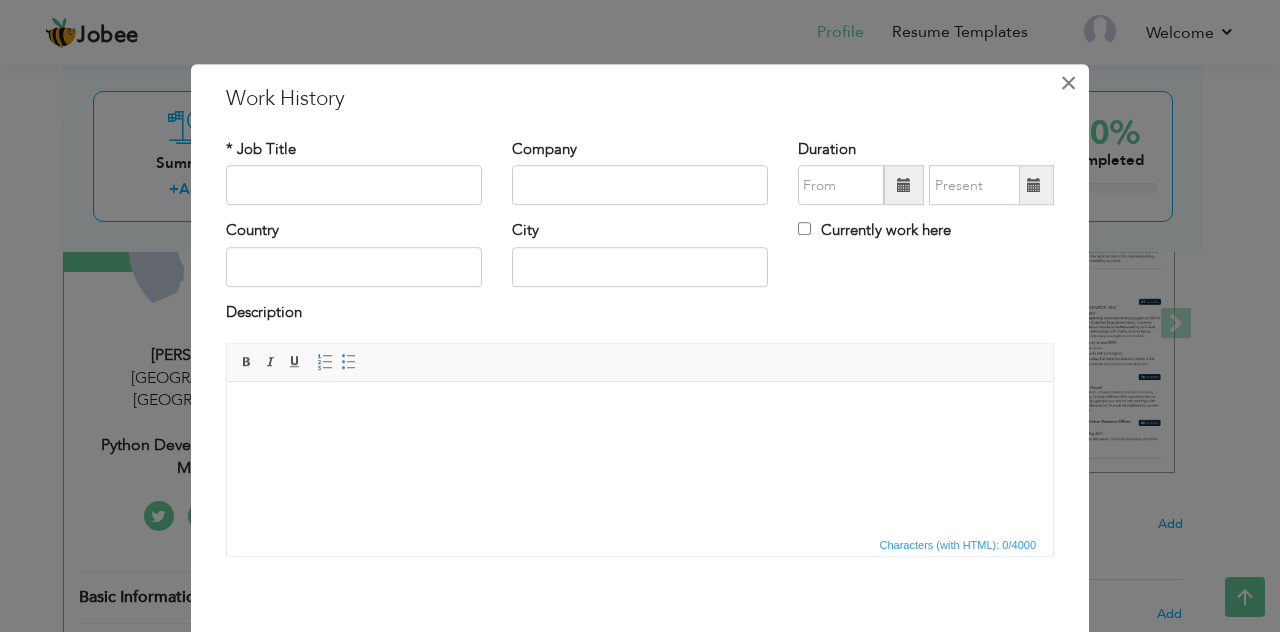click on "×" at bounding box center [1068, 83] 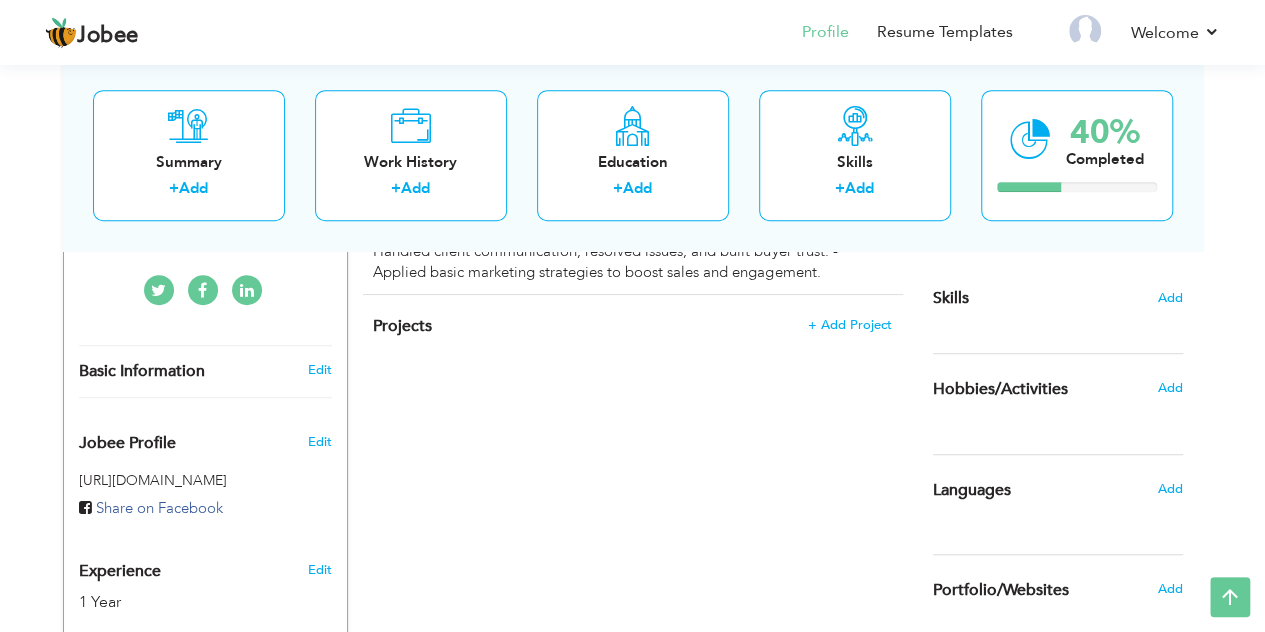 scroll, scrollTop: 328, scrollLeft: 0, axis: vertical 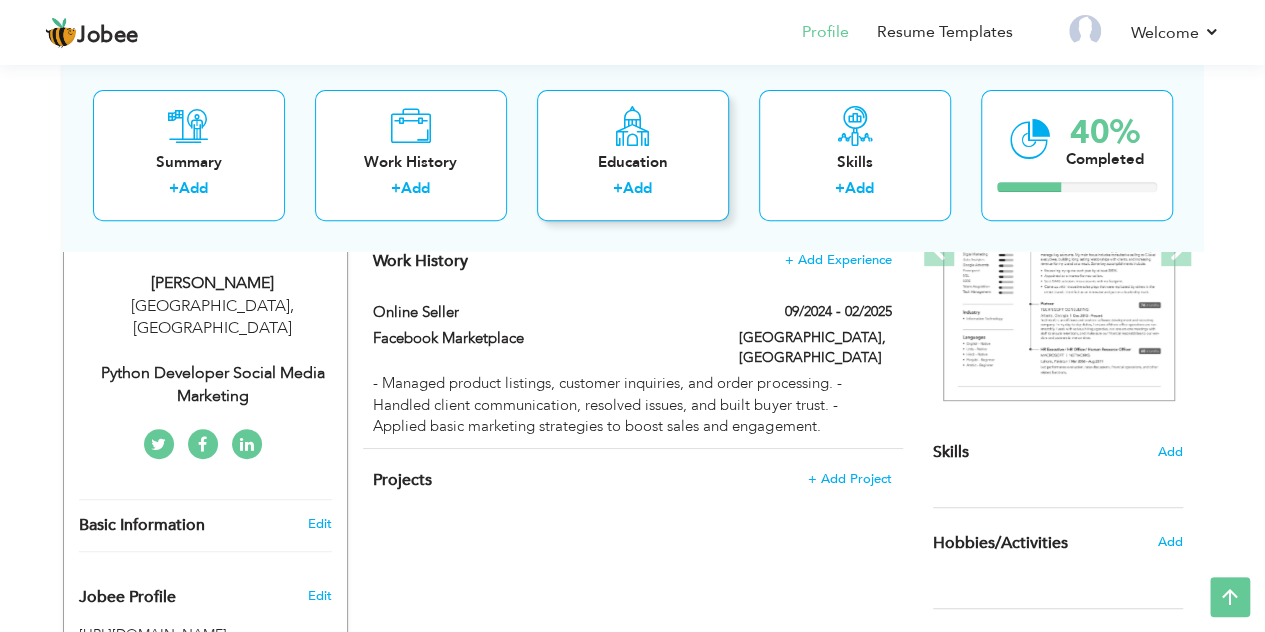 click on "Education
+  Add" at bounding box center [633, 155] 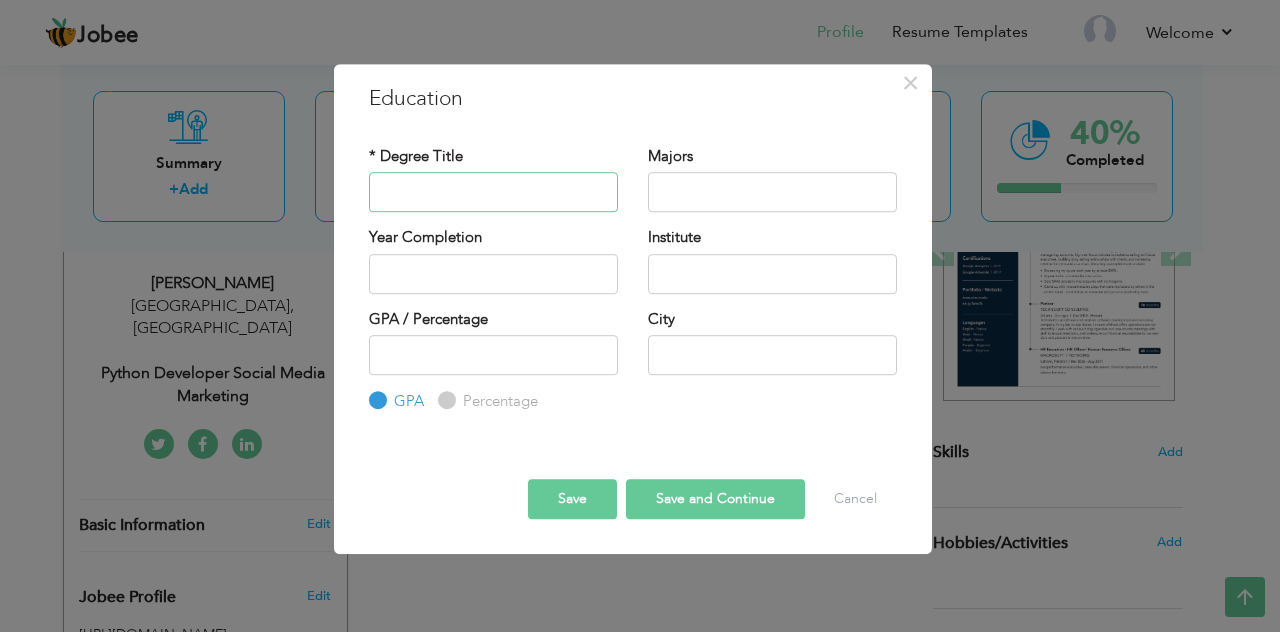 click at bounding box center (493, 192) 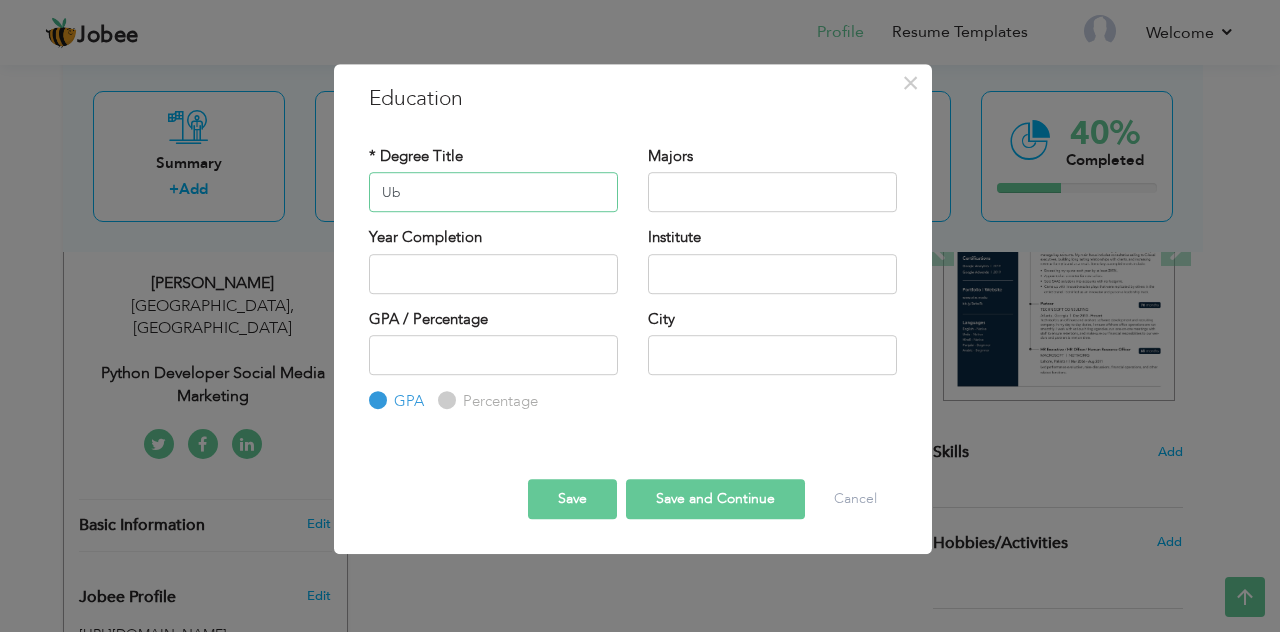 type on "U" 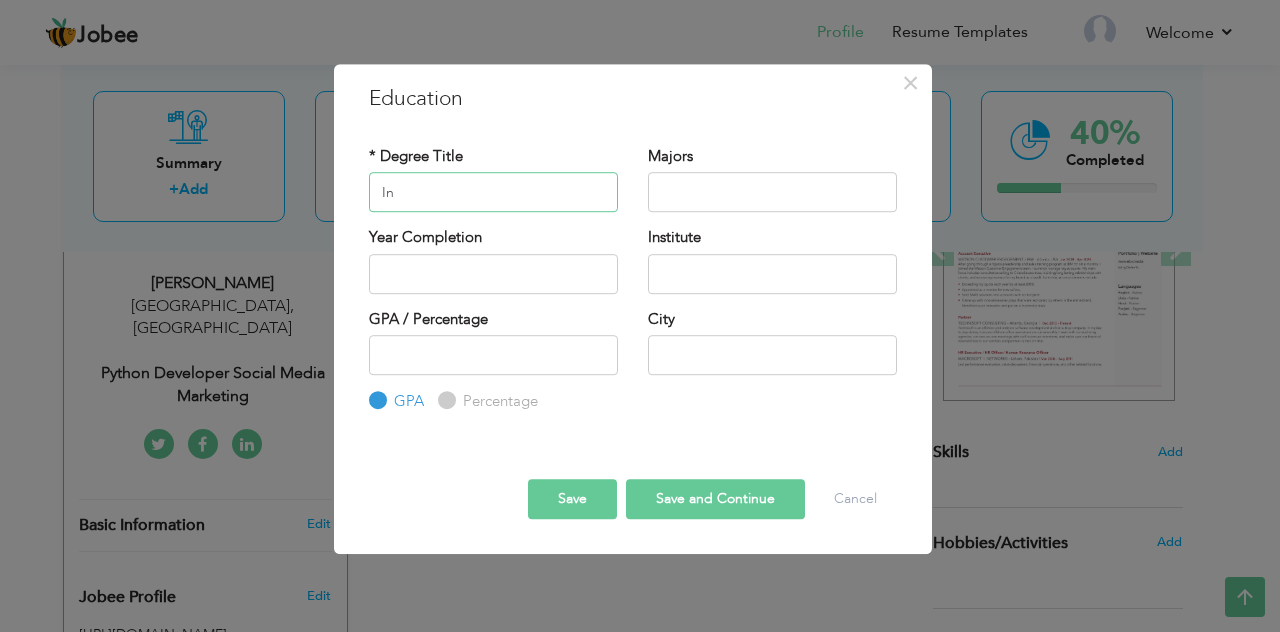 type on "I" 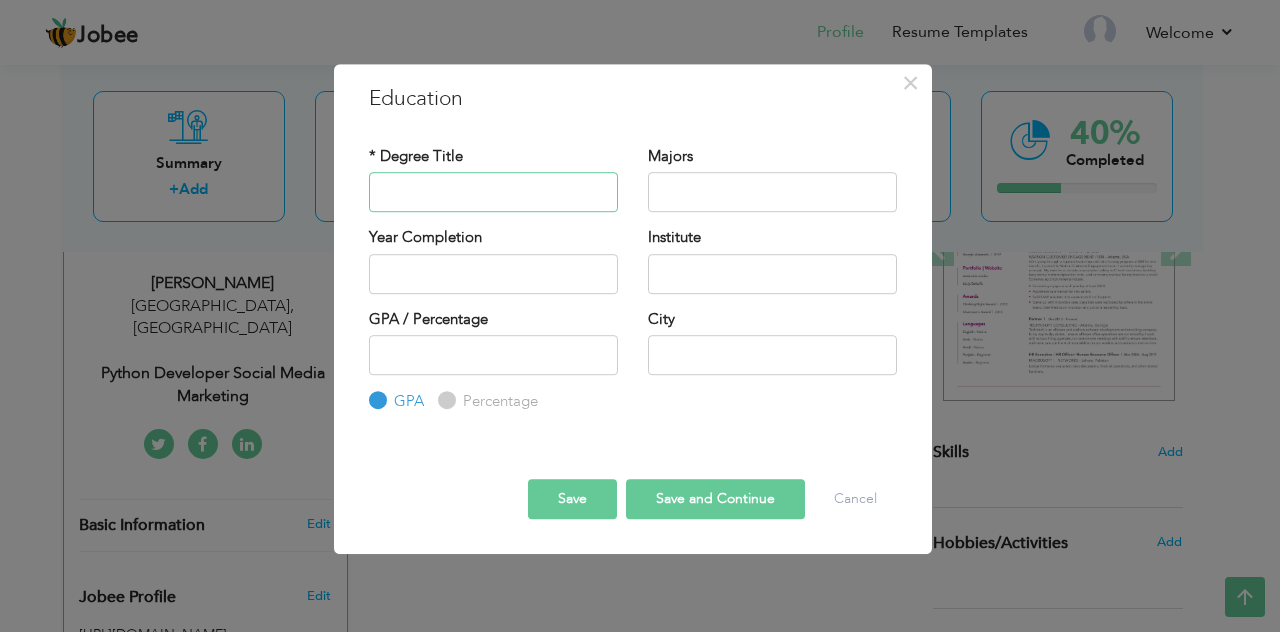 paste on "Intermediate" 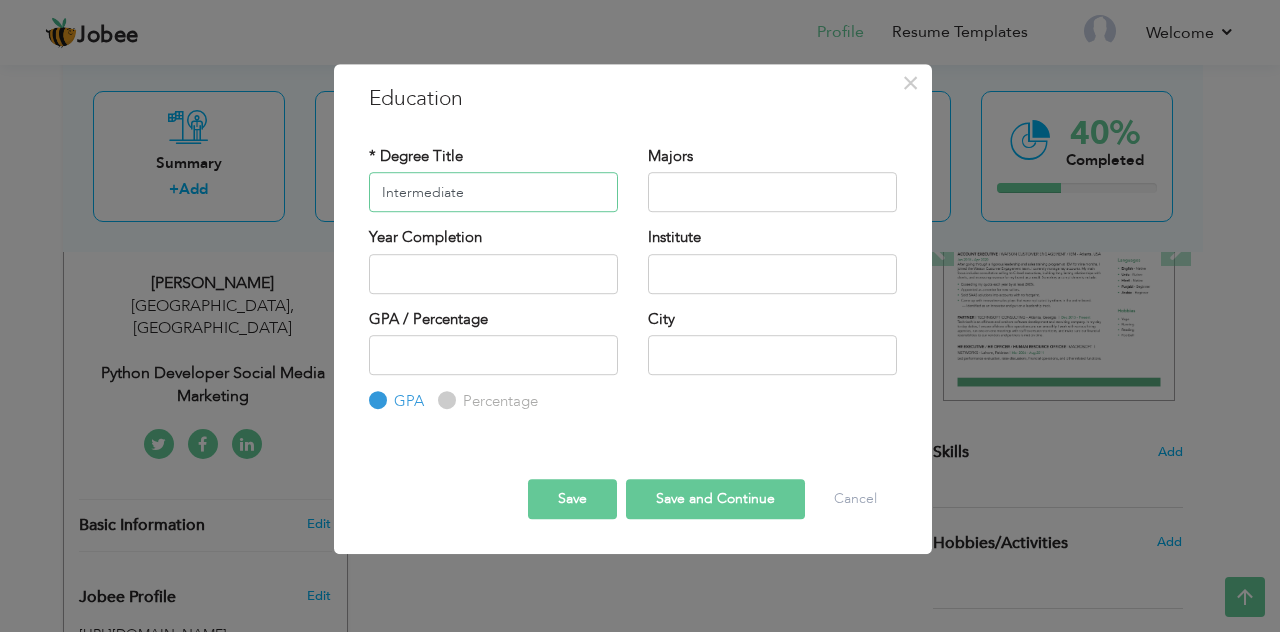 type on "Intermediate" 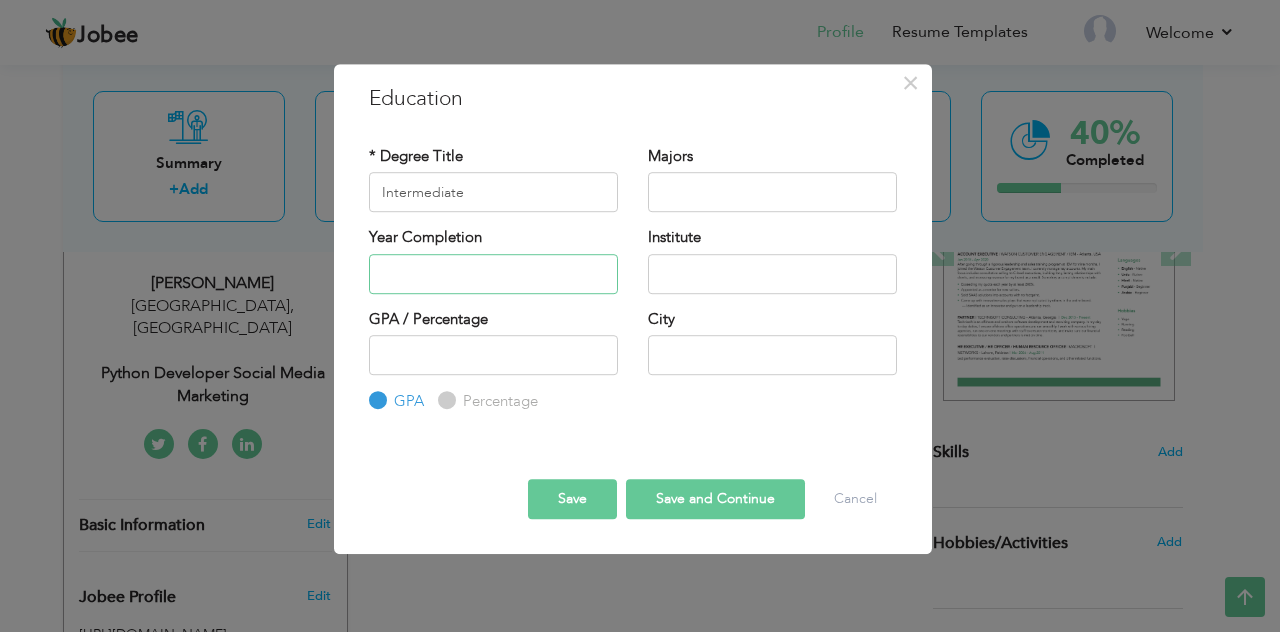 type on "2025" 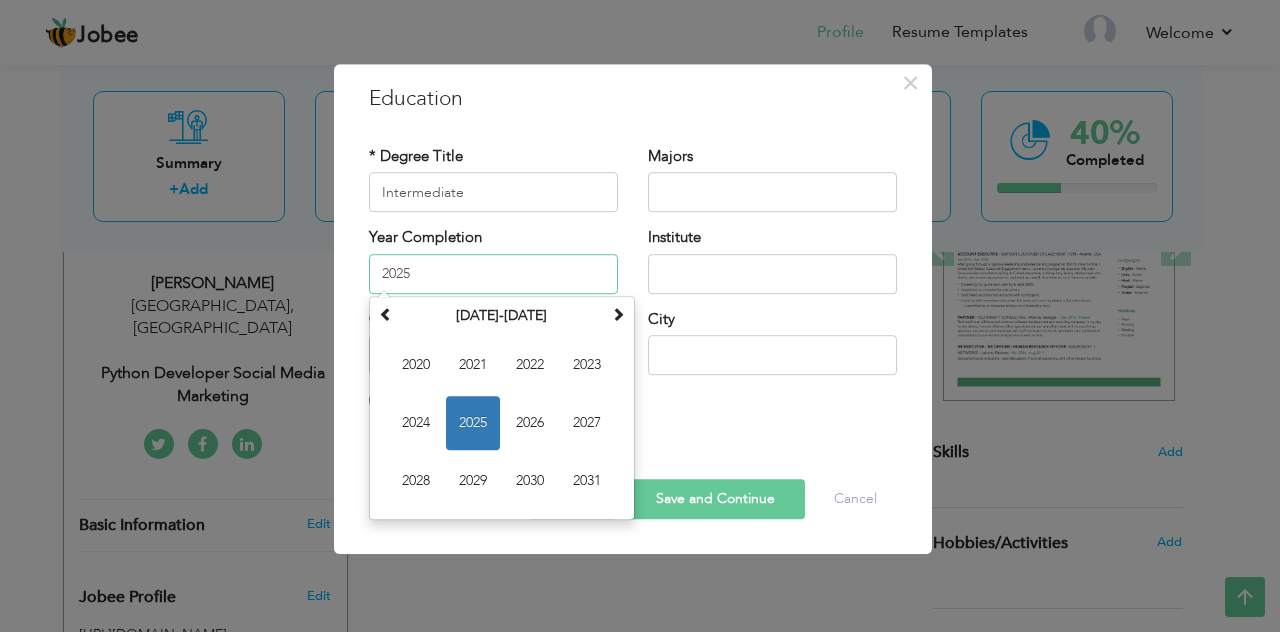 click on "2025" at bounding box center [493, 274] 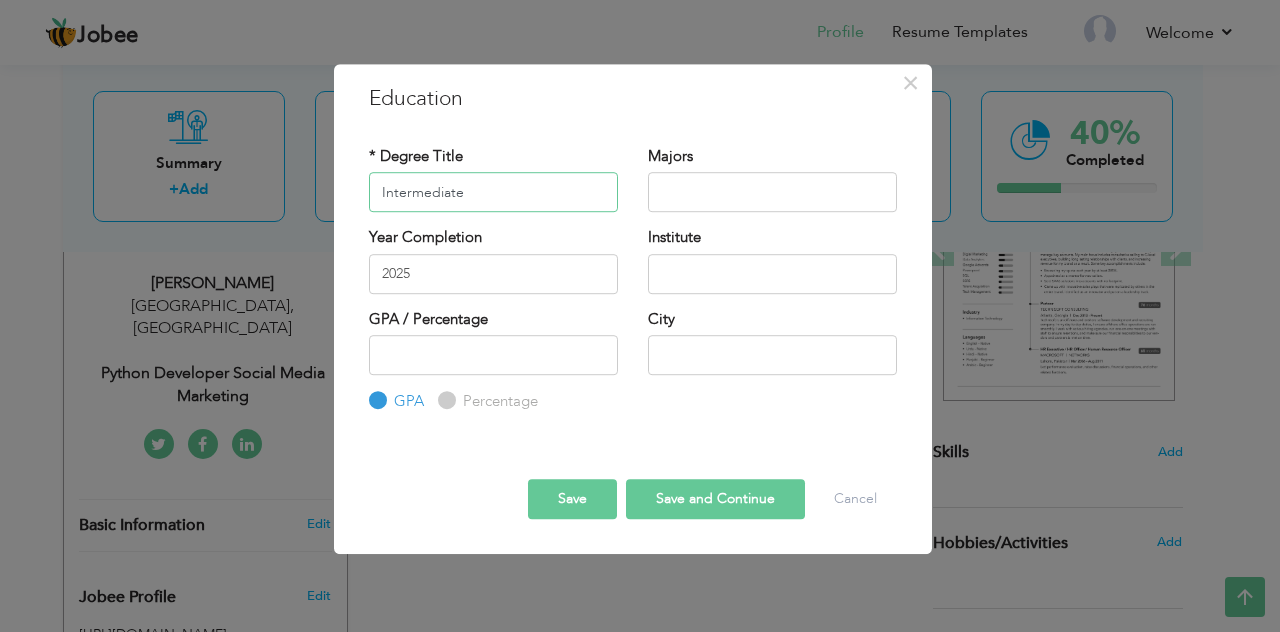 drag, startPoint x: 534, startPoint y: 183, endPoint x: 305, endPoint y: 205, distance: 230.05434 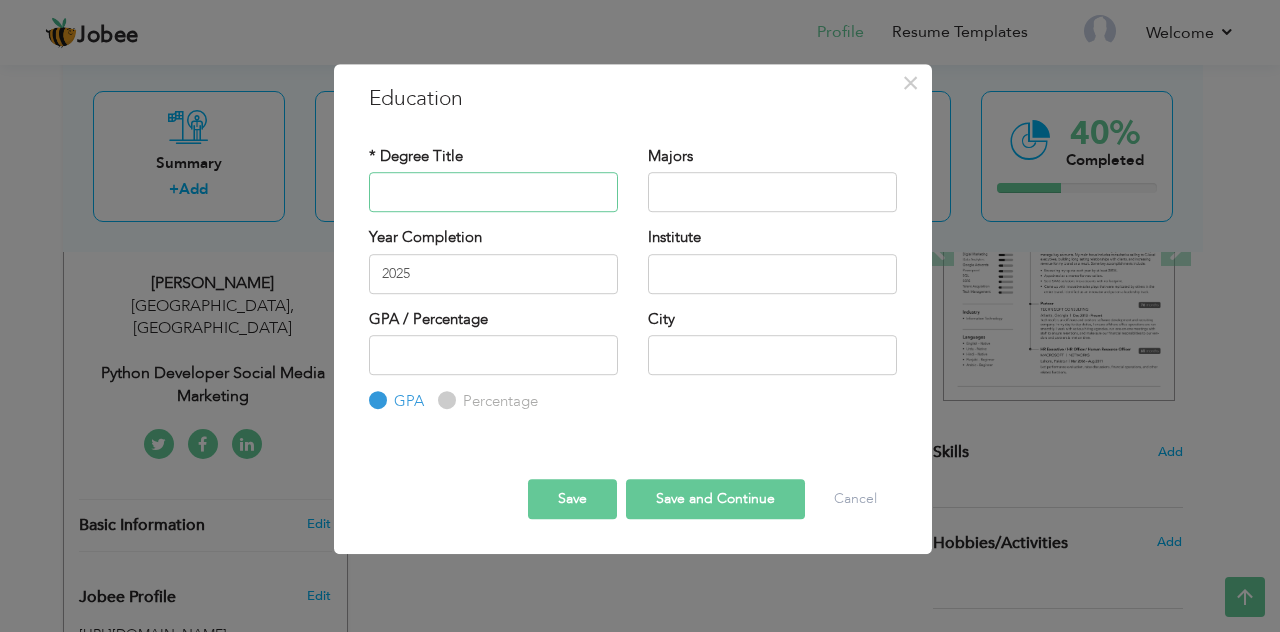 type 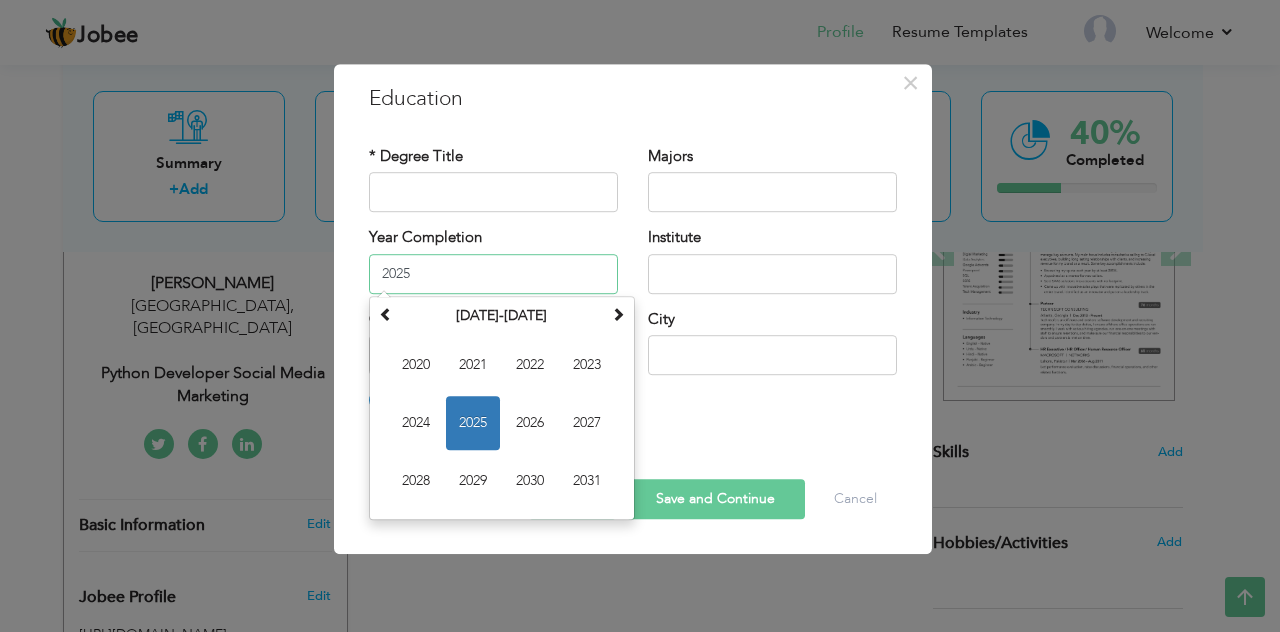 drag, startPoint x: 456, startPoint y: 278, endPoint x: 202, endPoint y: 295, distance: 254.56827 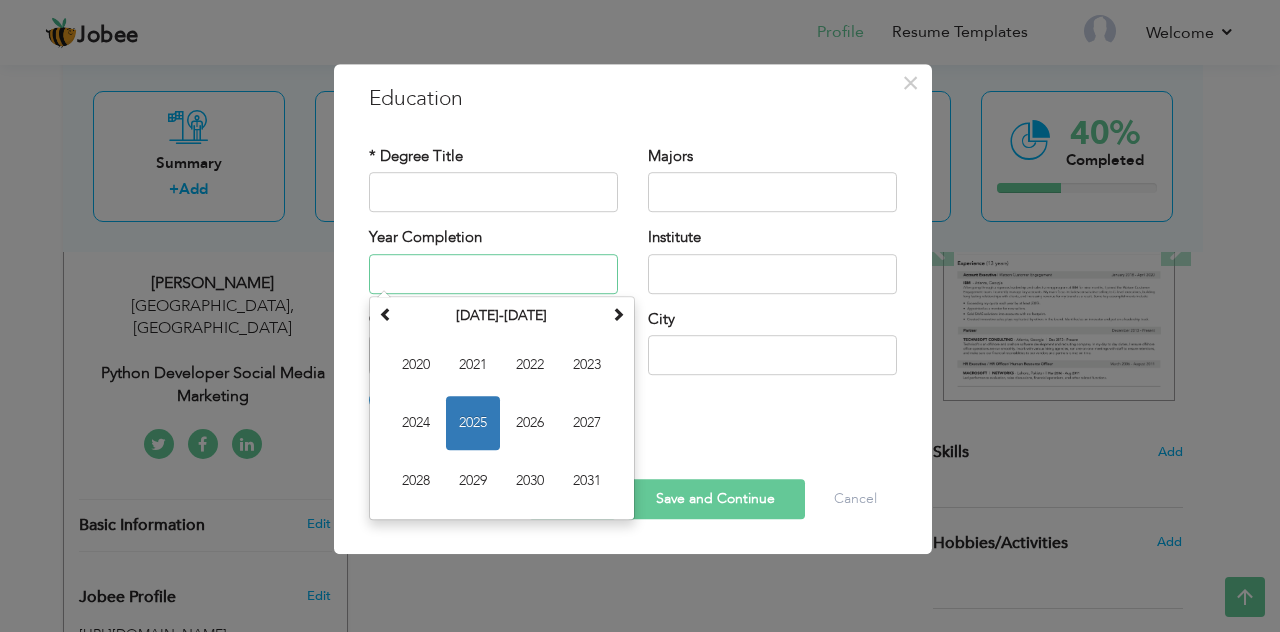 type 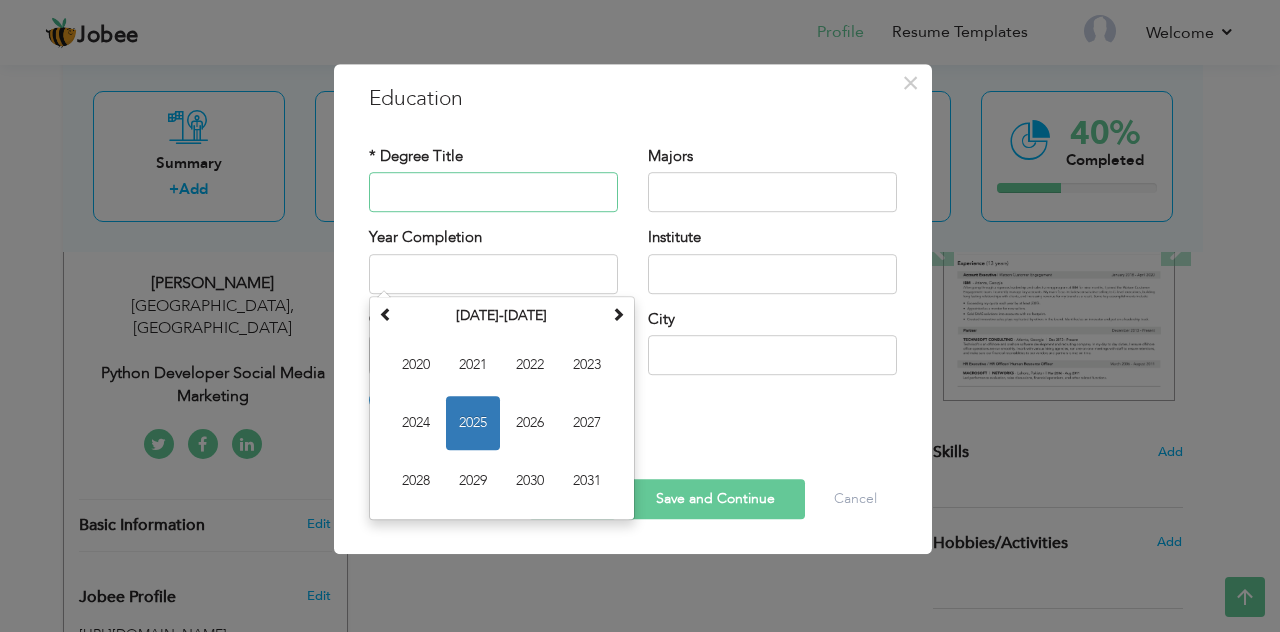 click at bounding box center (493, 192) 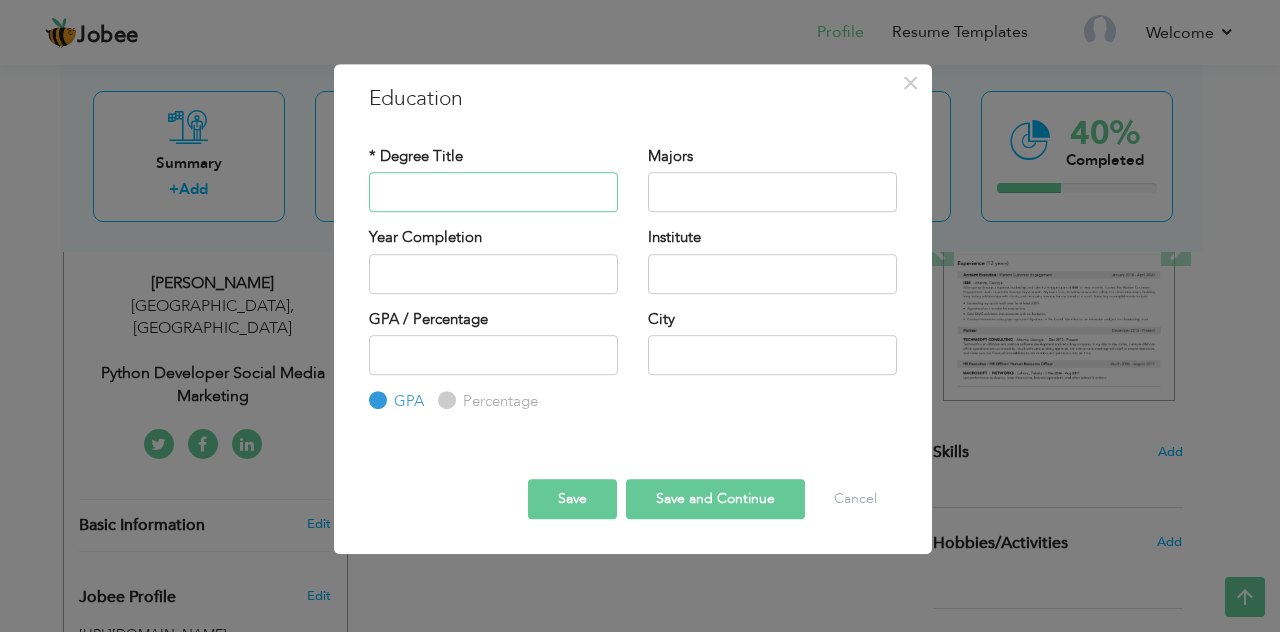paste on "Matriculation" 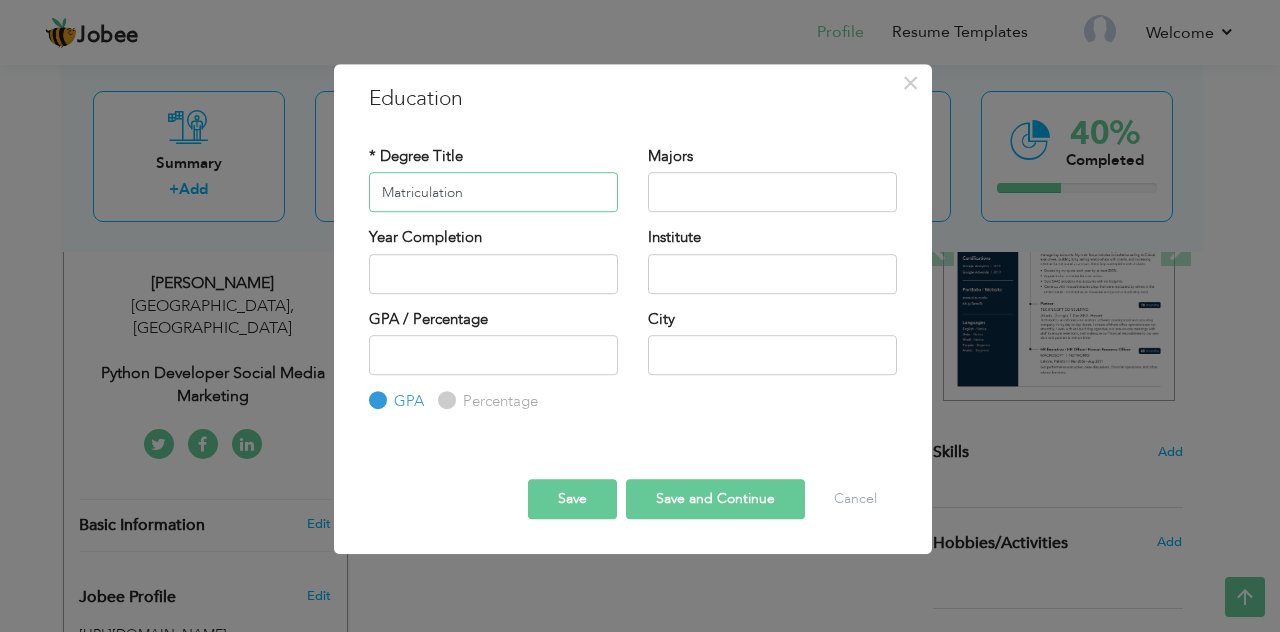 type on "Matriculation" 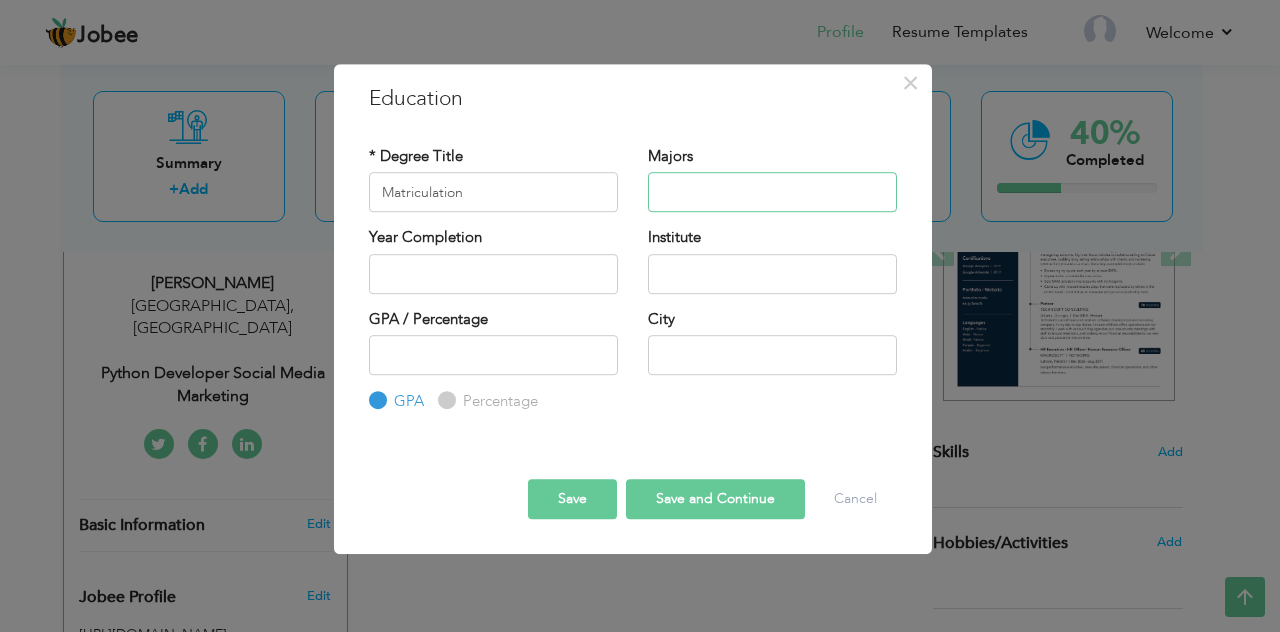 click at bounding box center [772, 192] 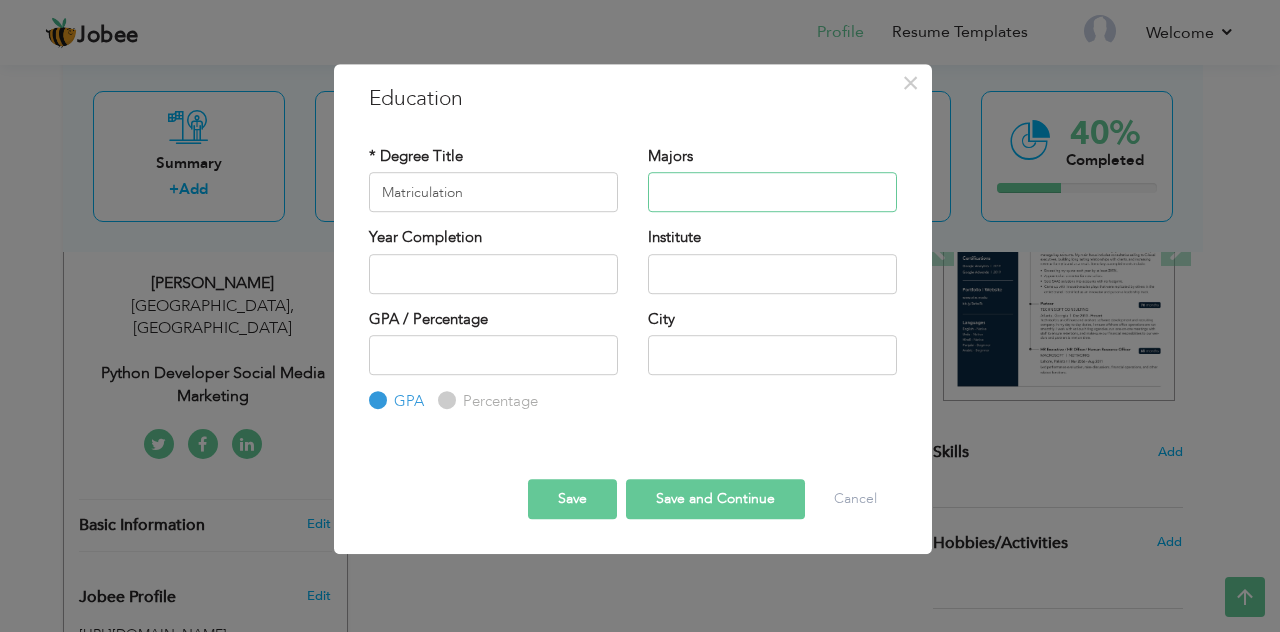 type on "S" 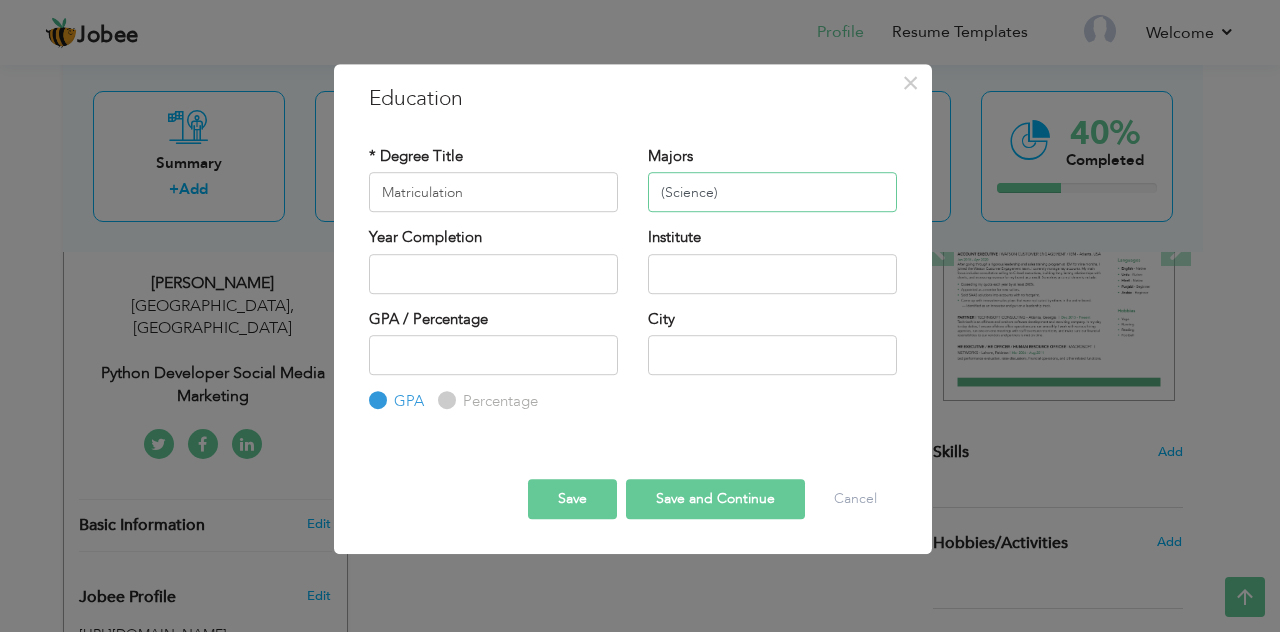 type on "(Science)" 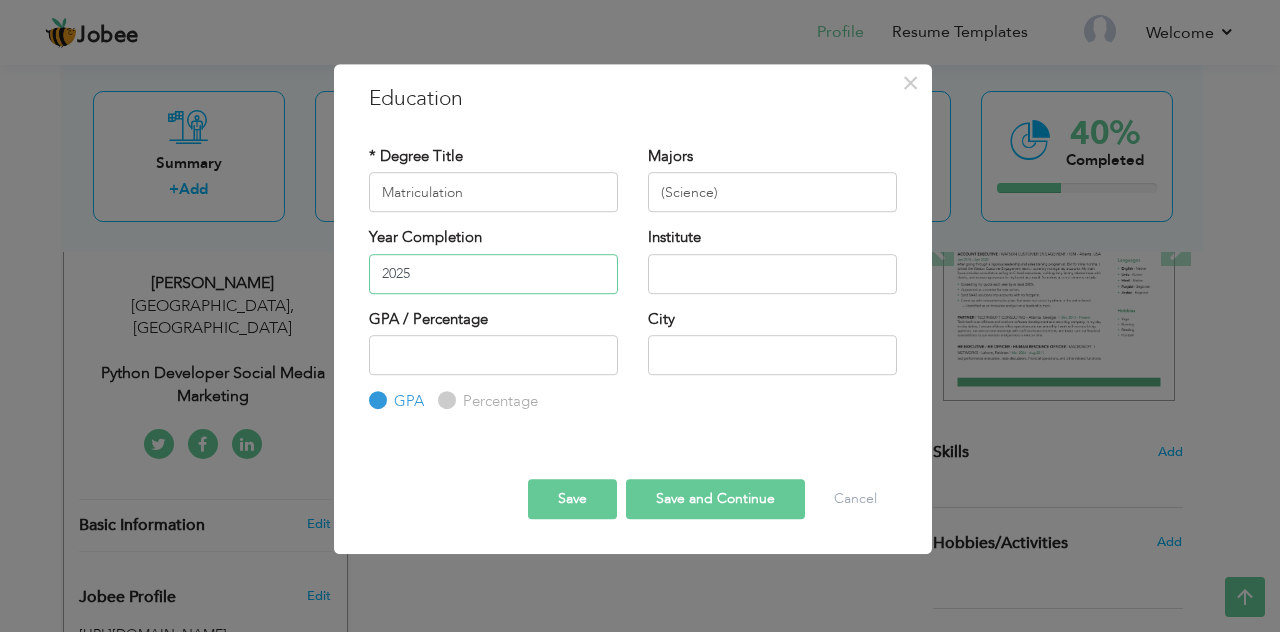 click on "2025" at bounding box center [493, 274] 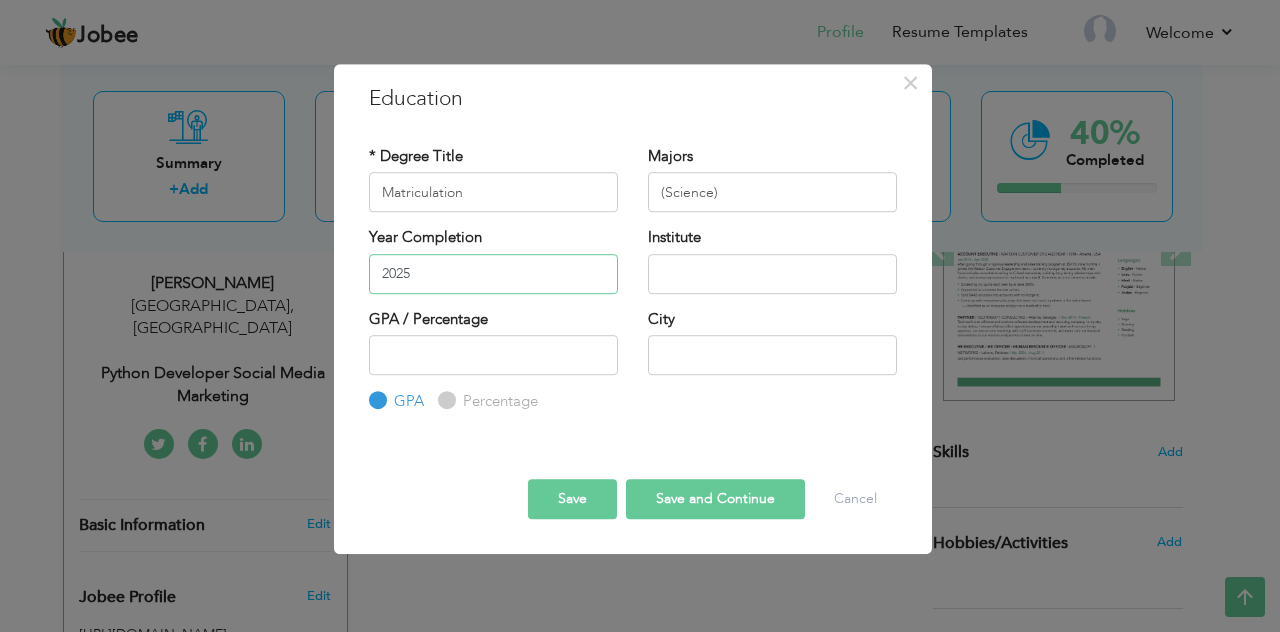 click on "2025" at bounding box center (493, 274) 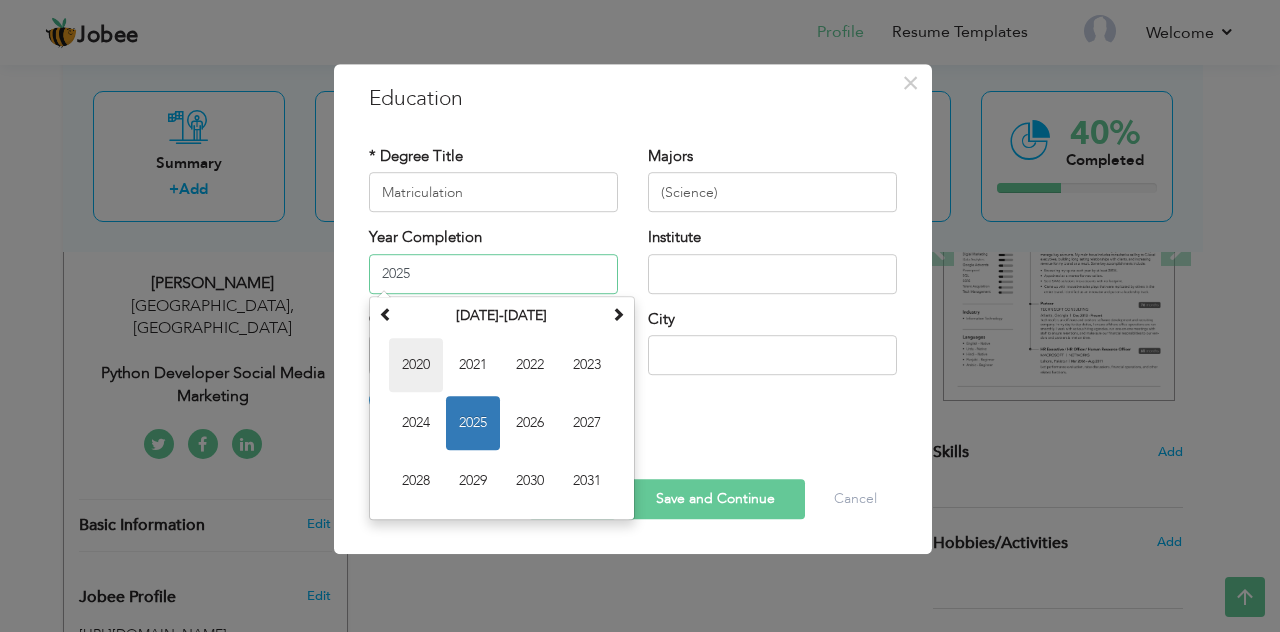 click on "2020" at bounding box center [416, 365] 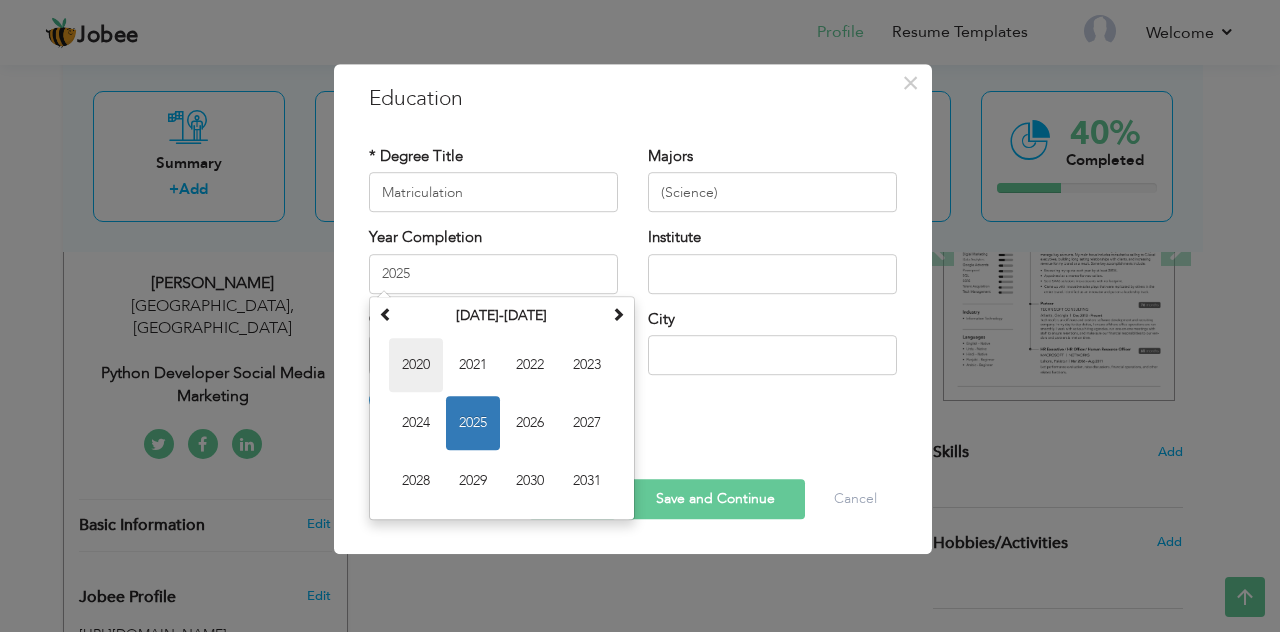 type on "2020" 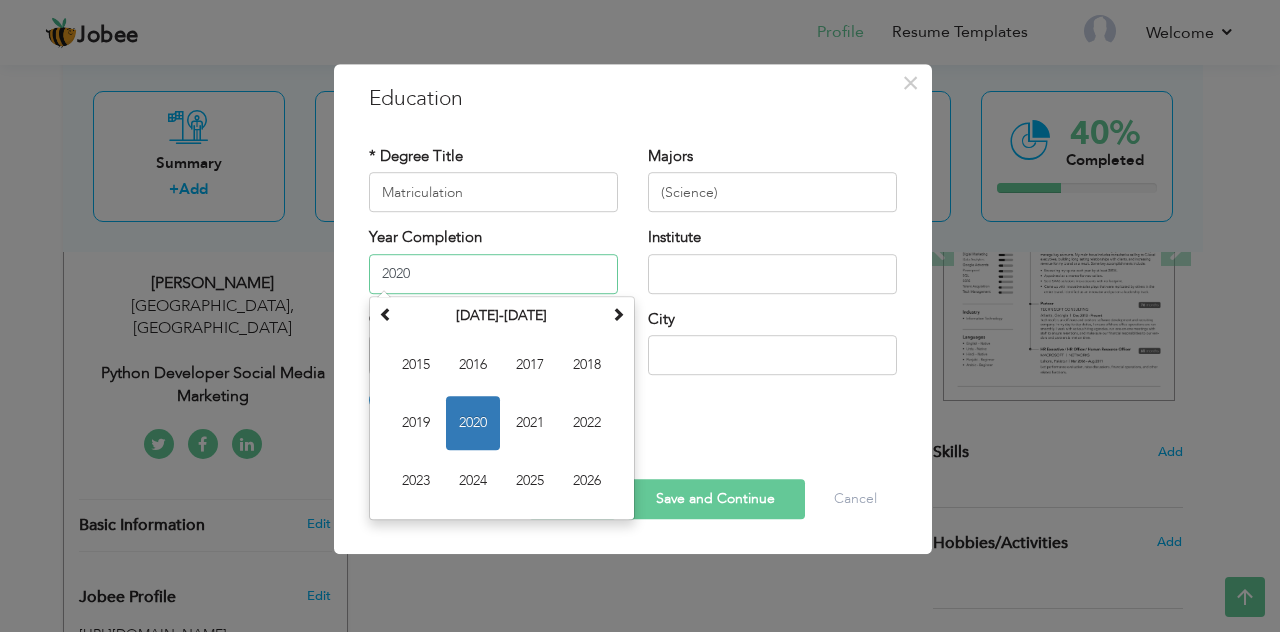 click on "2020" at bounding box center [493, 274] 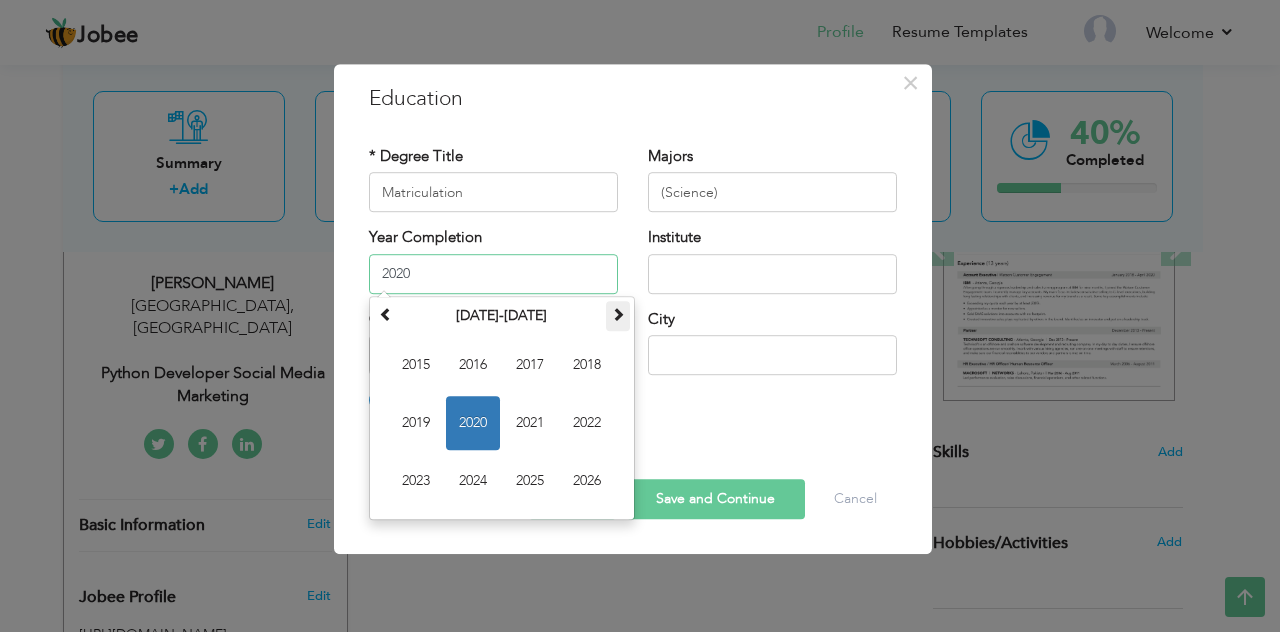 click at bounding box center [618, 316] 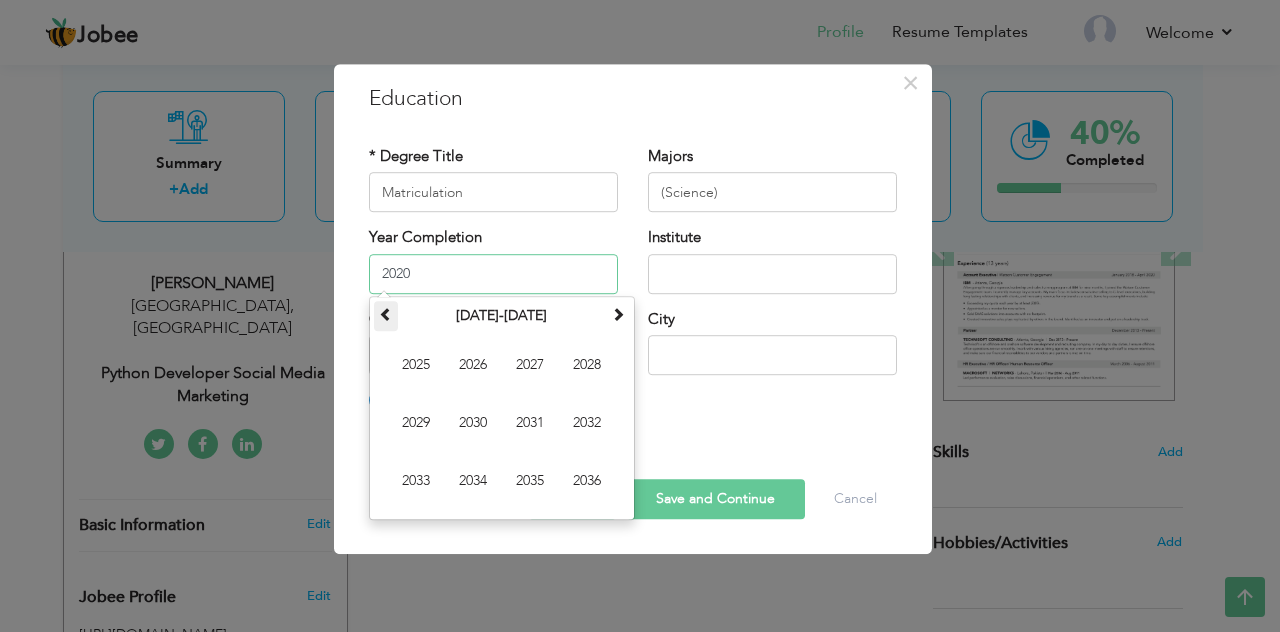 click at bounding box center (386, 314) 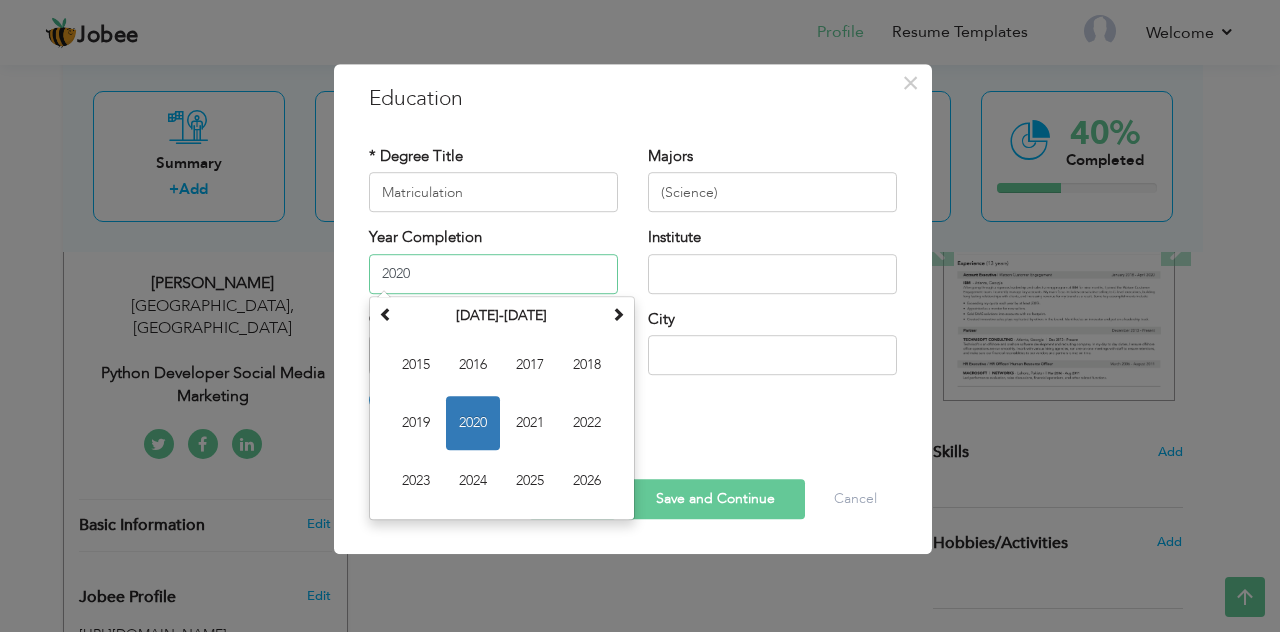 click on "2020" at bounding box center (473, 423) 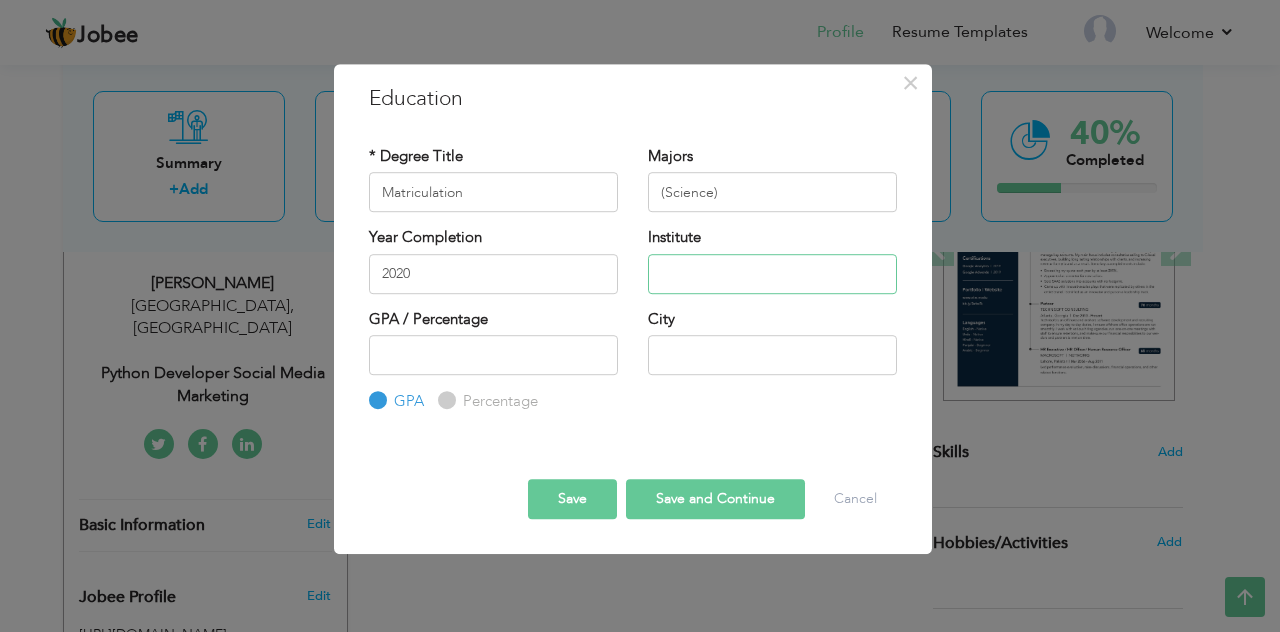 click at bounding box center (772, 274) 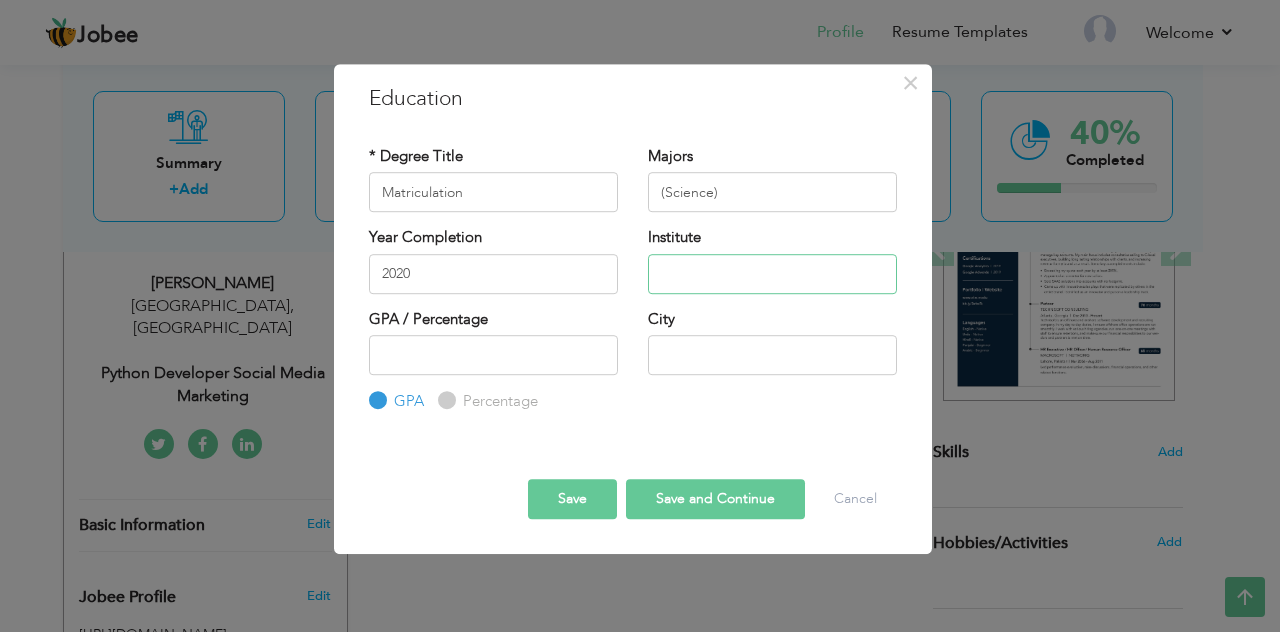 paste on "Green Academy, Lahore" 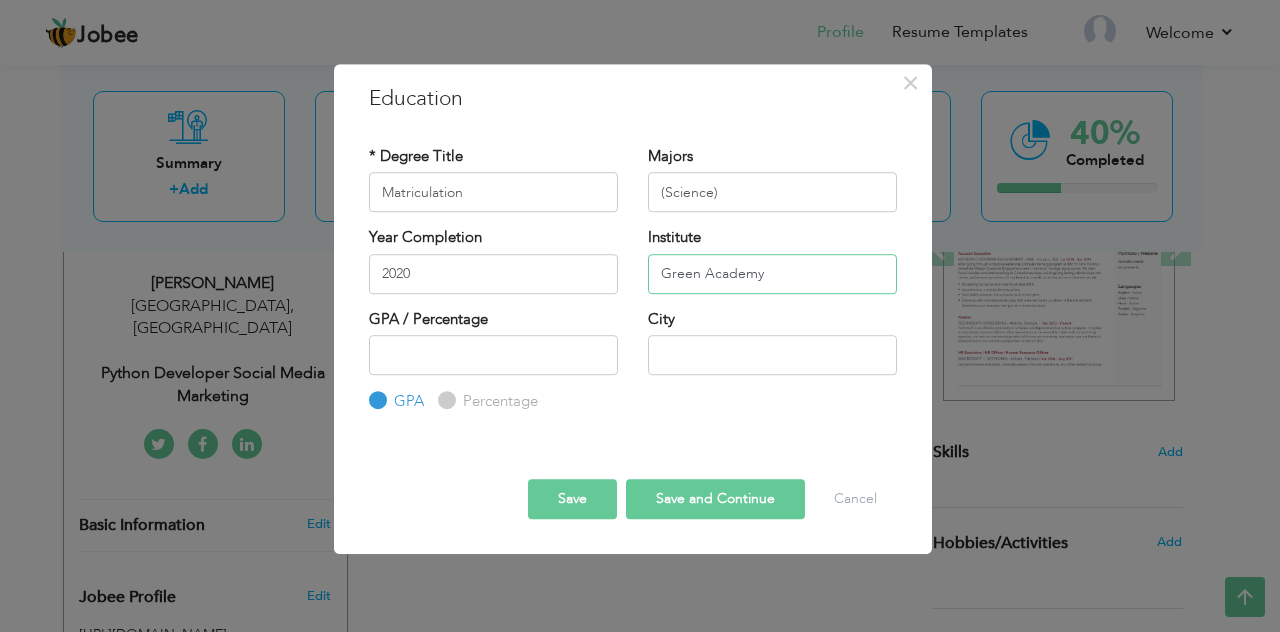 type on "Green Academy" 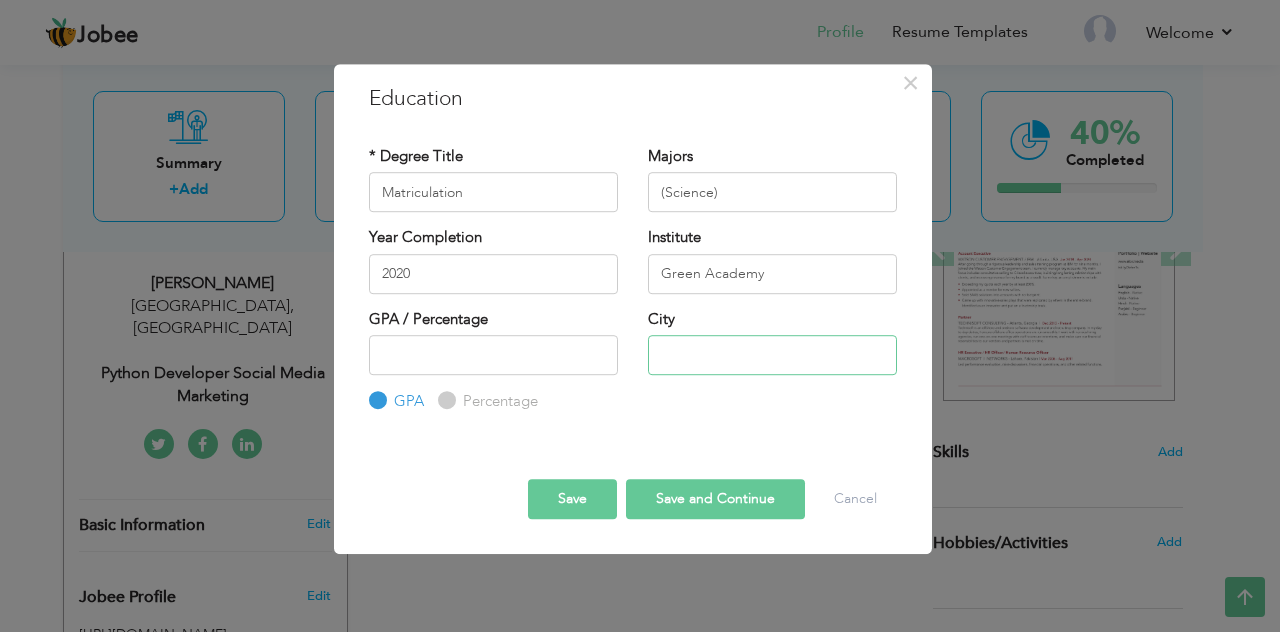 click at bounding box center [772, 355] 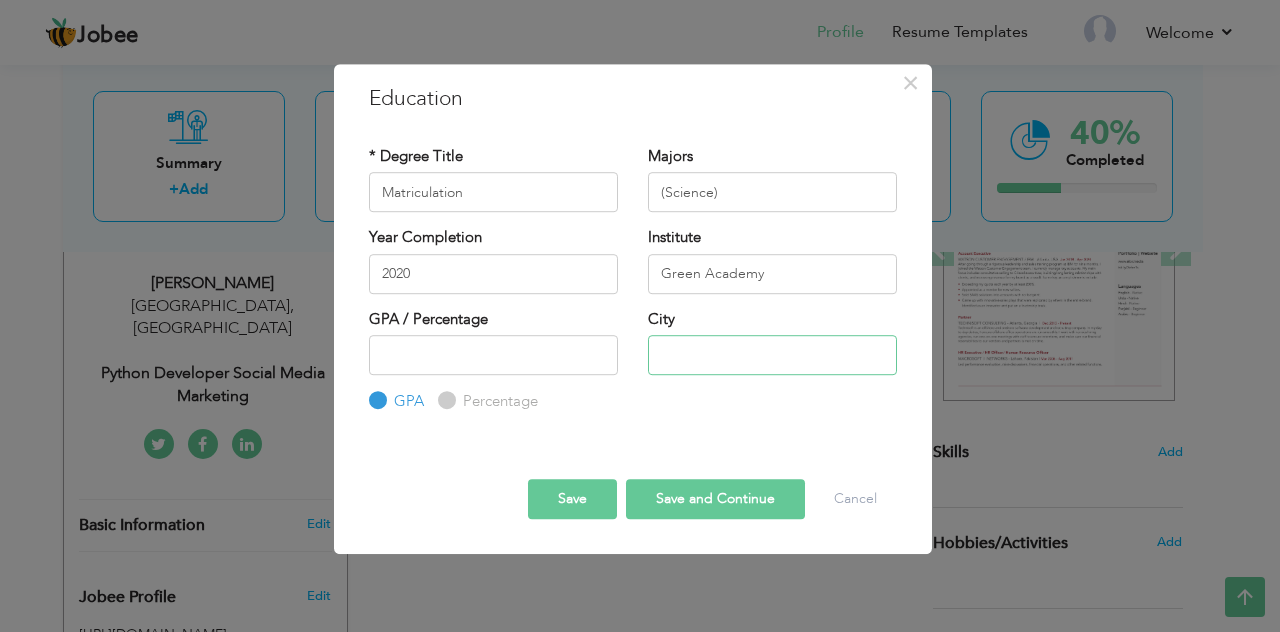 type on "[GEOGRAPHIC_DATA]" 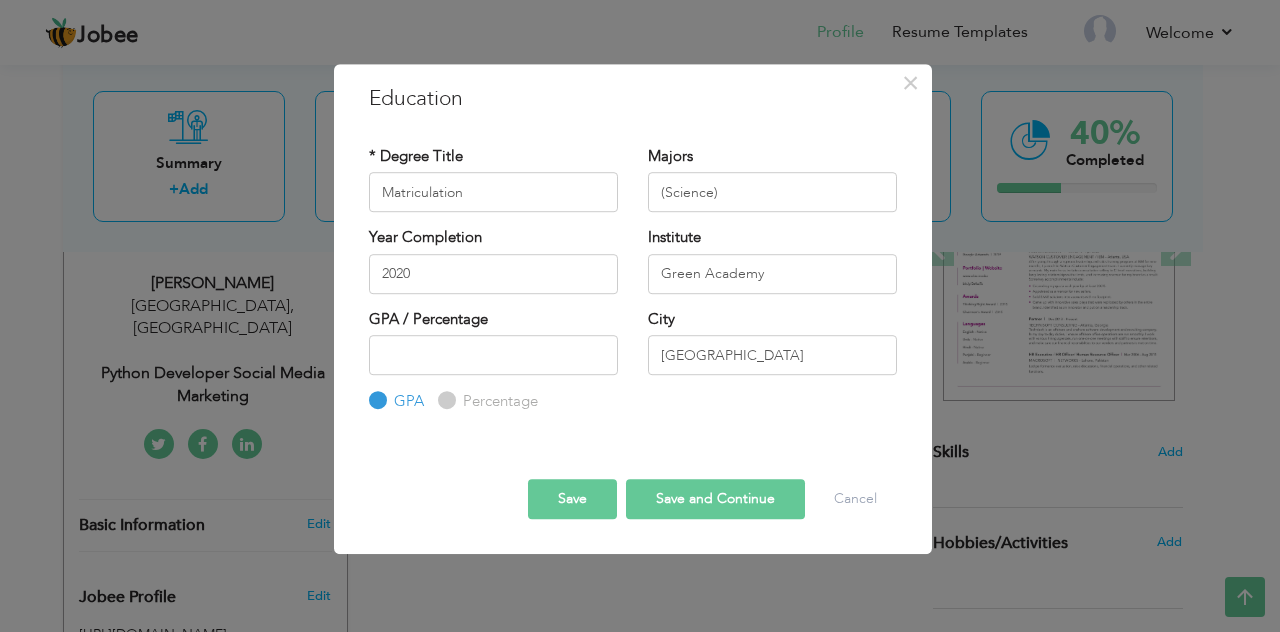 click on "Save and Continue" at bounding box center (715, 499) 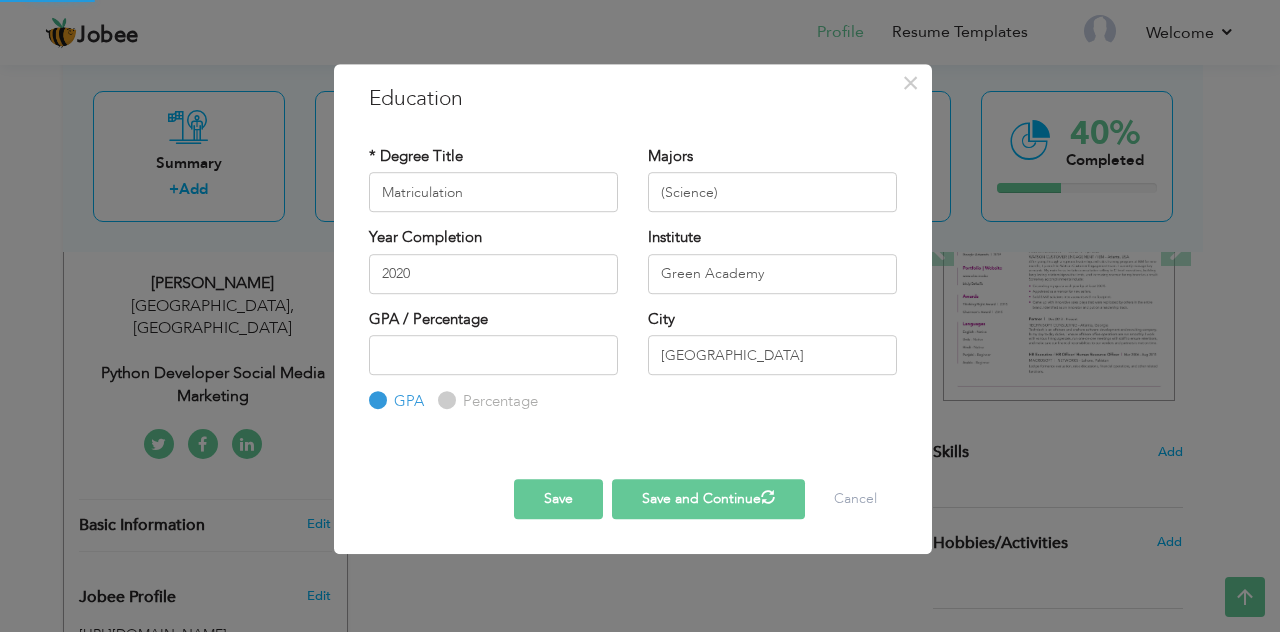 type 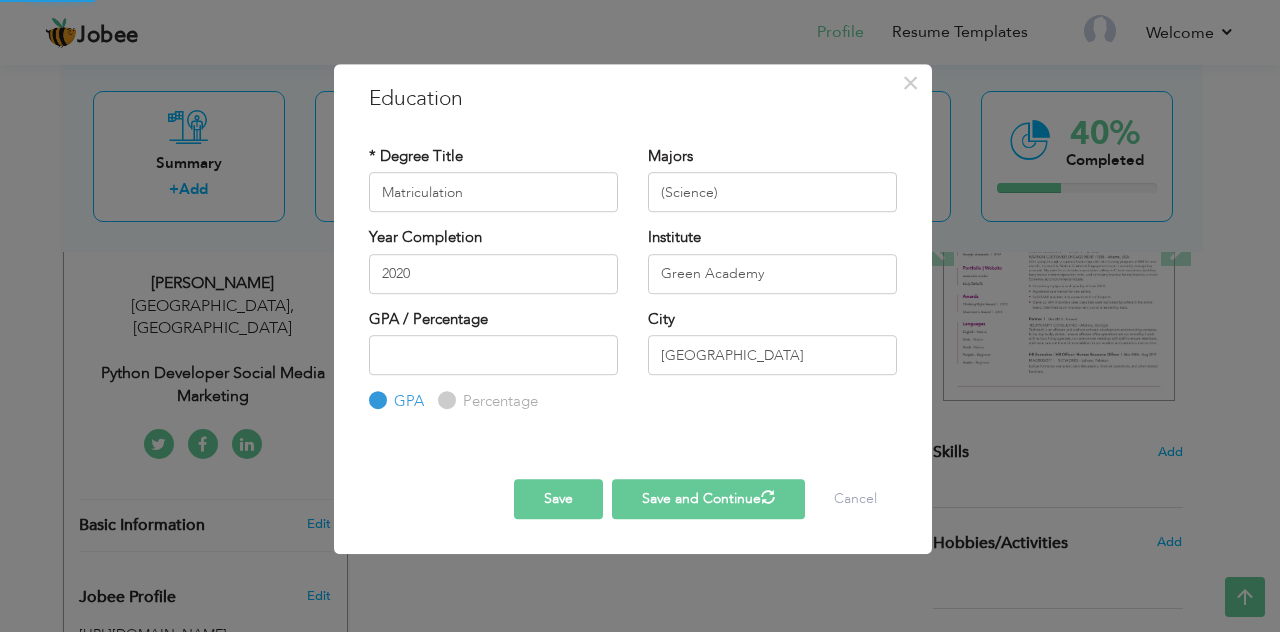 type 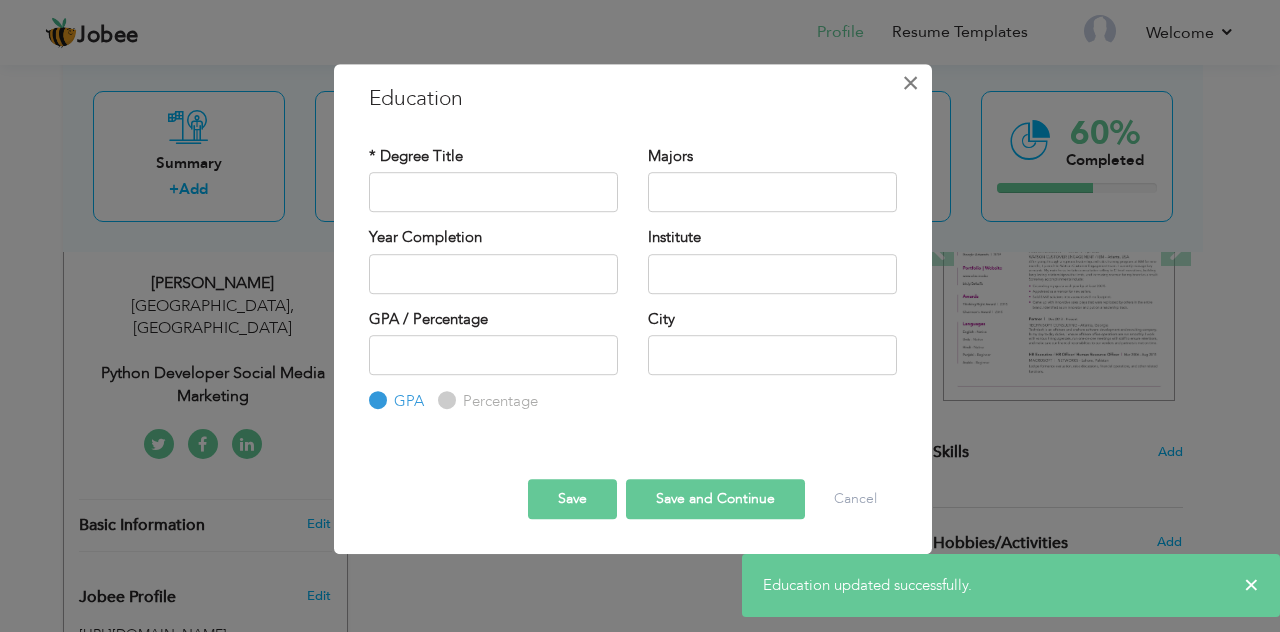 click on "×" at bounding box center [910, 83] 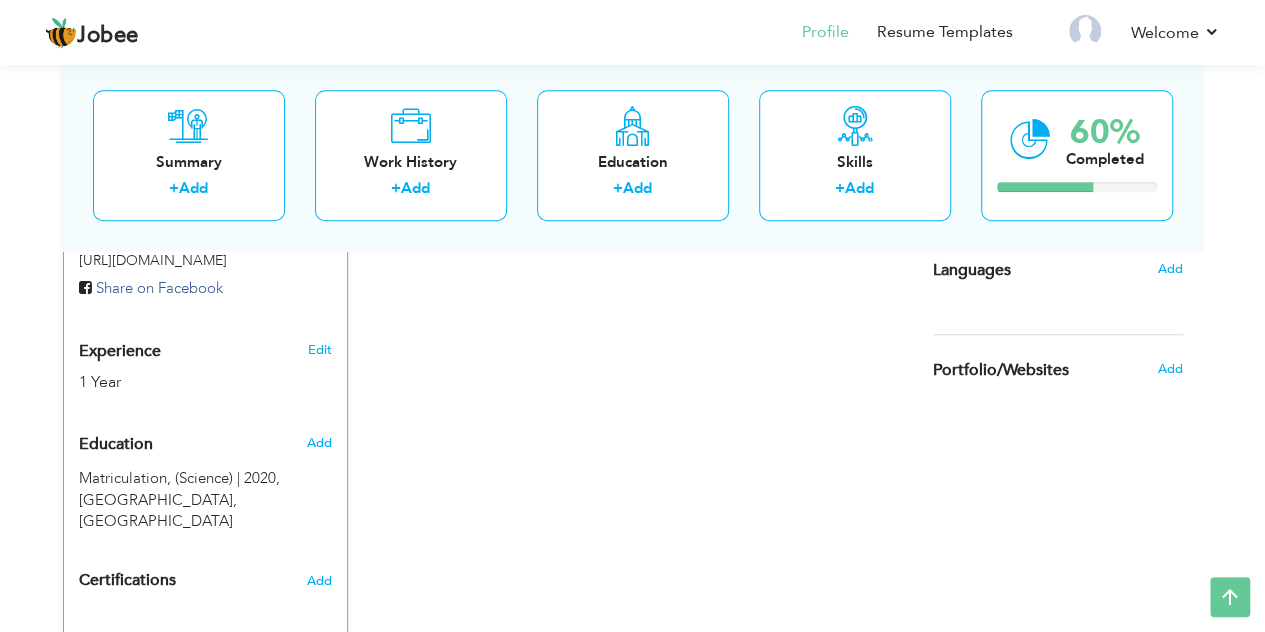 scroll, scrollTop: 708, scrollLeft: 0, axis: vertical 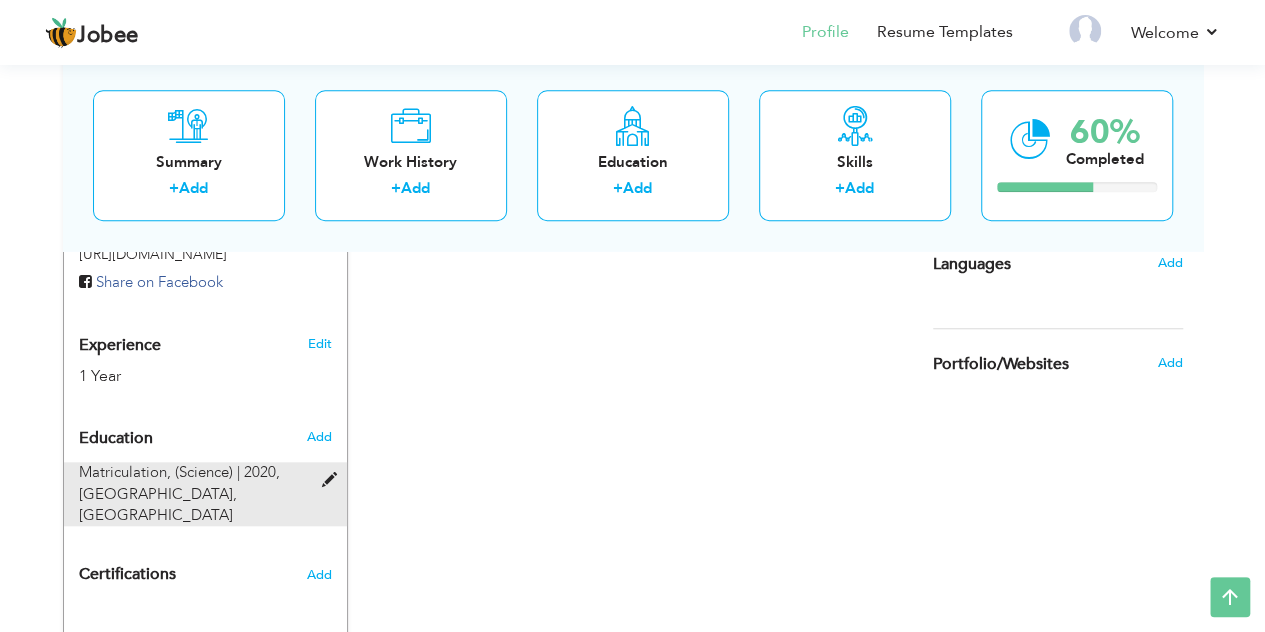 click on "Change
Remove
ASAD KHAN
Lahore ,   Pakistan
Python Developer Social Media Marketing" at bounding box center (205, 206) 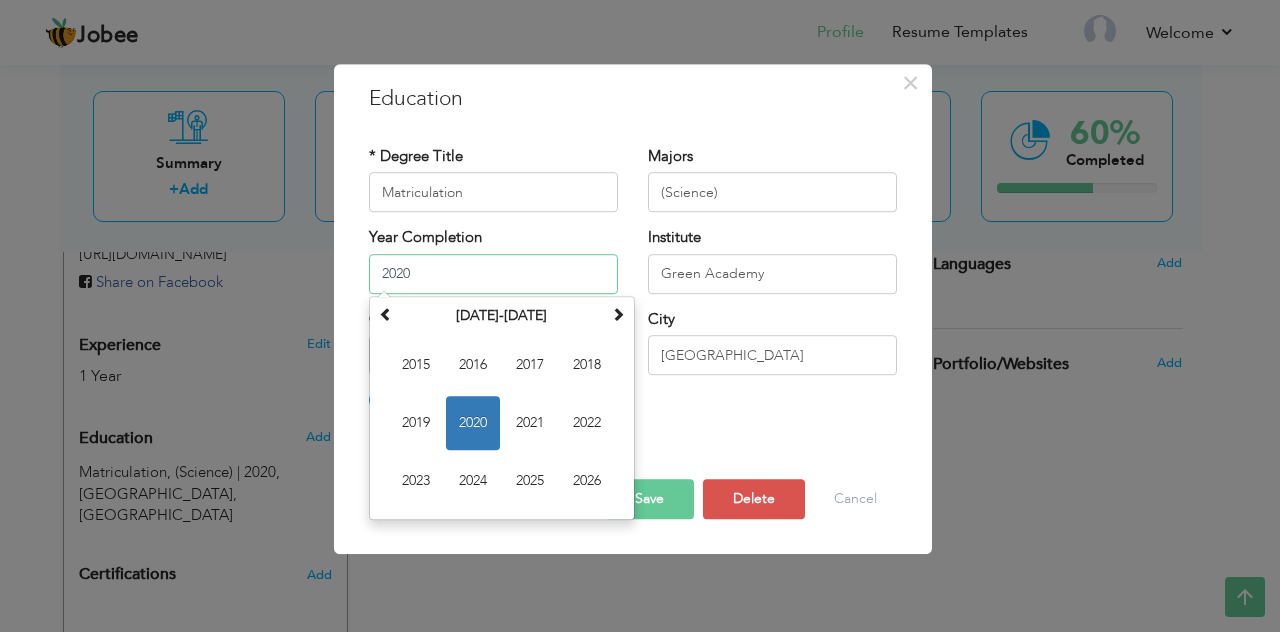 click on "2020" at bounding box center [493, 274] 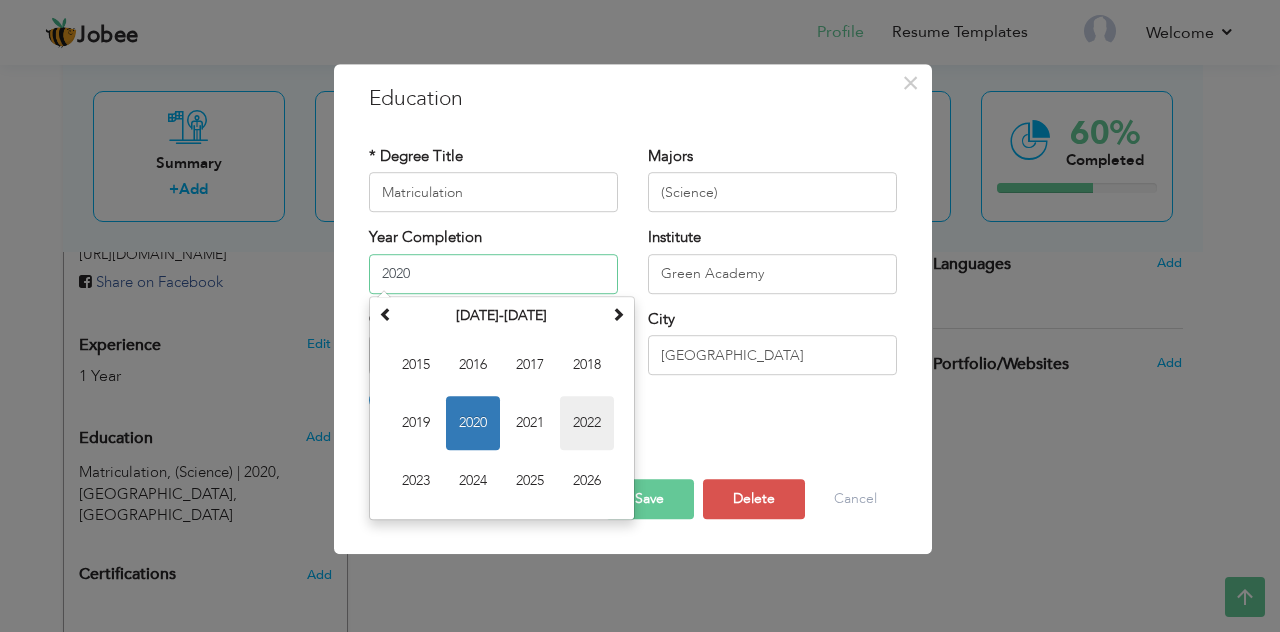 click on "2022" at bounding box center (587, 423) 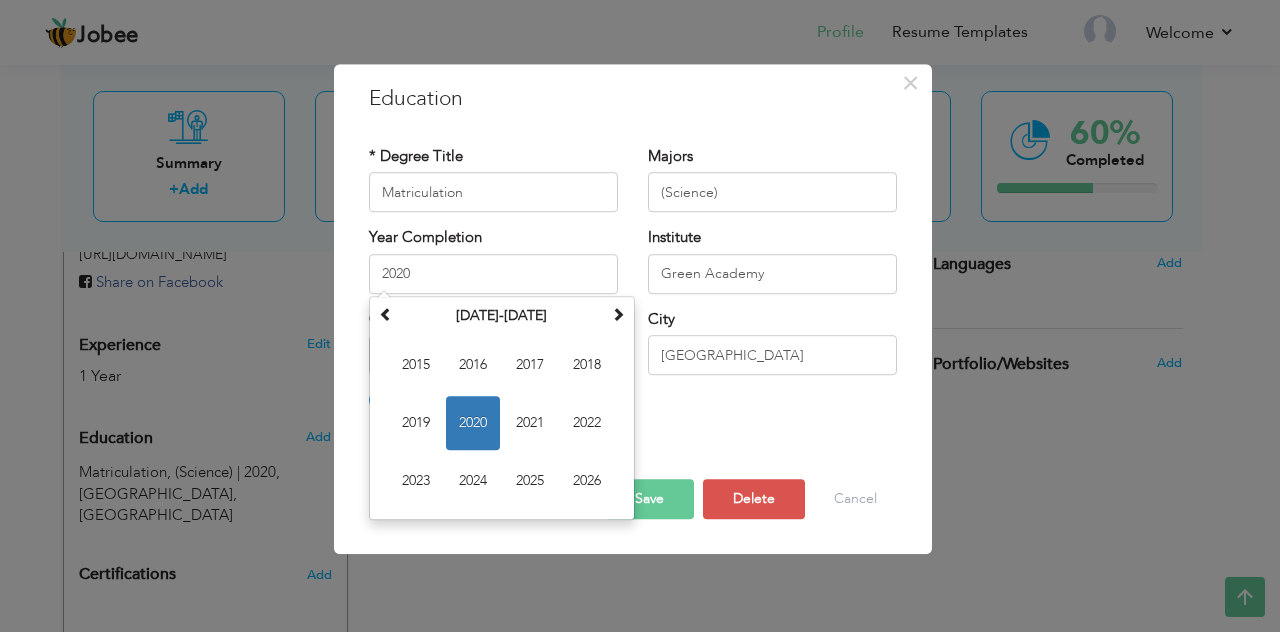type on "2022" 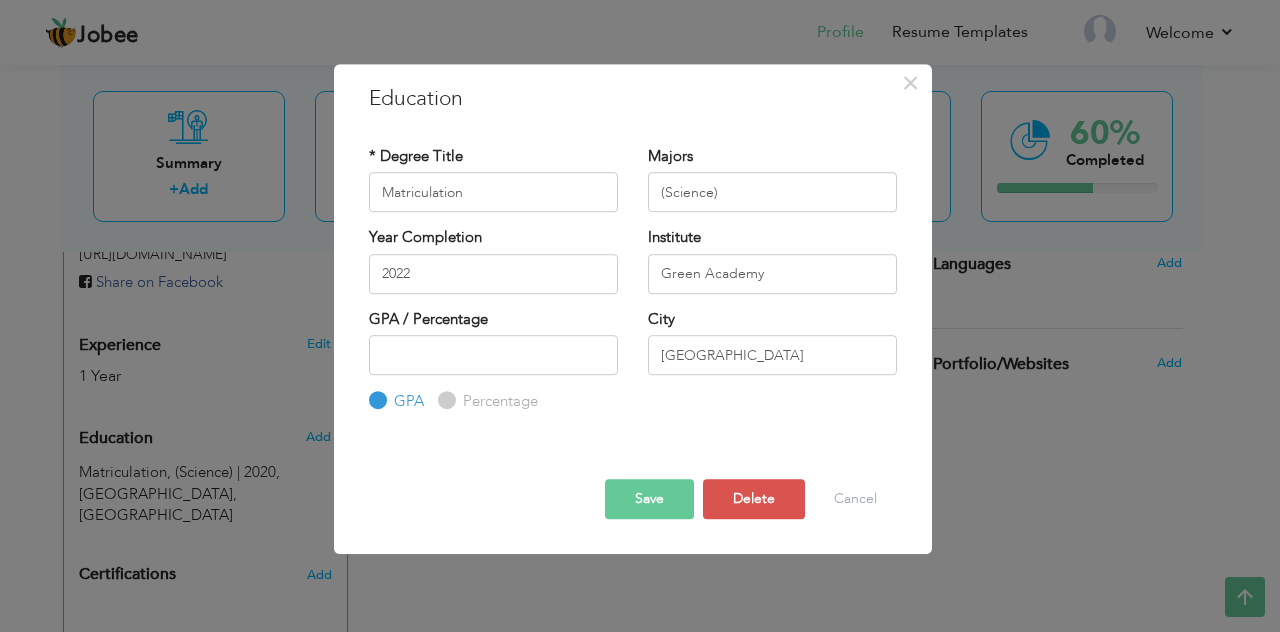 click on "Save" at bounding box center (649, 499) 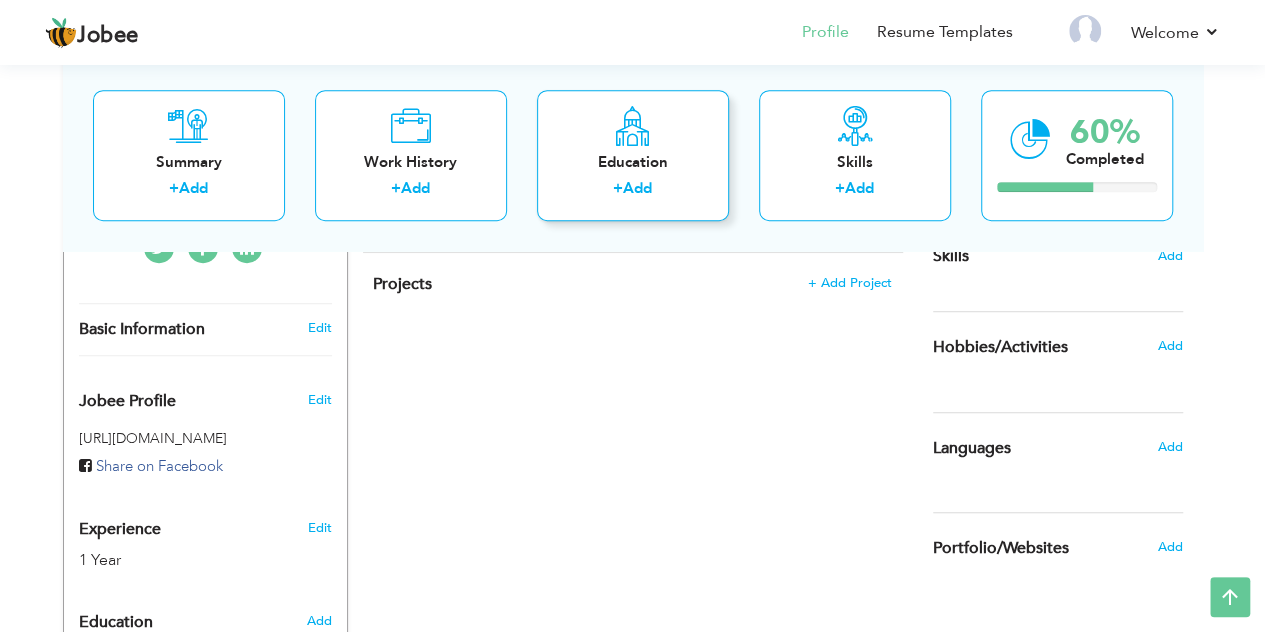 scroll, scrollTop: 428, scrollLeft: 0, axis: vertical 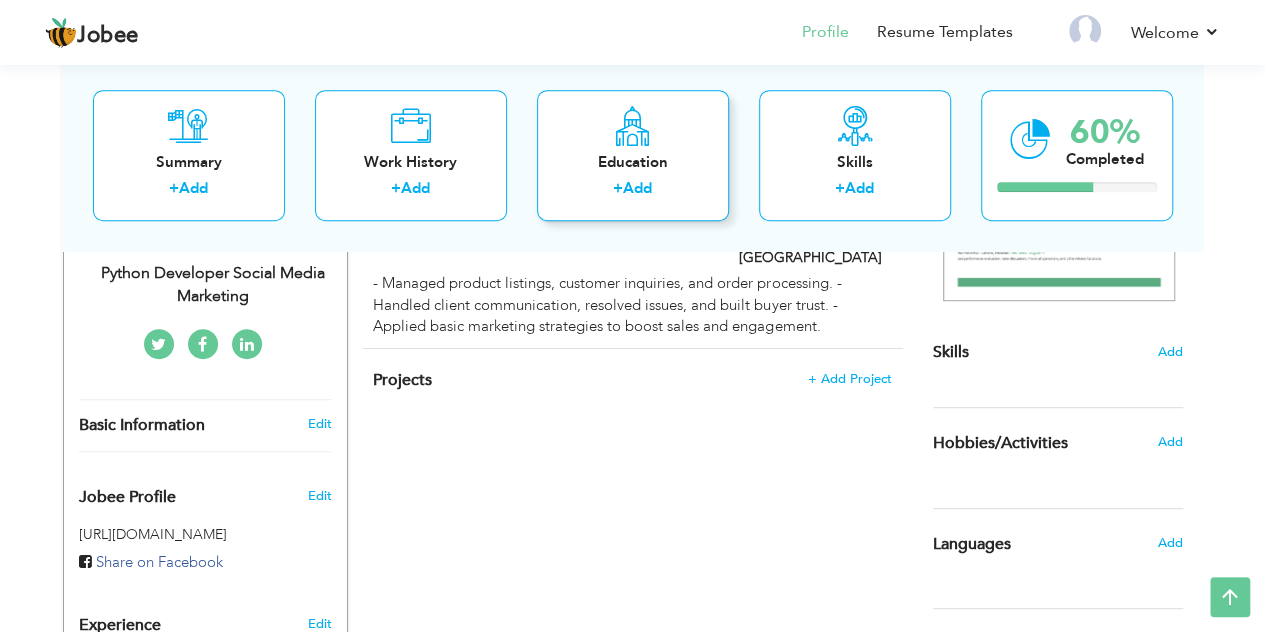 click on "Education" at bounding box center (633, 162) 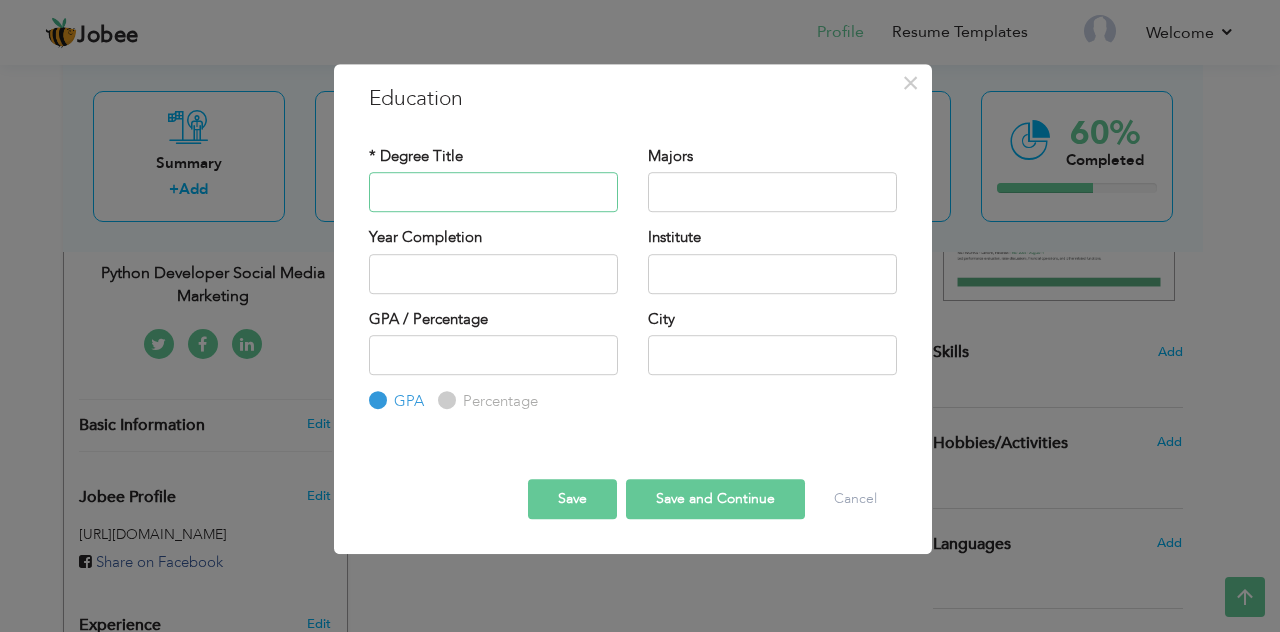 paste on "Intermediate" 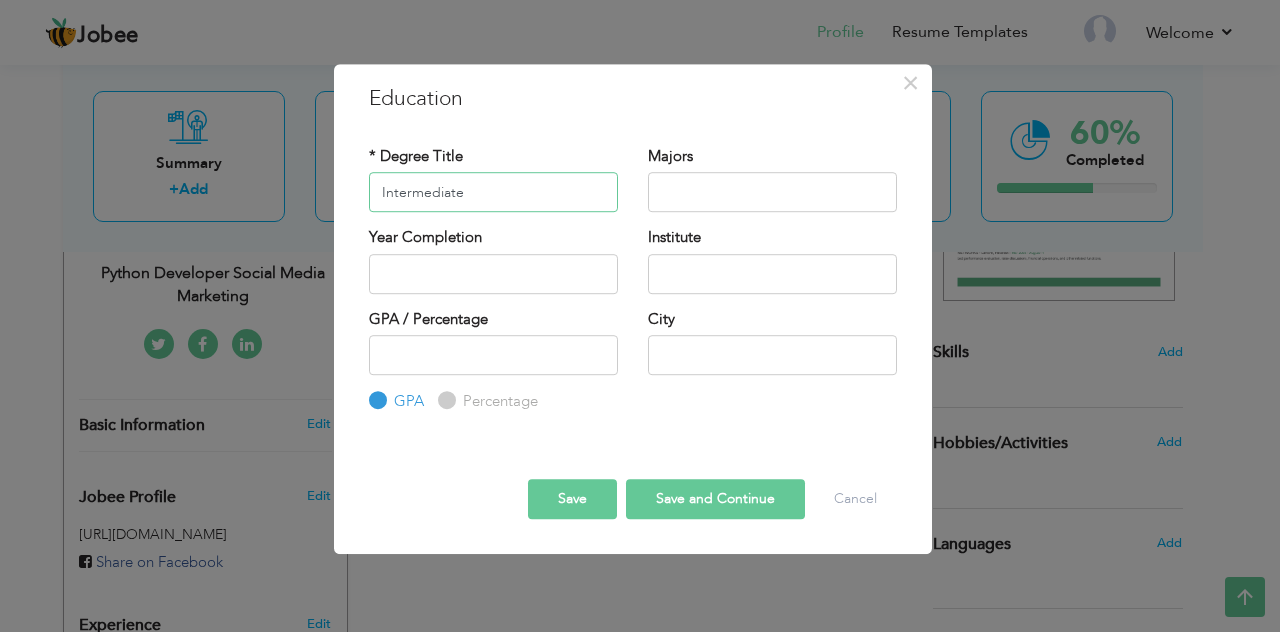type on "Intermediate" 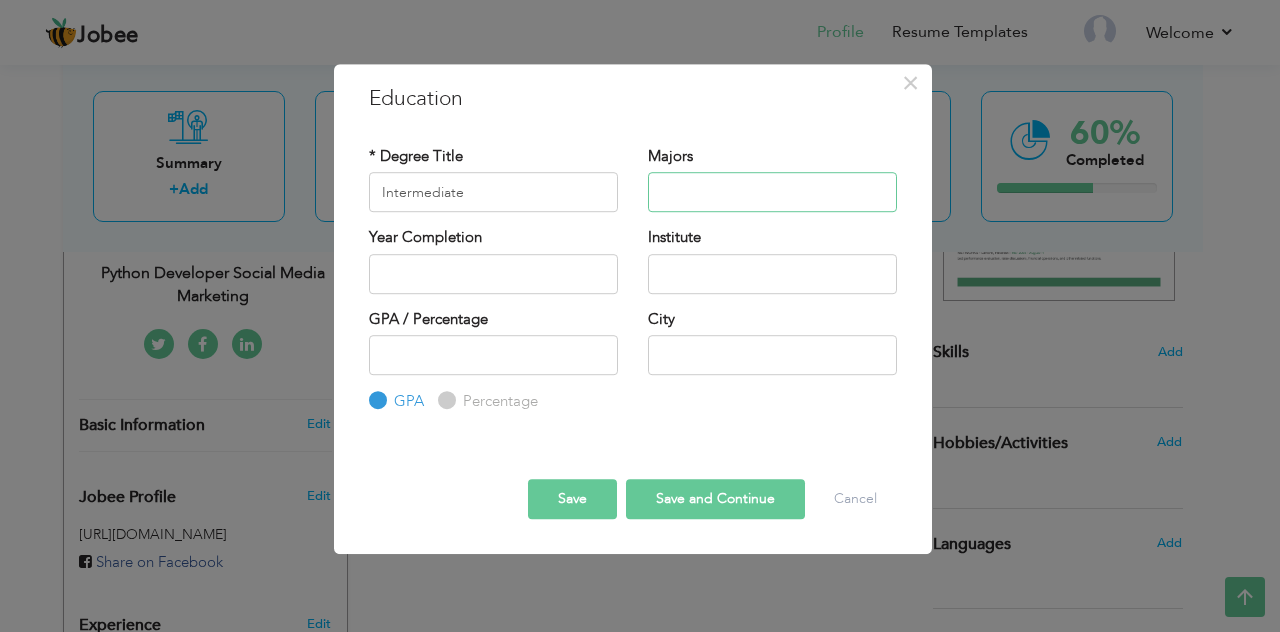 click at bounding box center (772, 192) 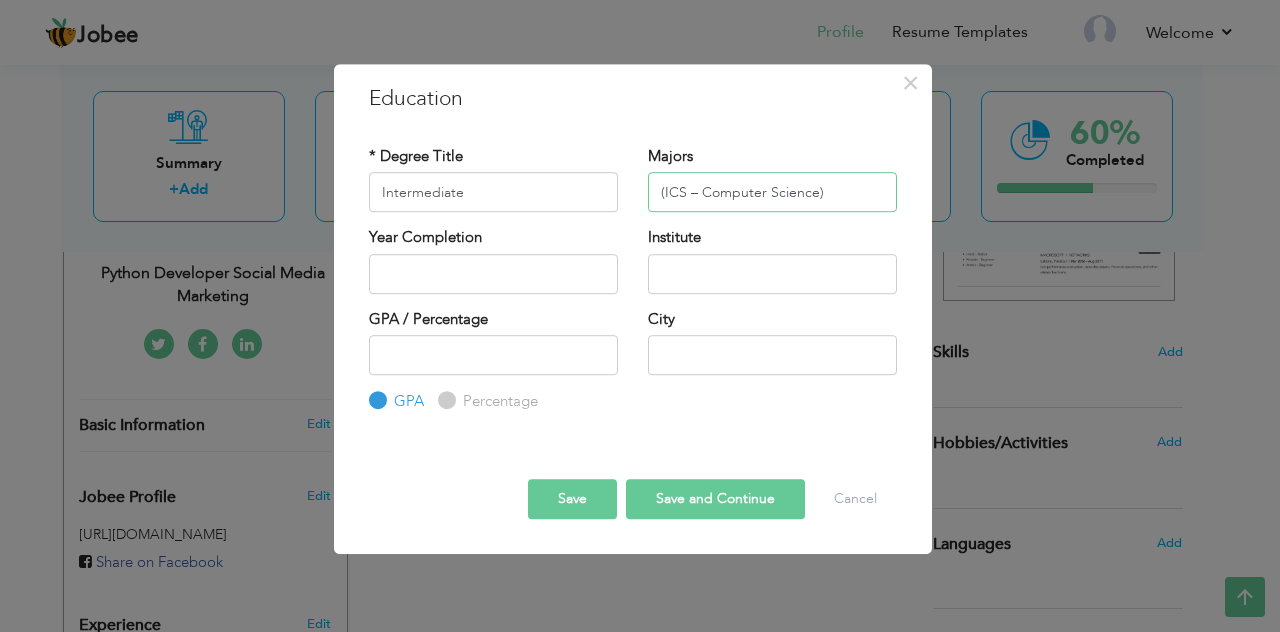 type on "(ICS – Computer Science)" 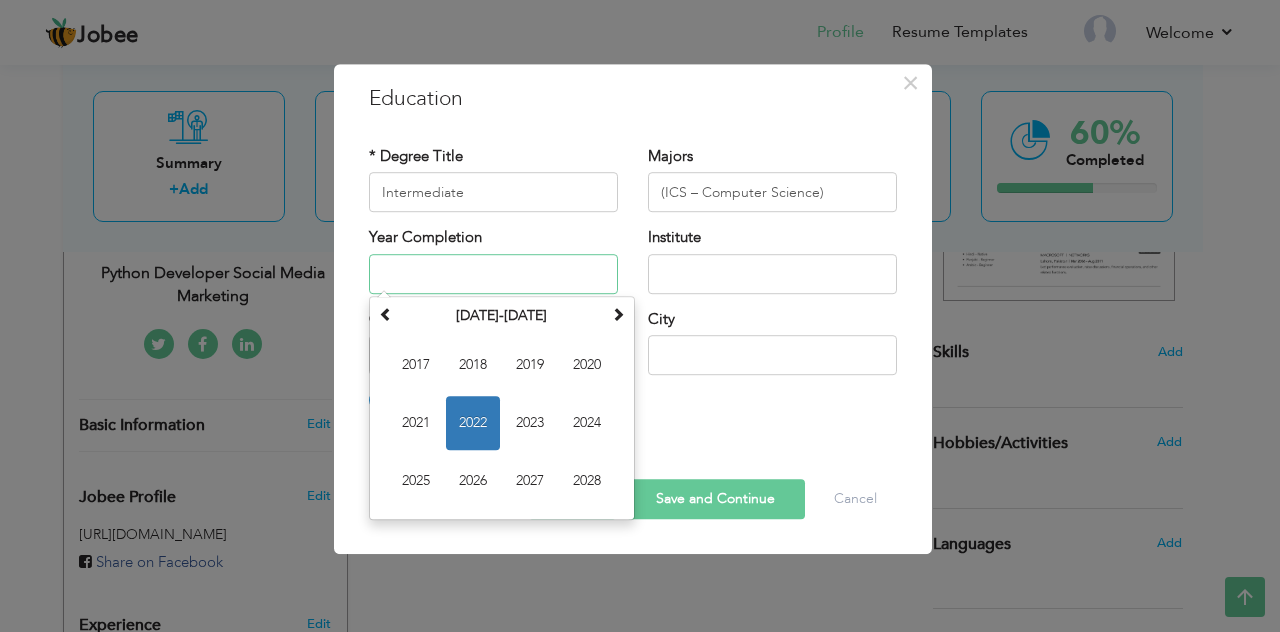 click at bounding box center [493, 274] 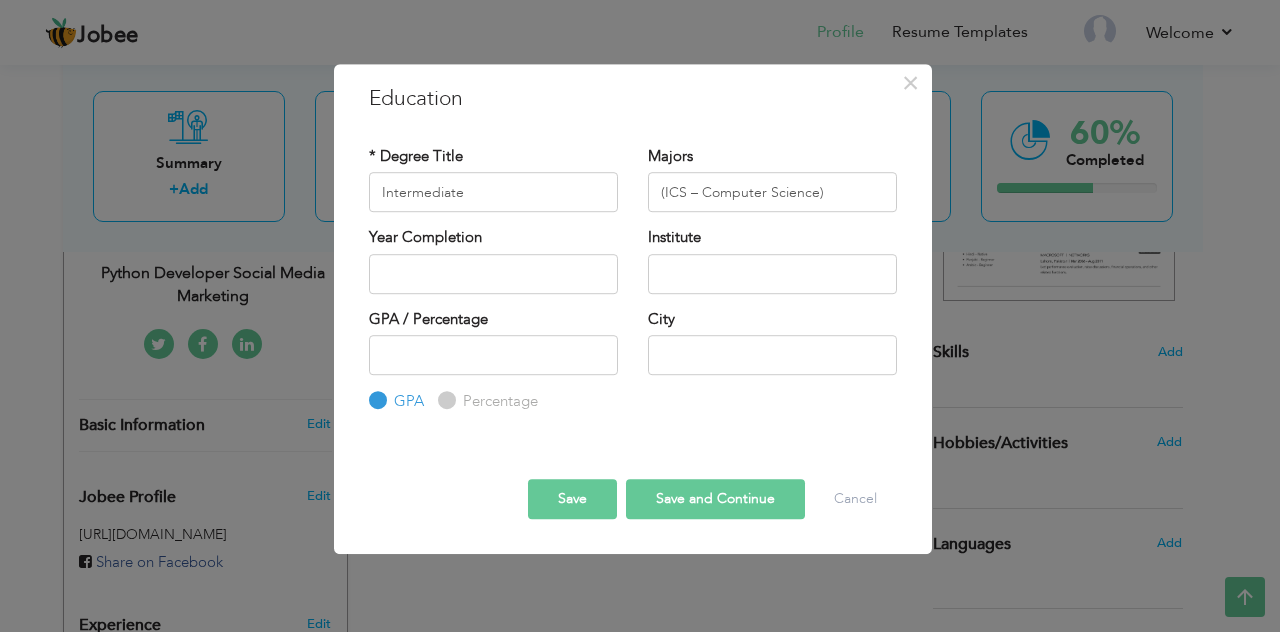 click on "Year Completion" at bounding box center (425, 237) 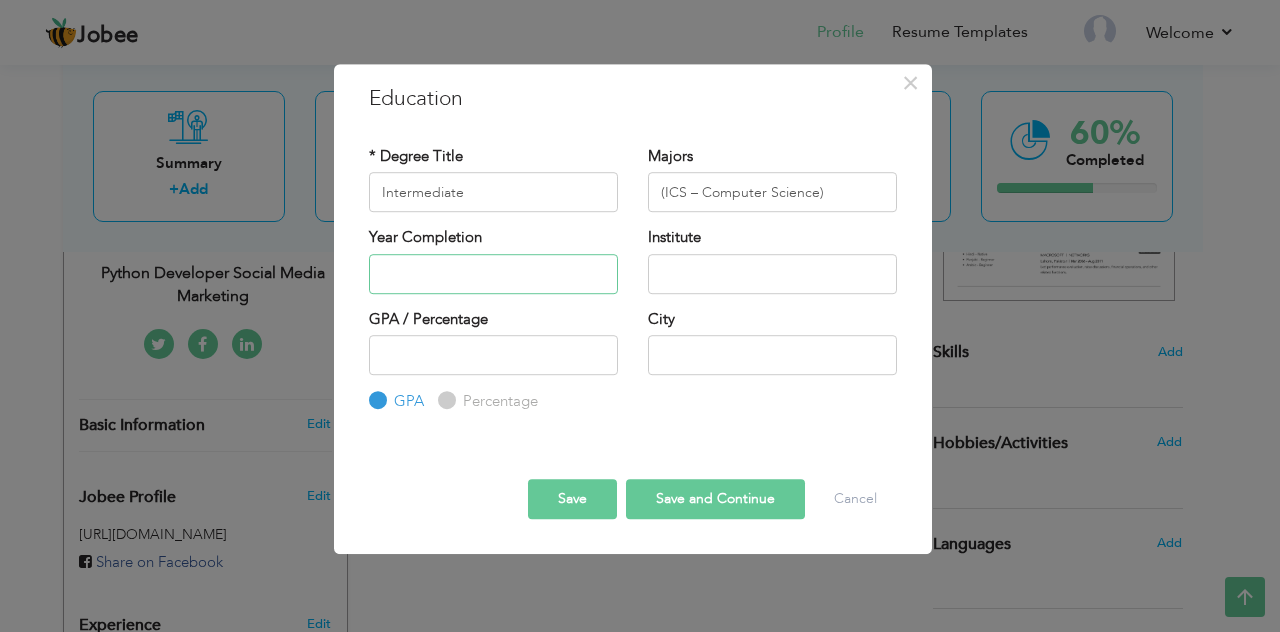 click at bounding box center (493, 274) 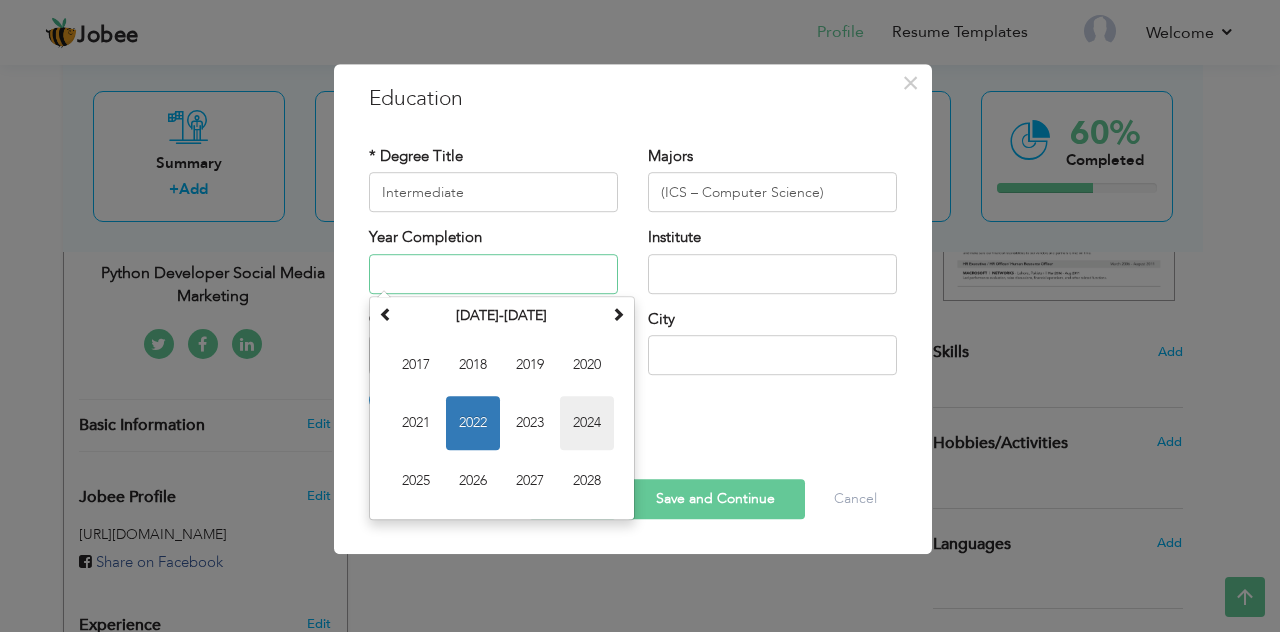 click on "2024" at bounding box center (587, 423) 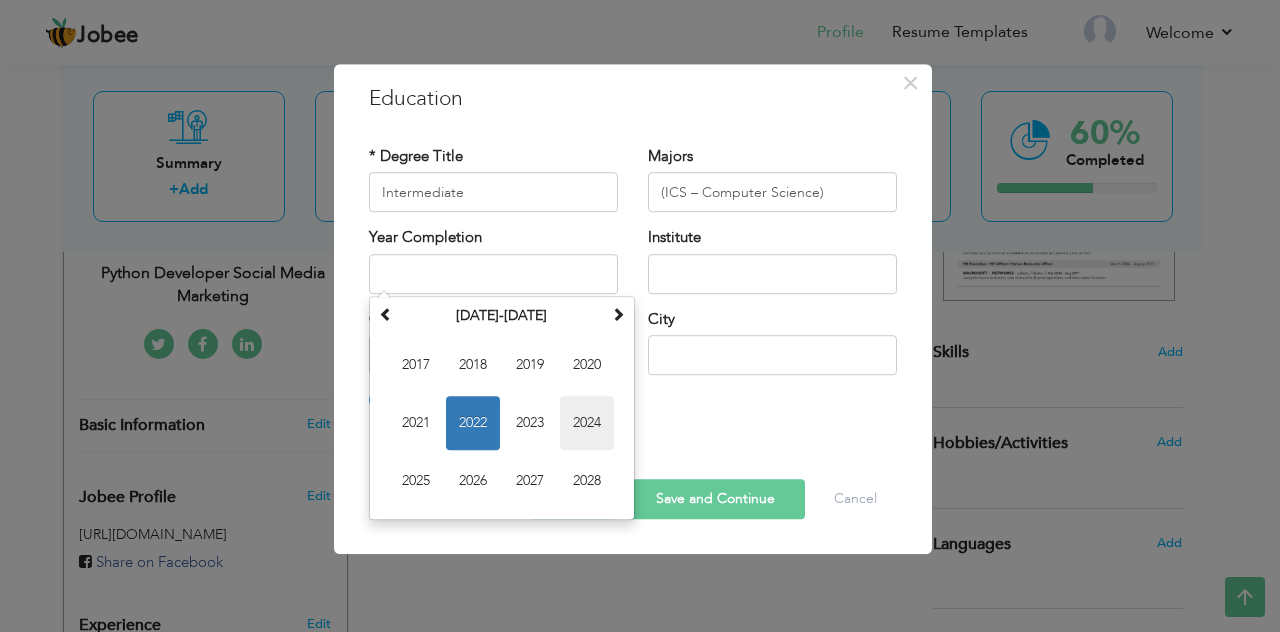 type on "2024" 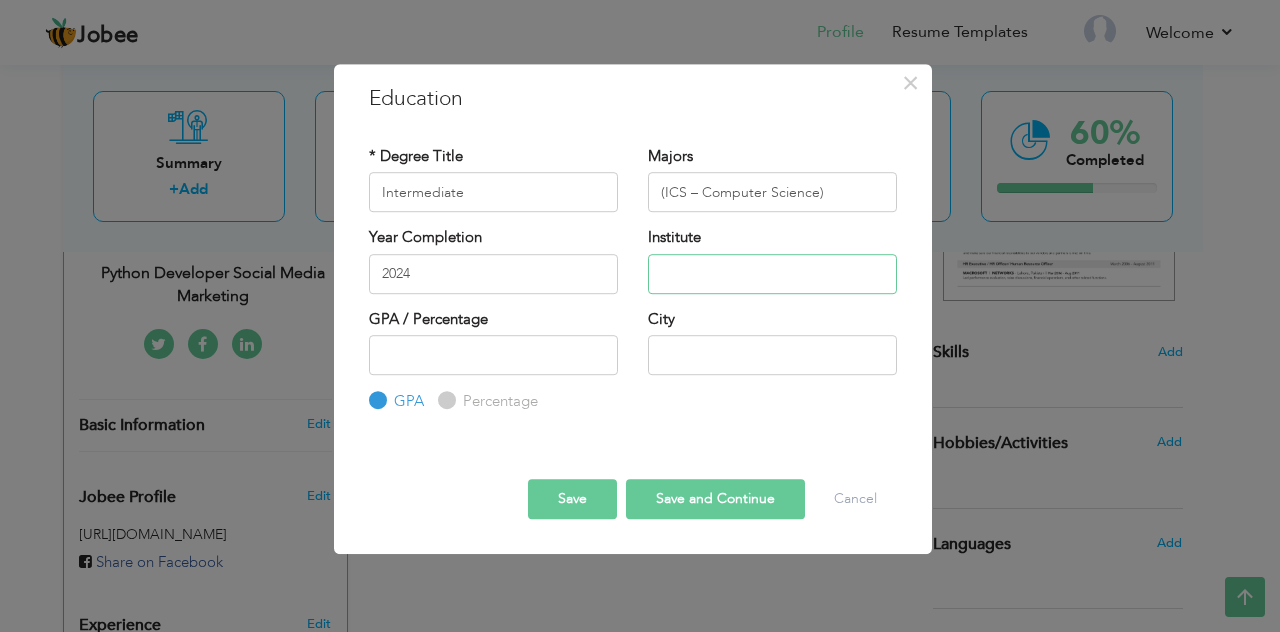 click at bounding box center [772, 274] 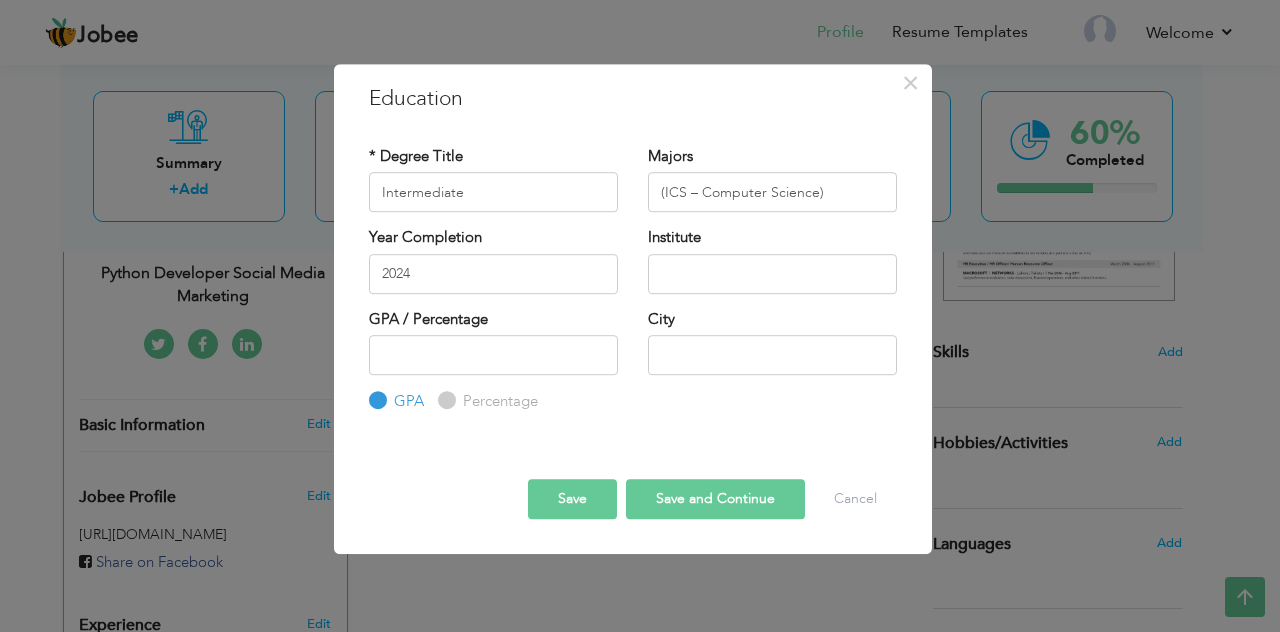 click on "Year Completion
2024" at bounding box center (493, 260) 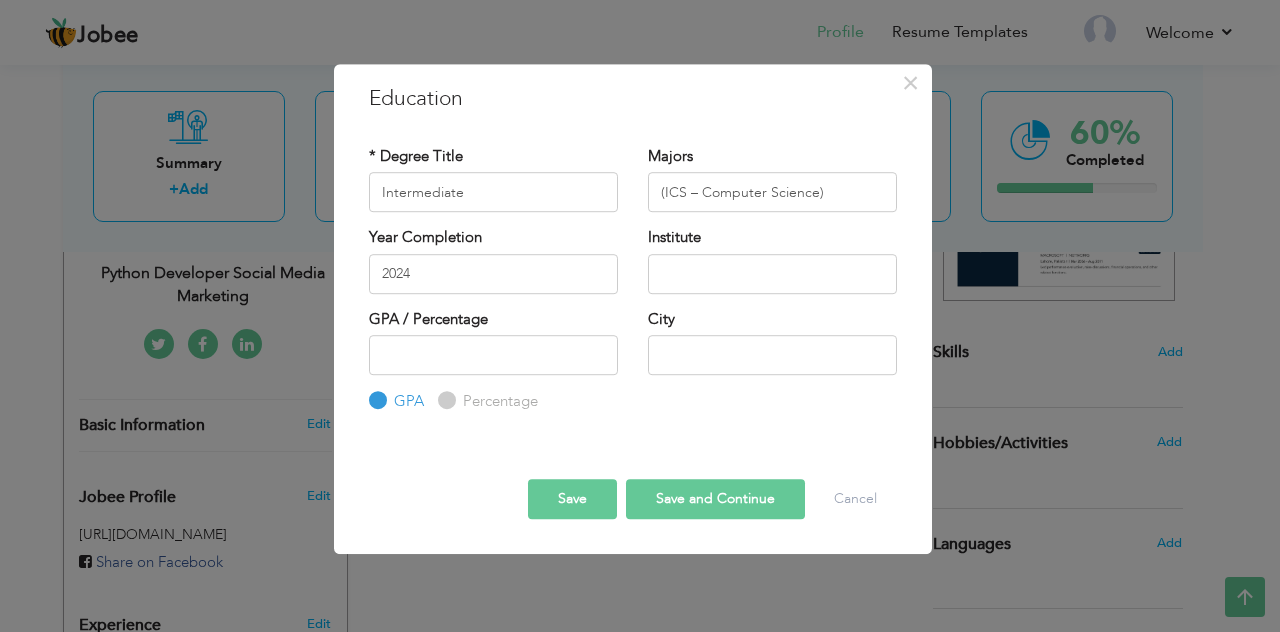 click on "Institute" at bounding box center [772, 267] 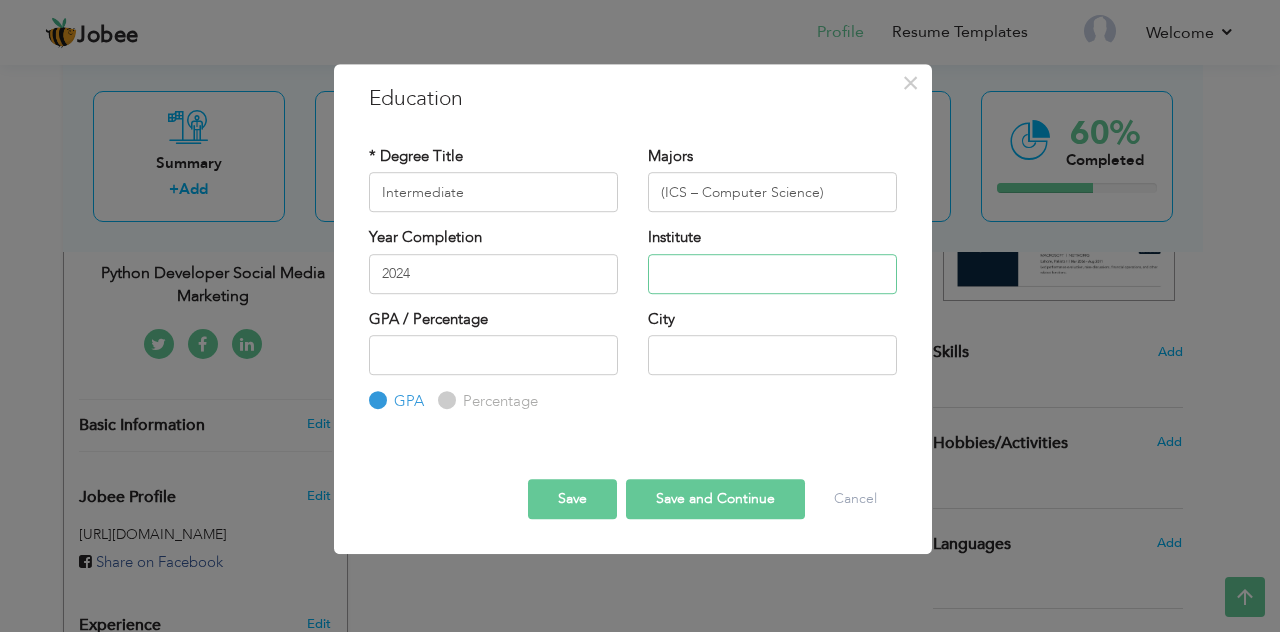 click at bounding box center [772, 274] 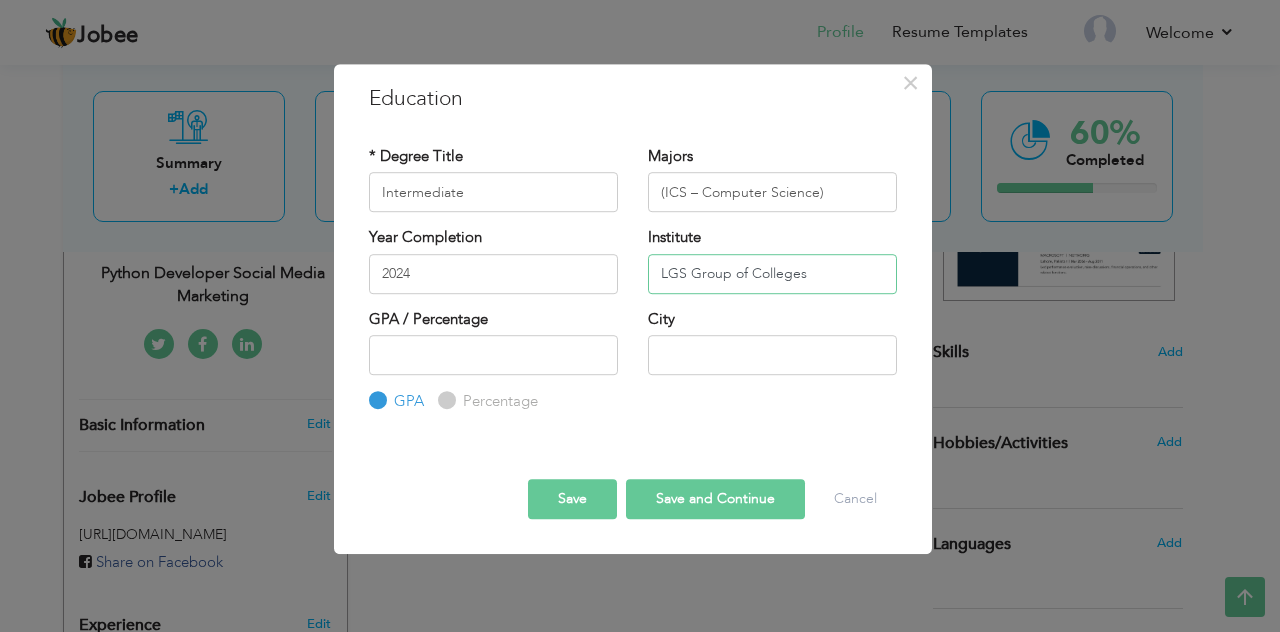 type on "LGS Group of Colleges" 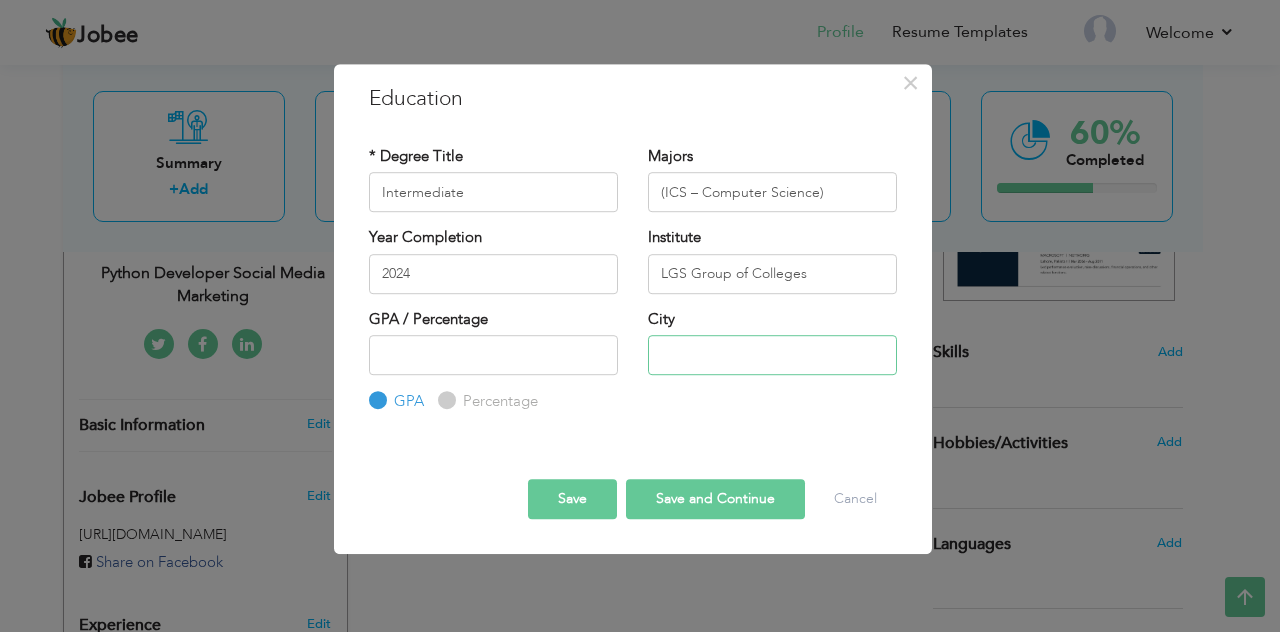 click at bounding box center [772, 355] 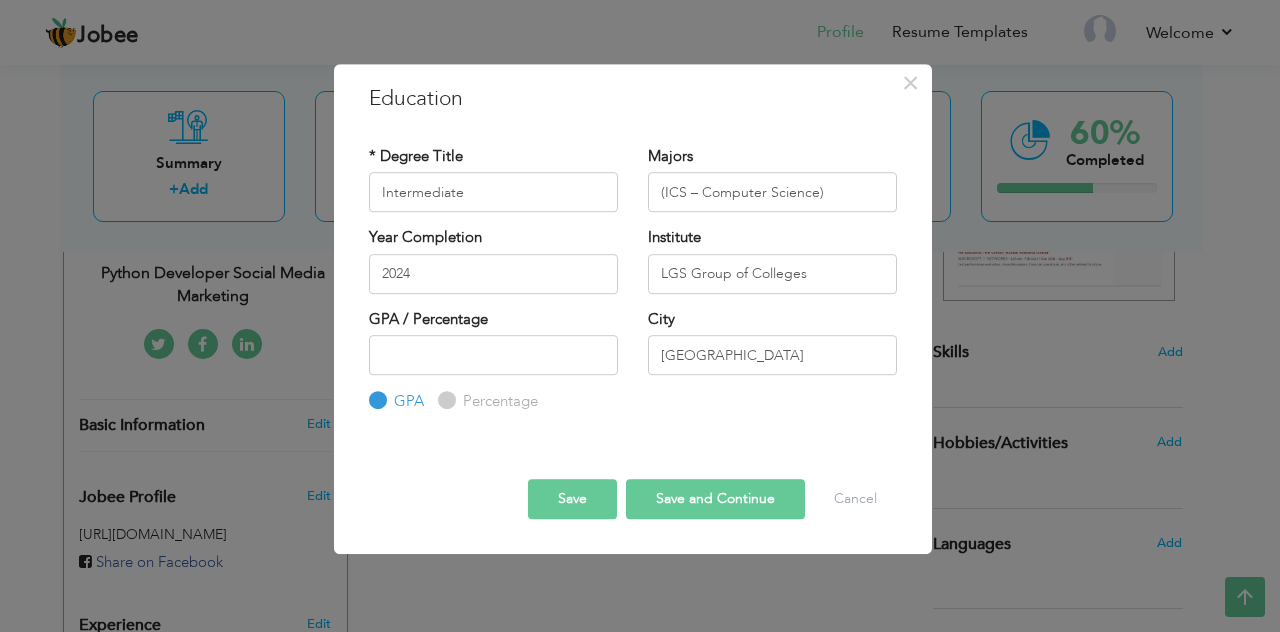 click on "Save" at bounding box center [572, 499] 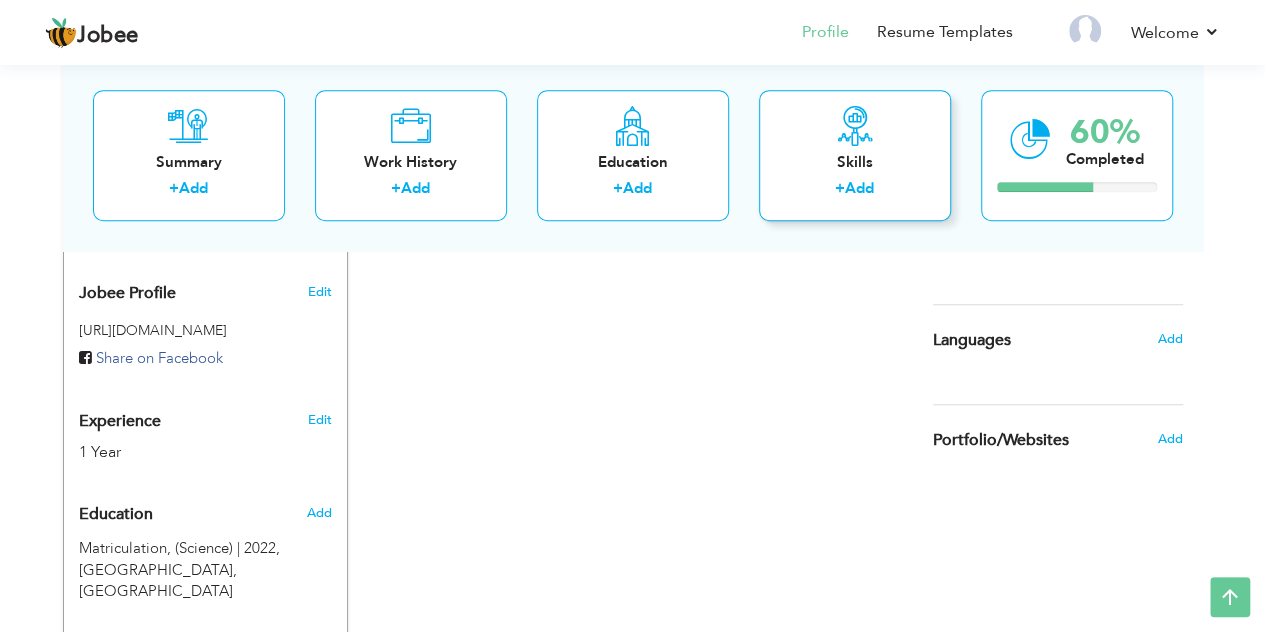 scroll, scrollTop: 630, scrollLeft: 0, axis: vertical 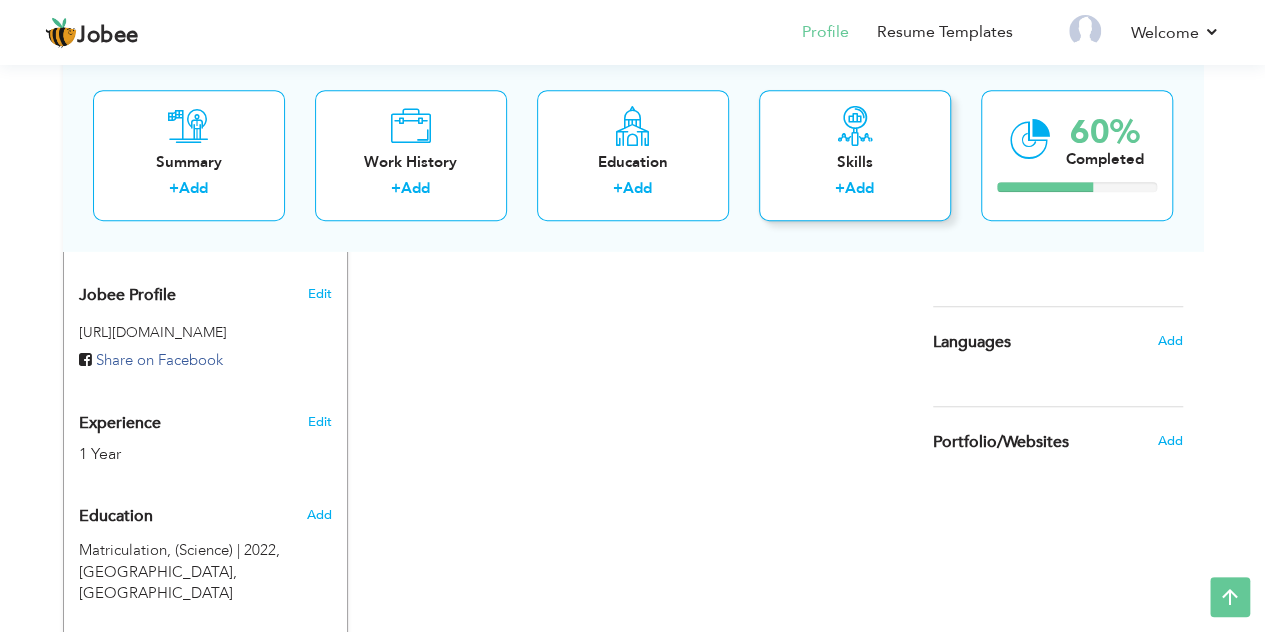 click on "Skills
+  Add" at bounding box center [855, 155] 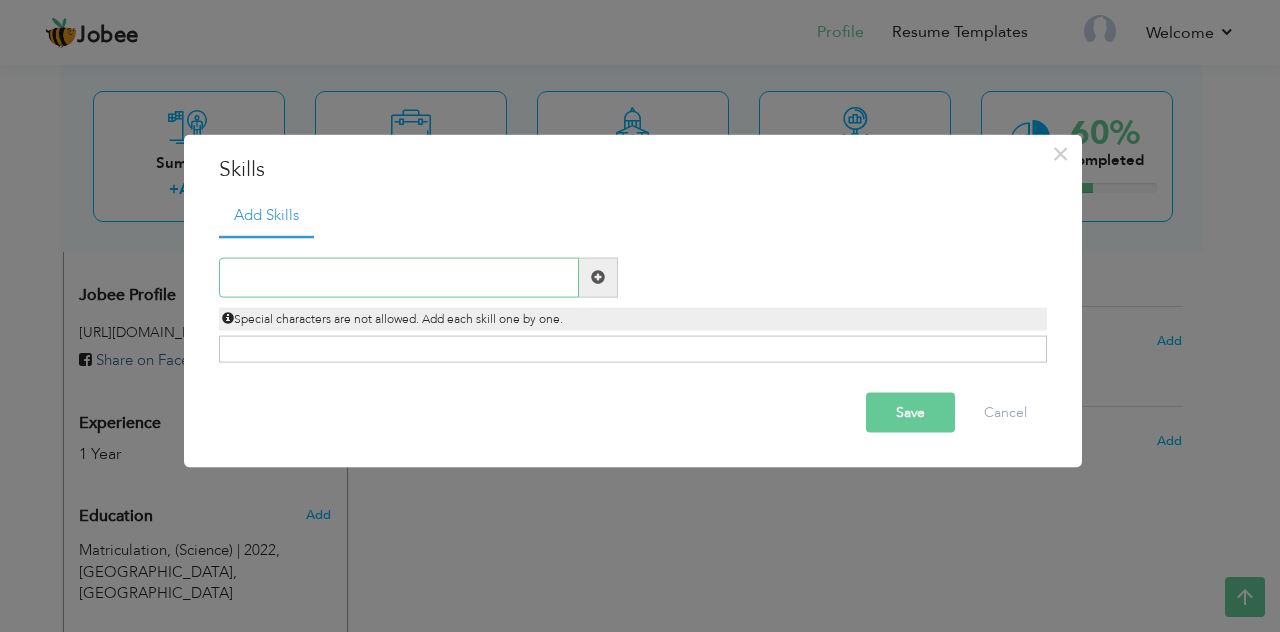 click at bounding box center (399, 277) 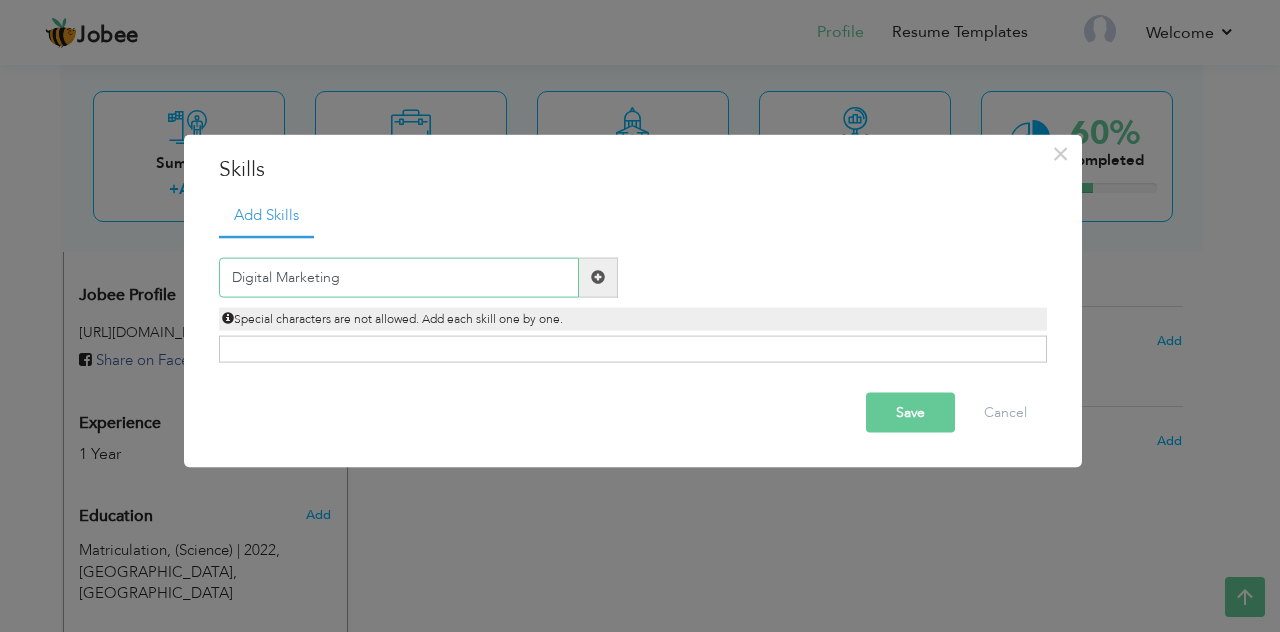 type on "Digital Marketing" 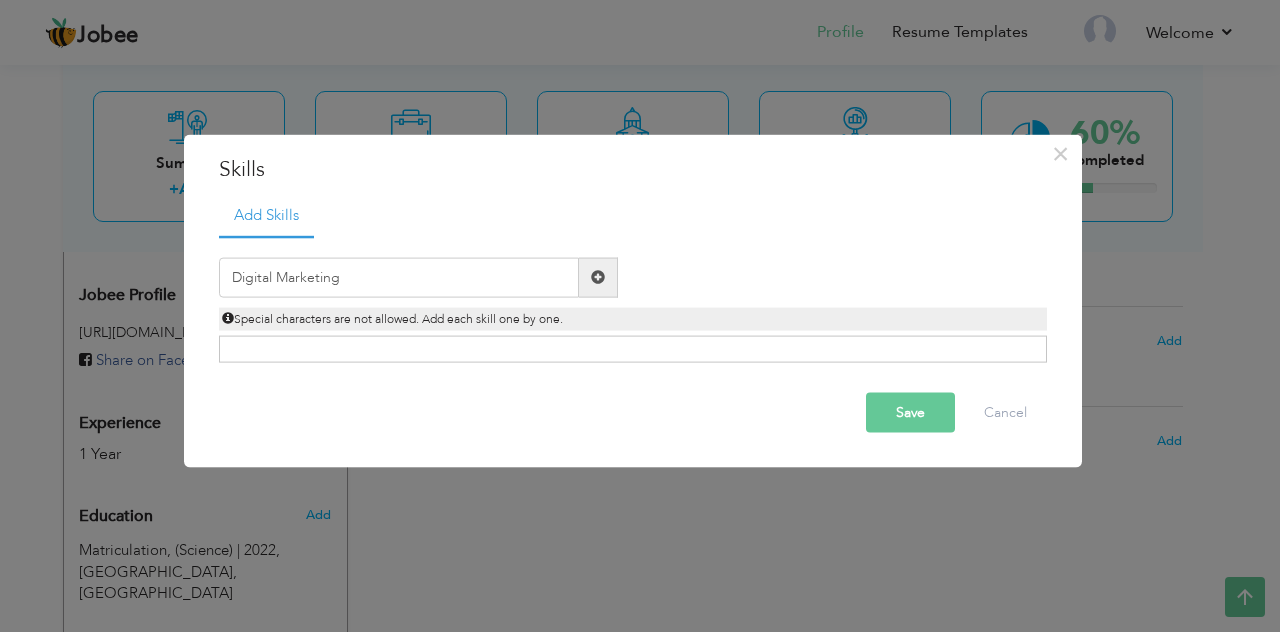 click on "Click on  , to mark skill as primary." at bounding box center (633, 349) 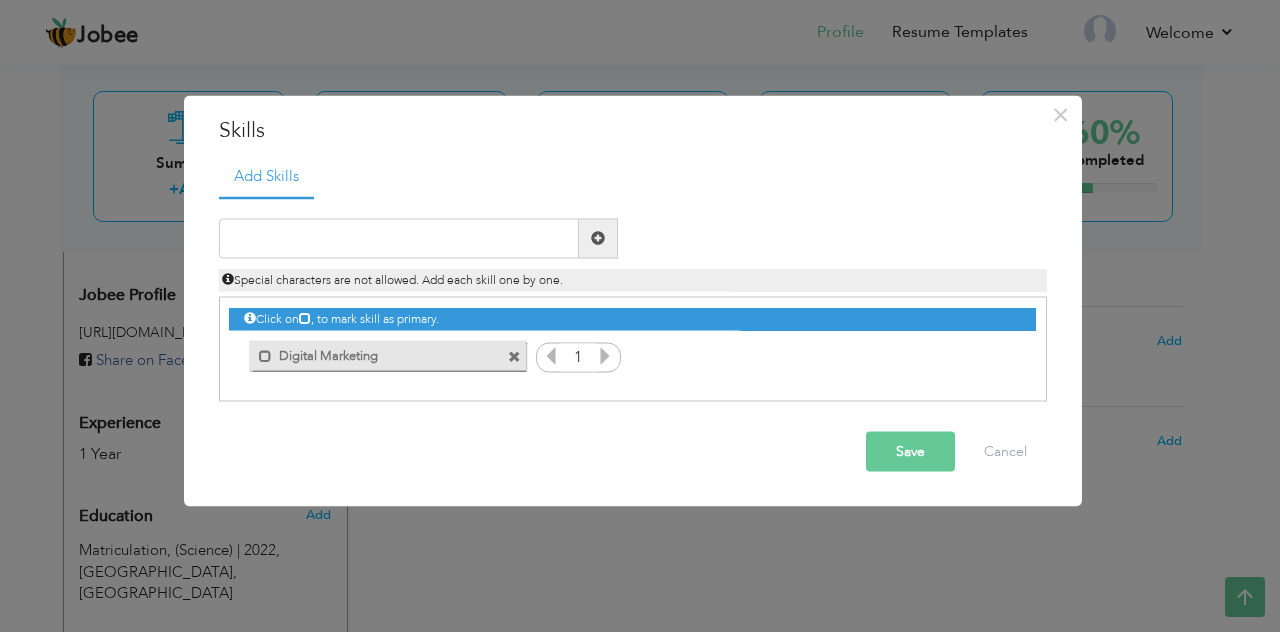 click at bounding box center (605, 355) 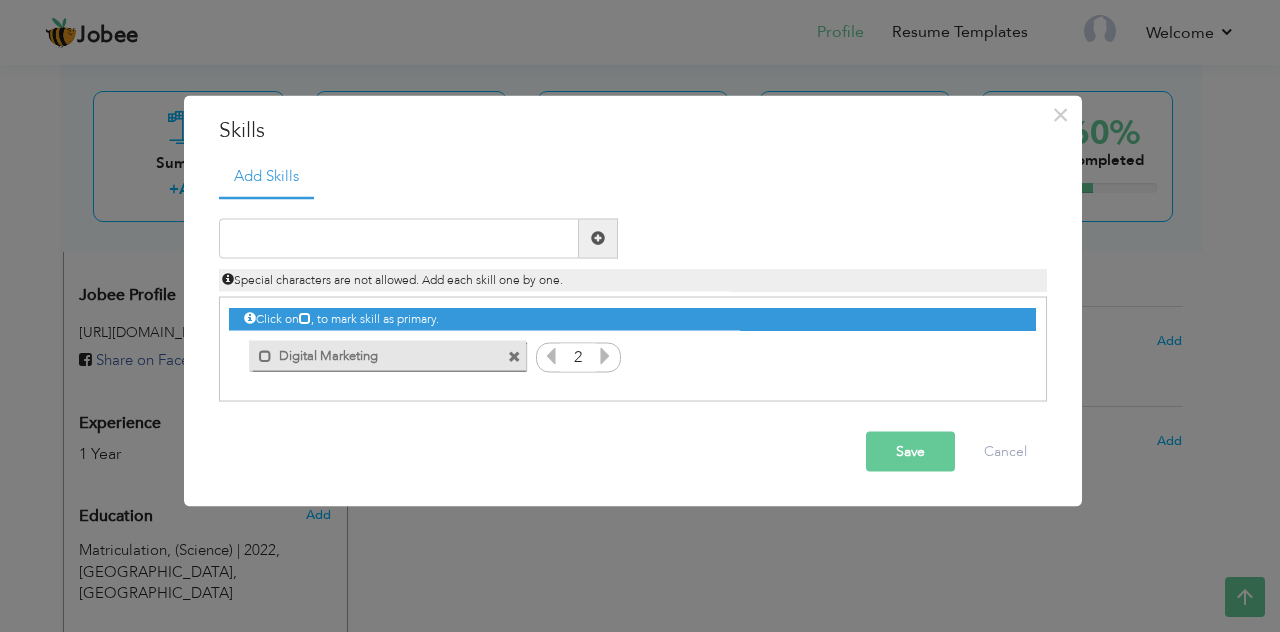 click at bounding box center [605, 355] 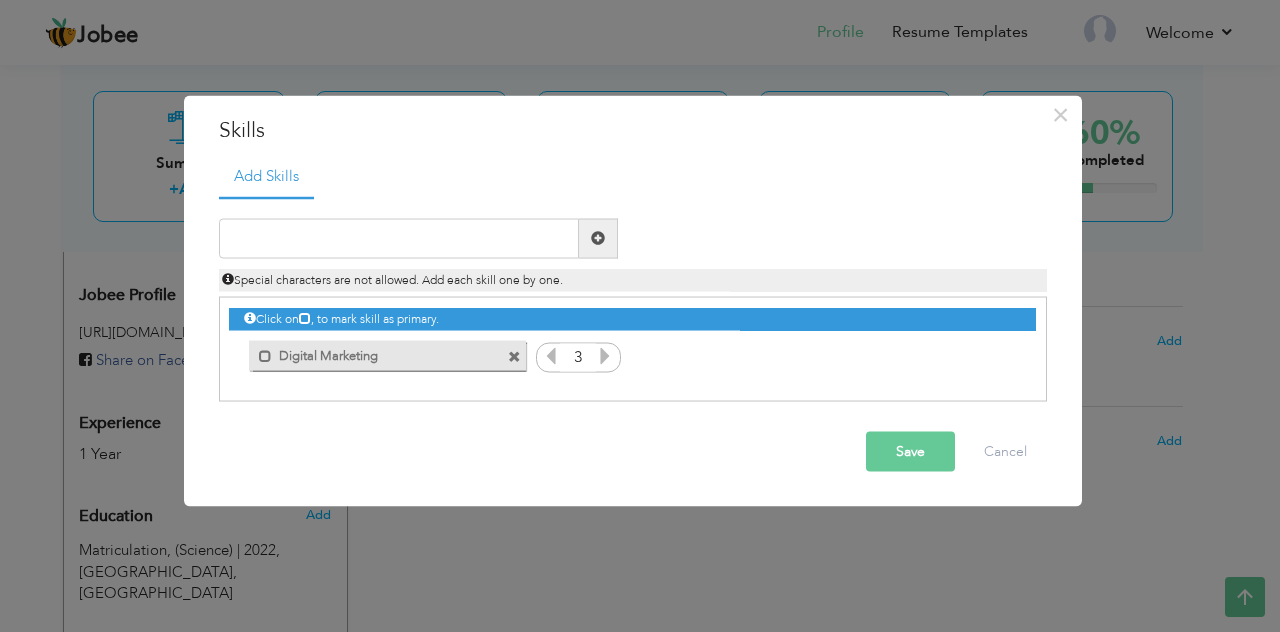 click at bounding box center (605, 355) 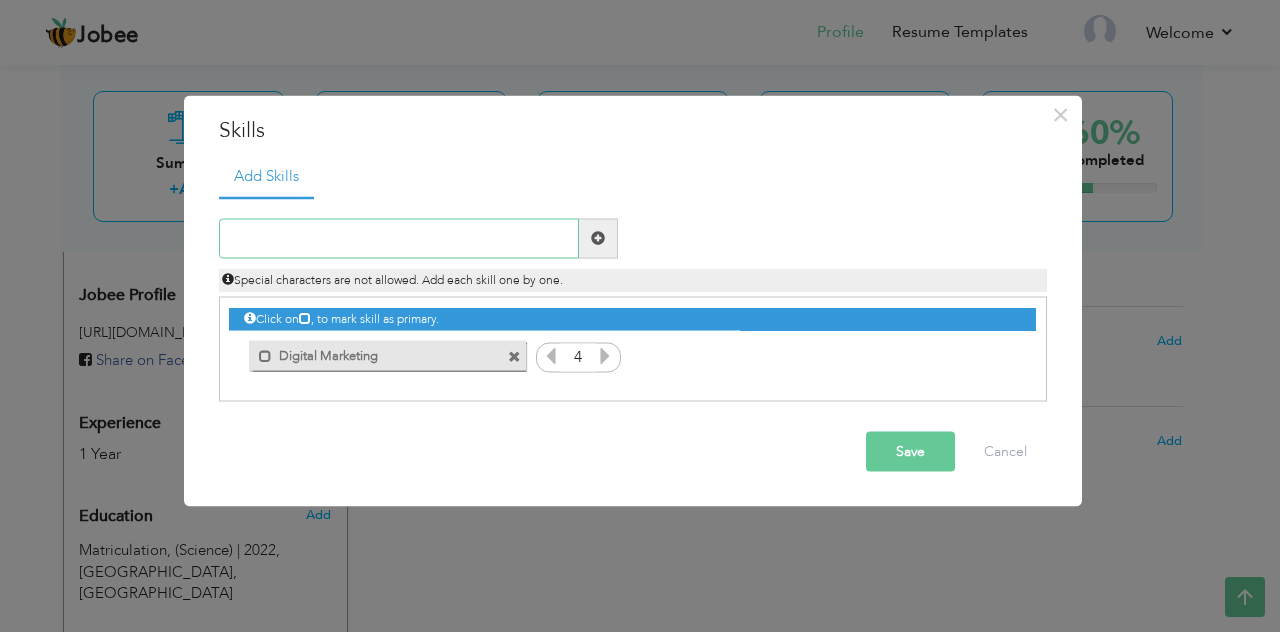 click at bounding box center (399, 238) 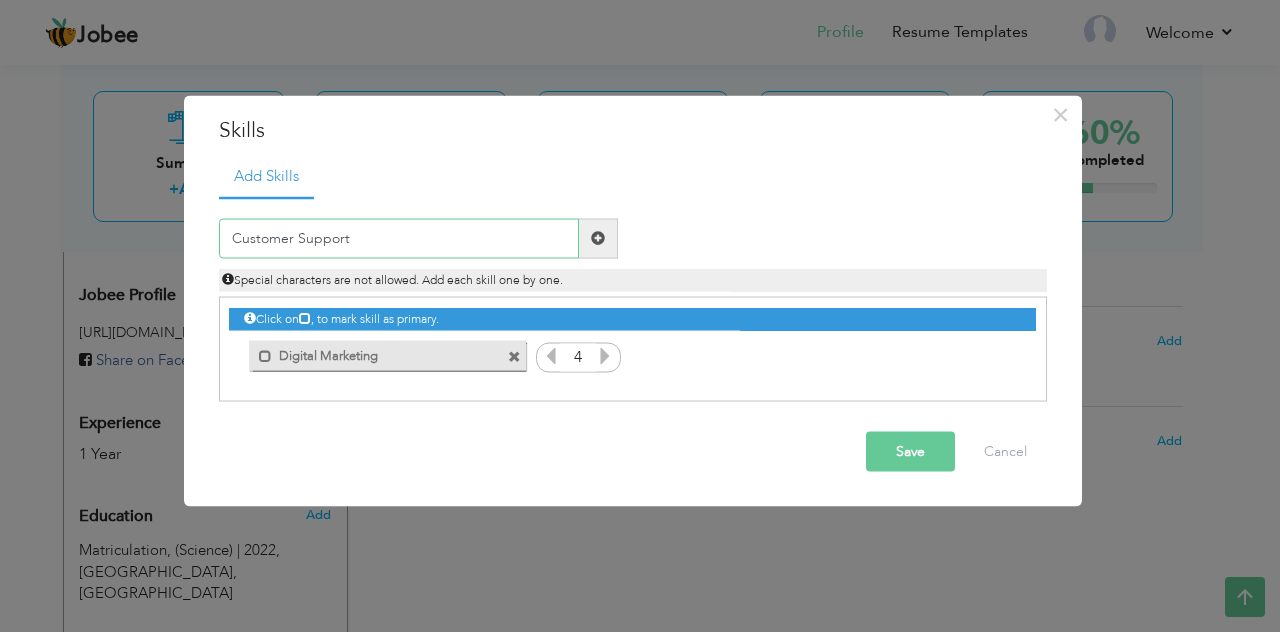 type on "Customer Support" 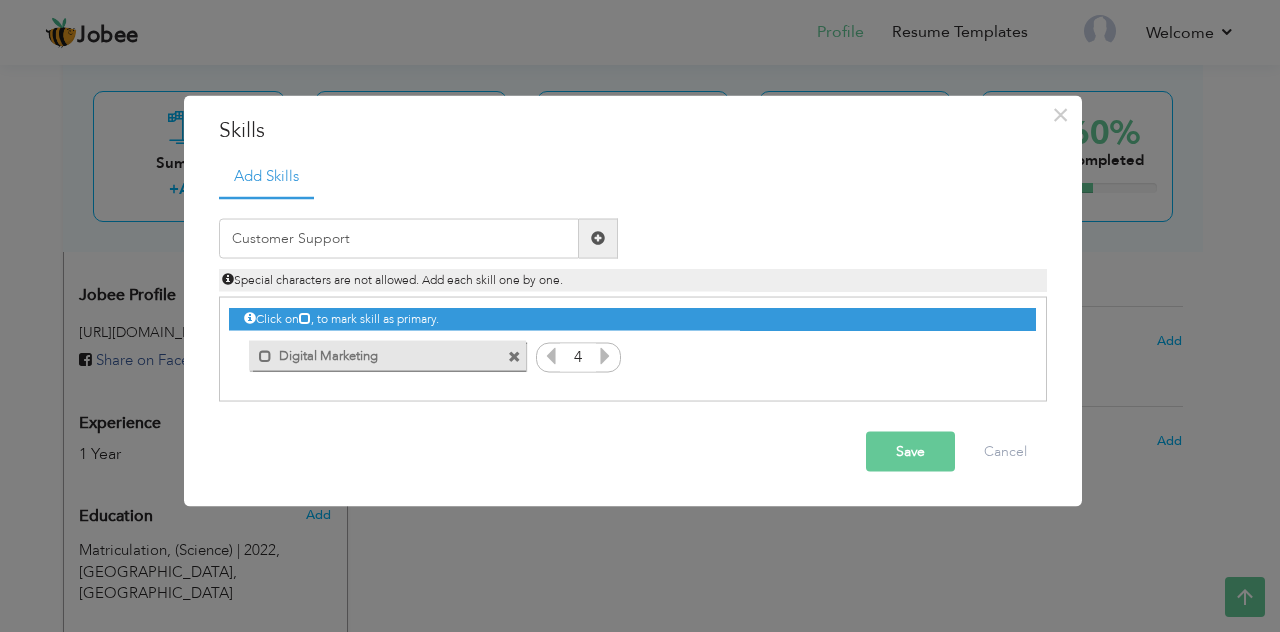 click at bounding box center (598, 238) 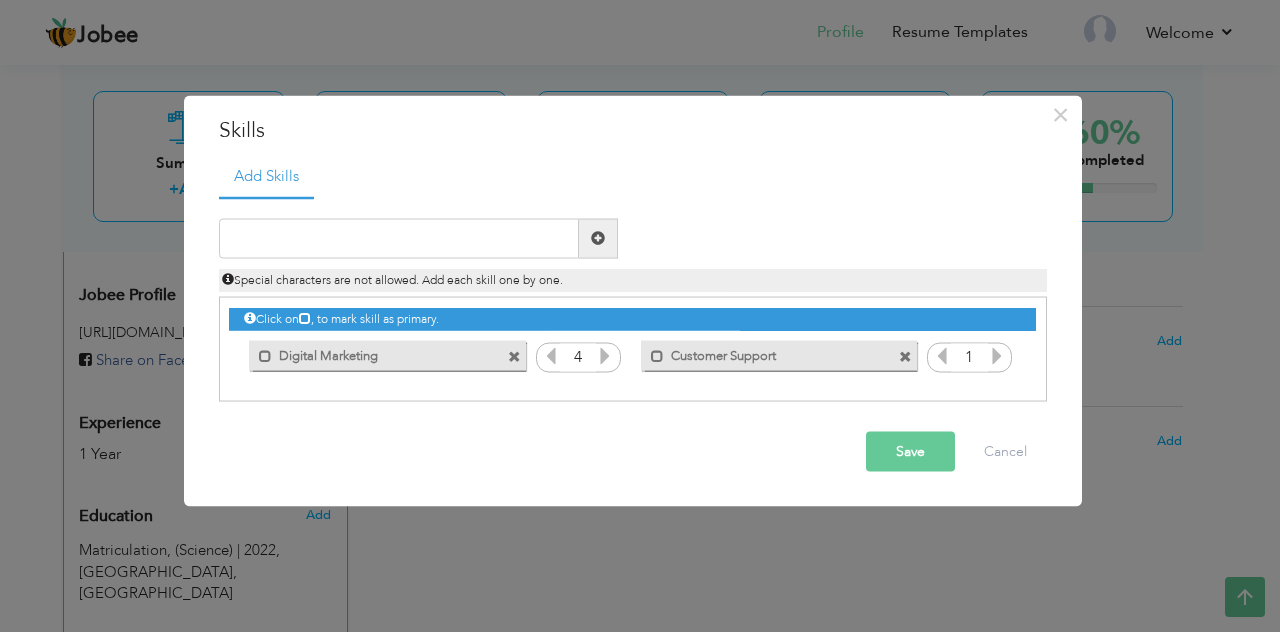 click at bounding box center [997, 355] 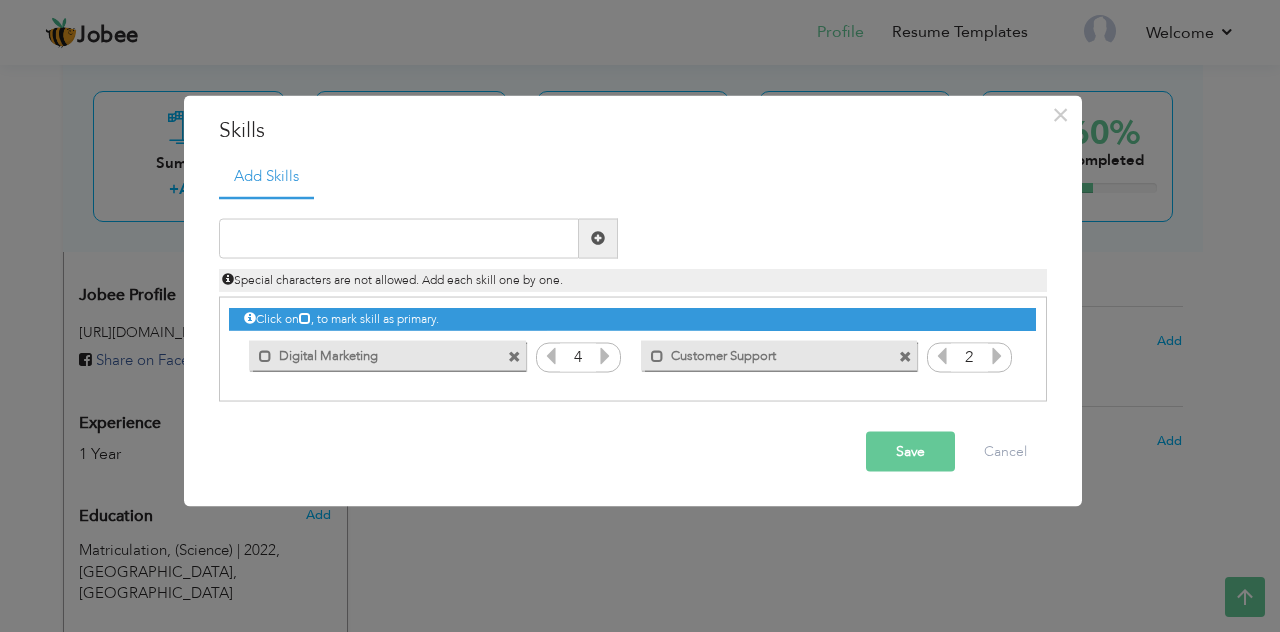 click at bounding box center [997, 355] 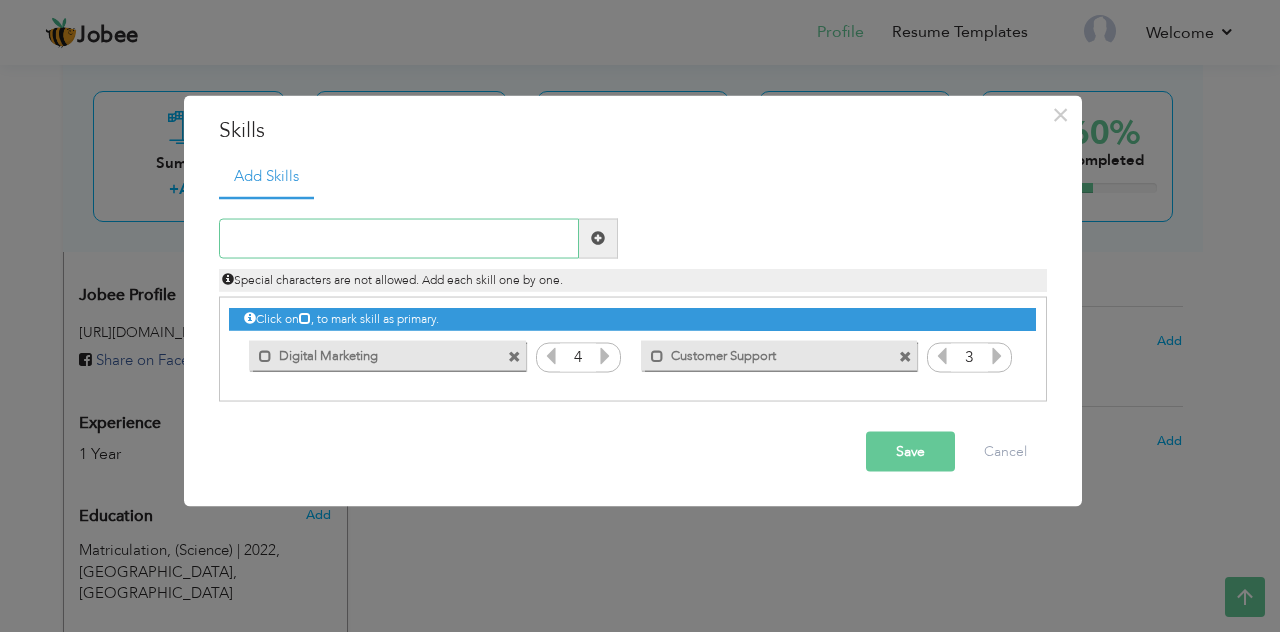 click at bounding box center [399, 238] 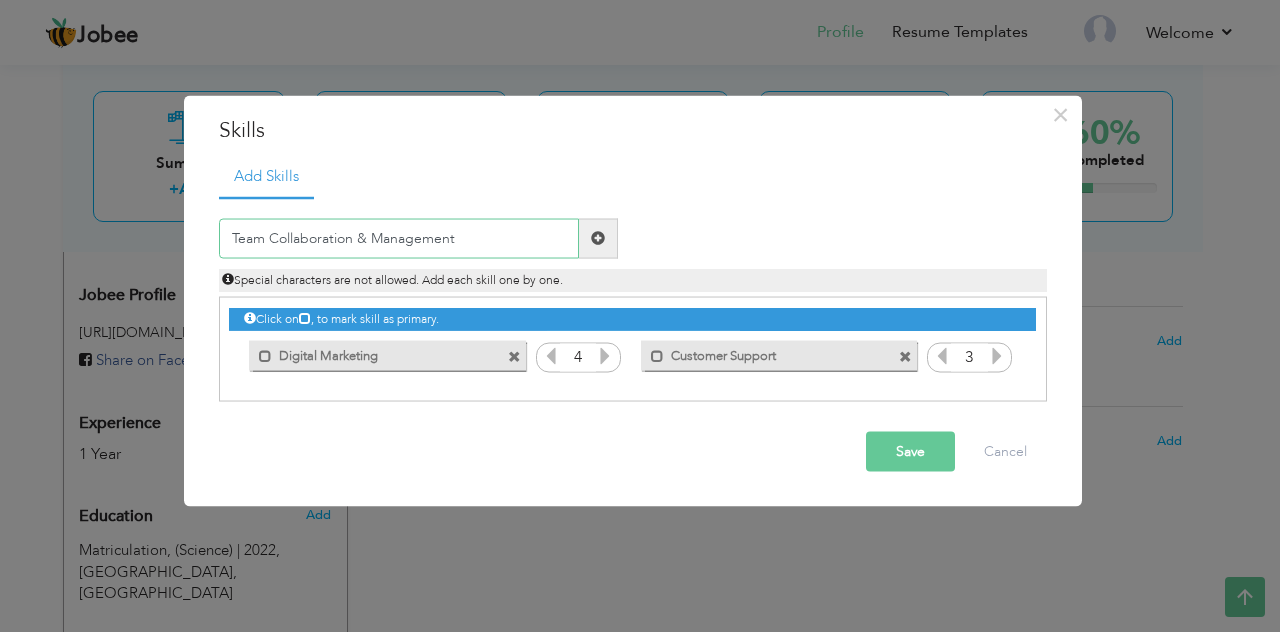 type on "Team Collaboration & Management" 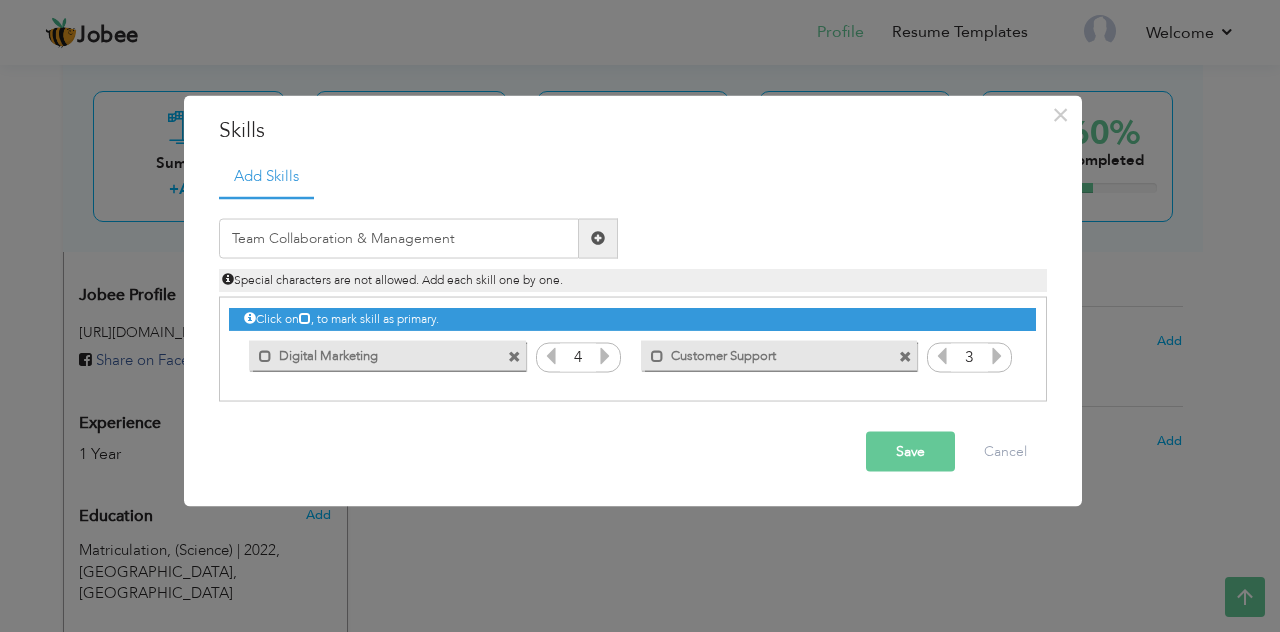 click at bounding box center [598, 238] 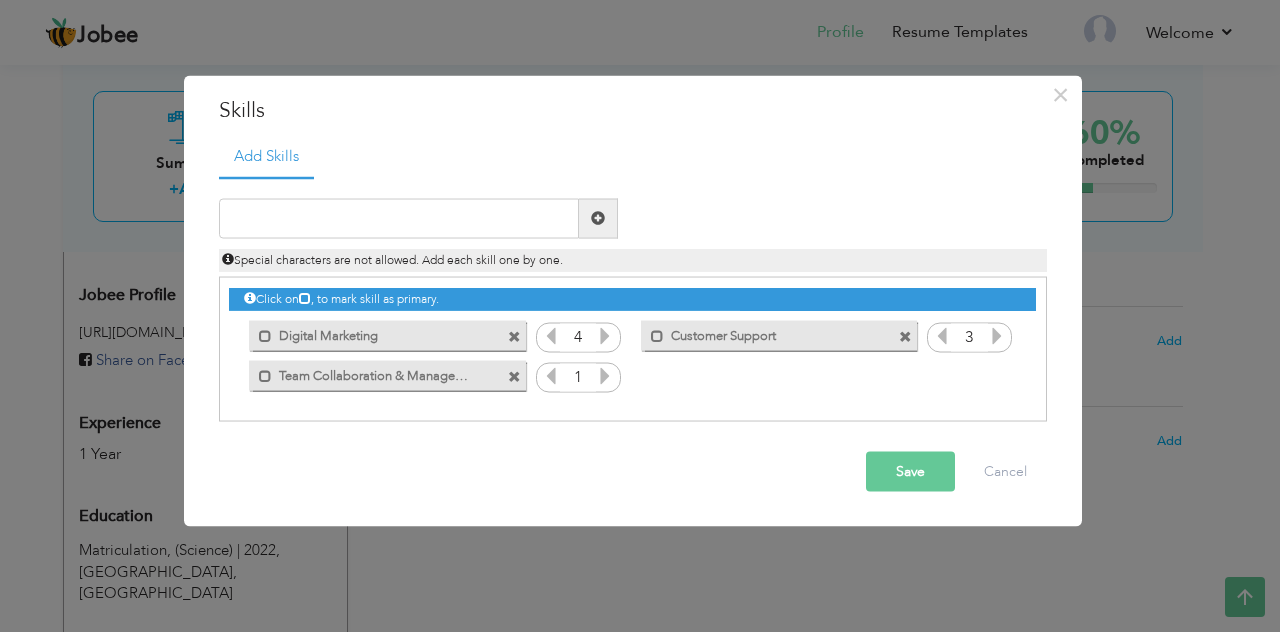 click at bounding box center (605, 375) 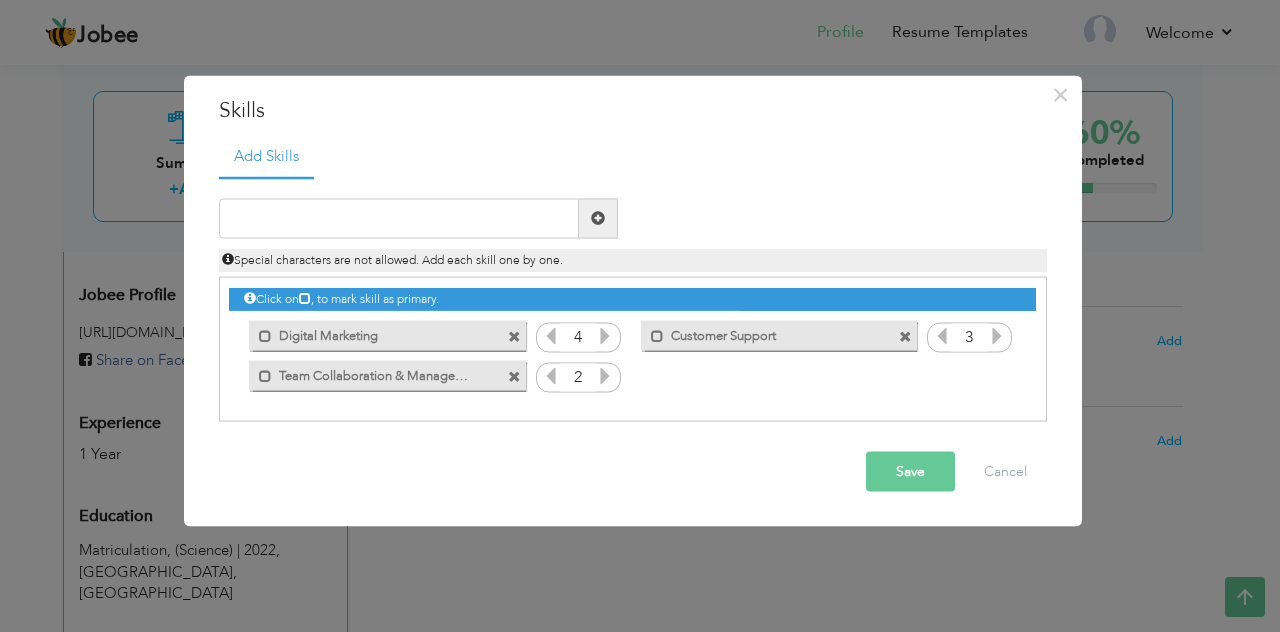 click at bounding box center [605, 375] 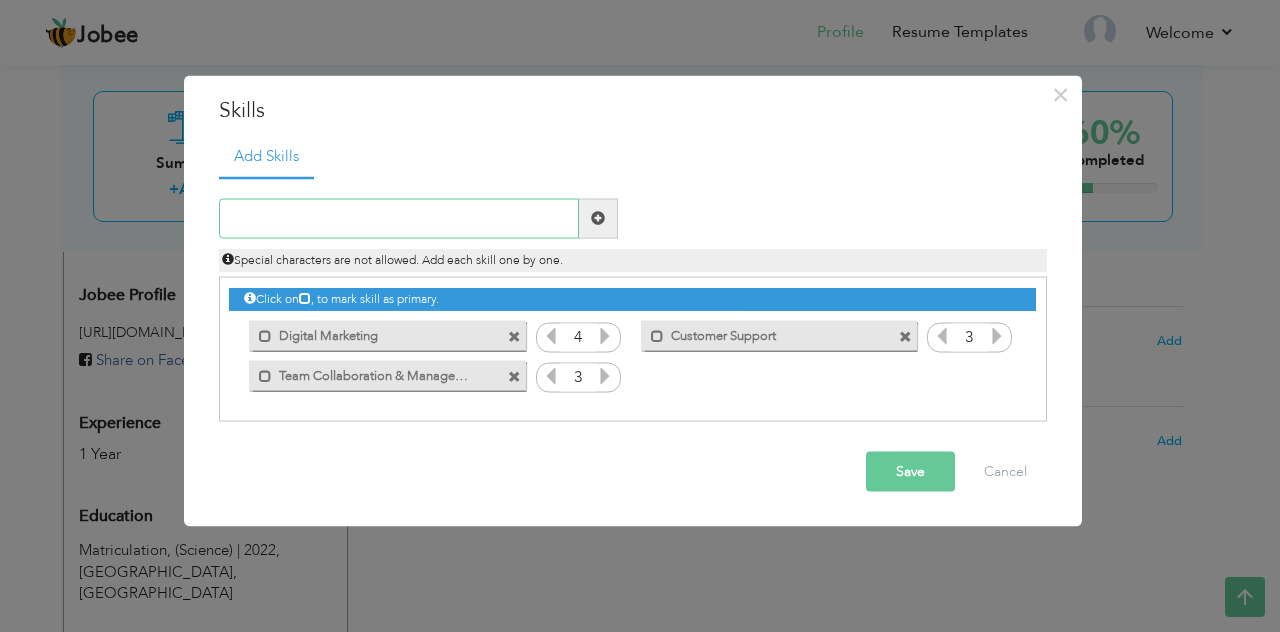 click at bounding box center [399, 218] 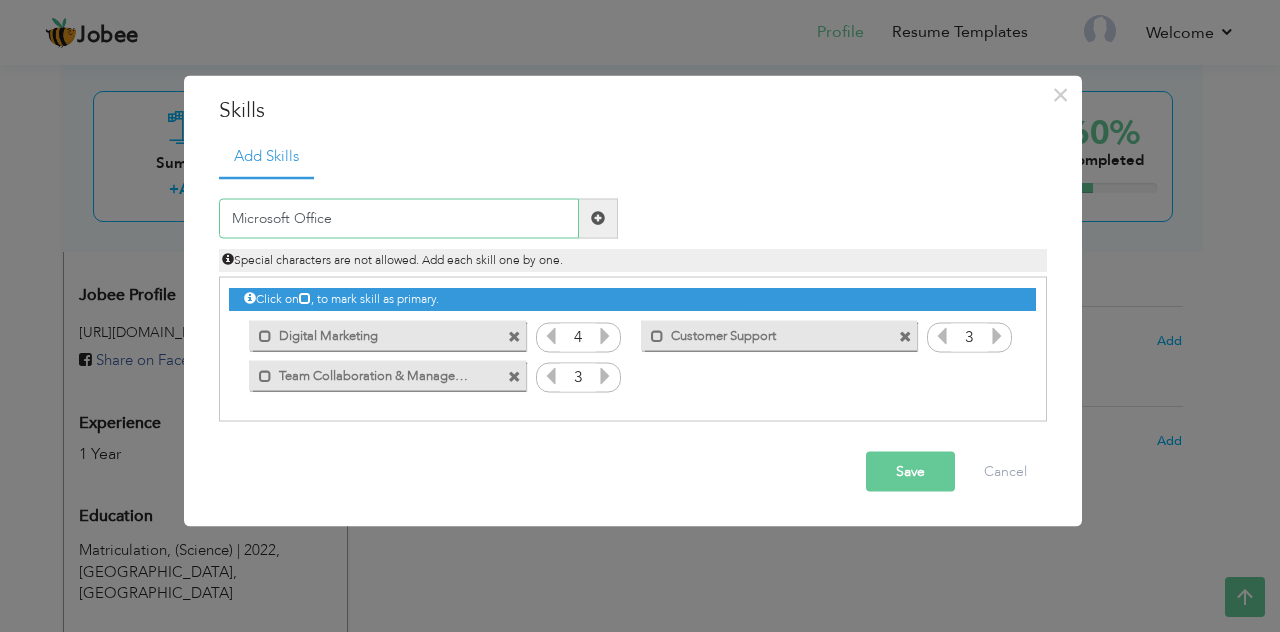 type on "Microsoft Office" 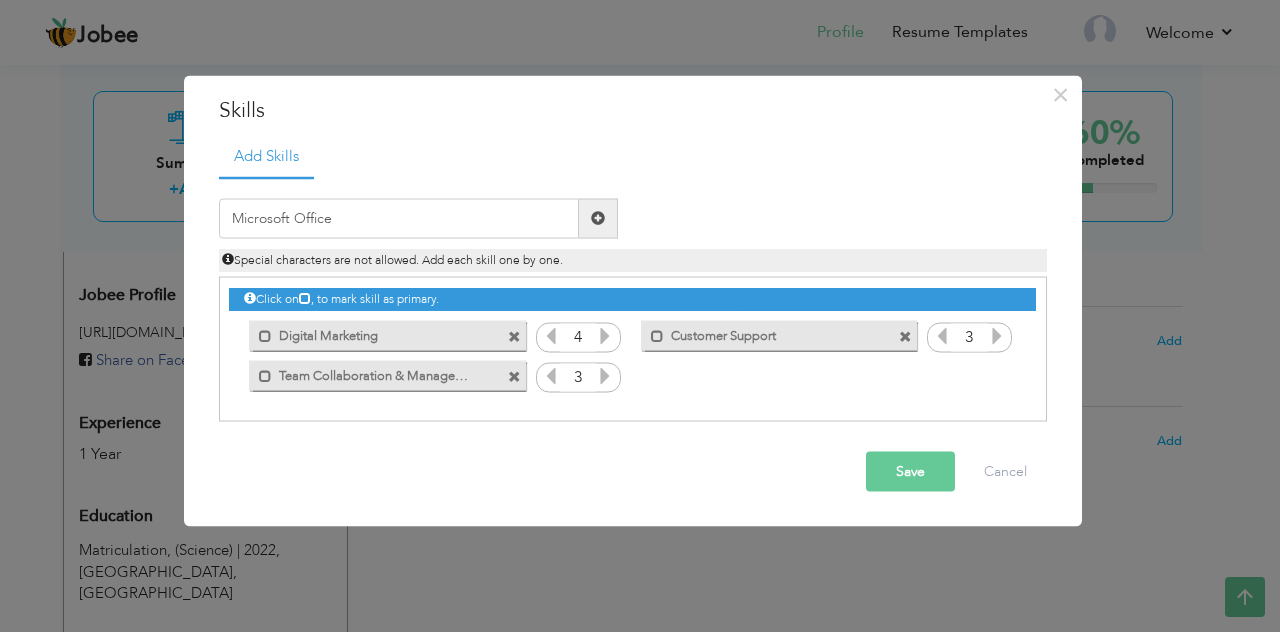 click at bounding box center (598, 218) 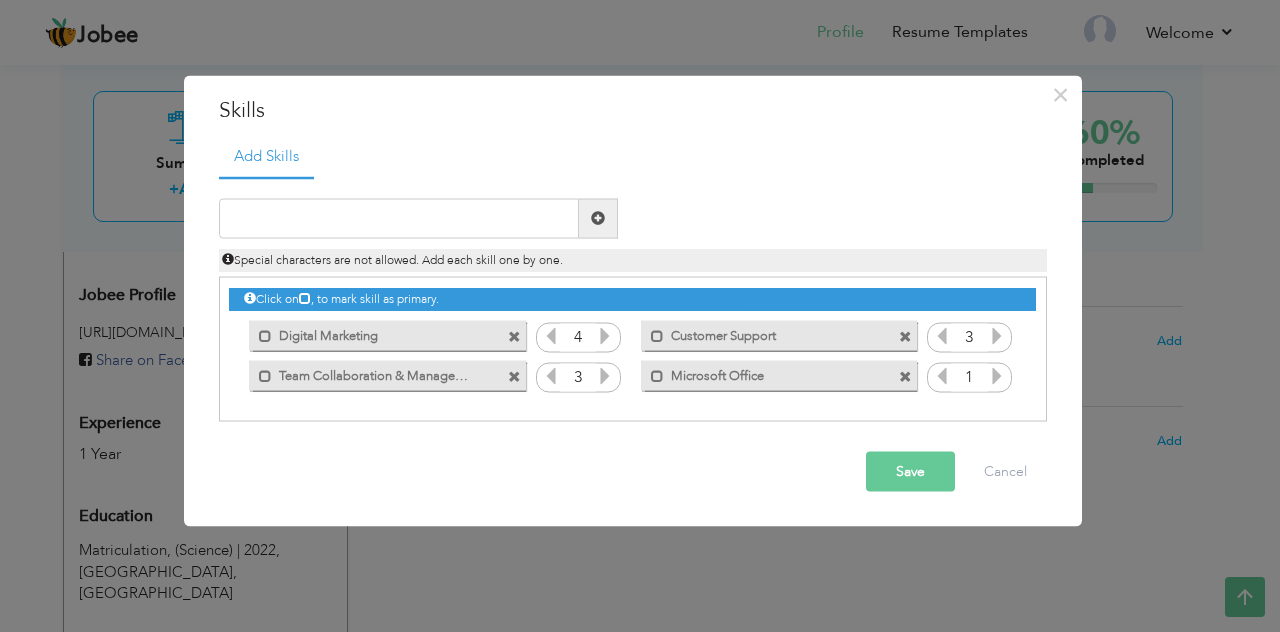 click on "1" at bounding box center (969, 378) 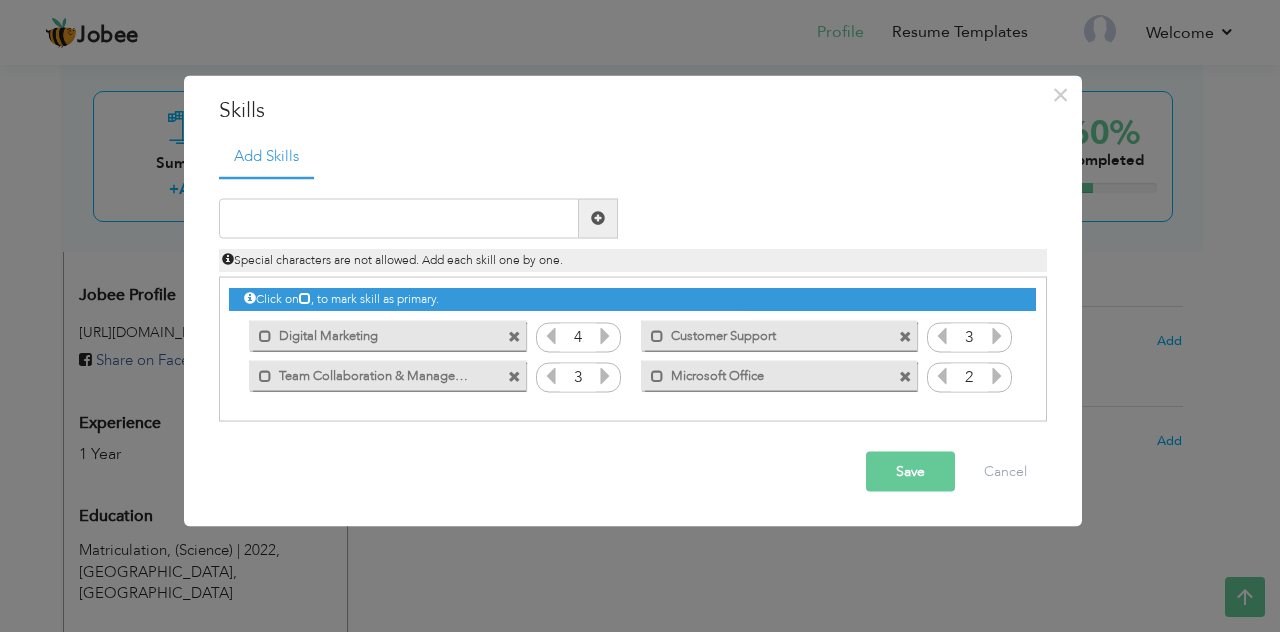 click at bounding box center (997, 375) 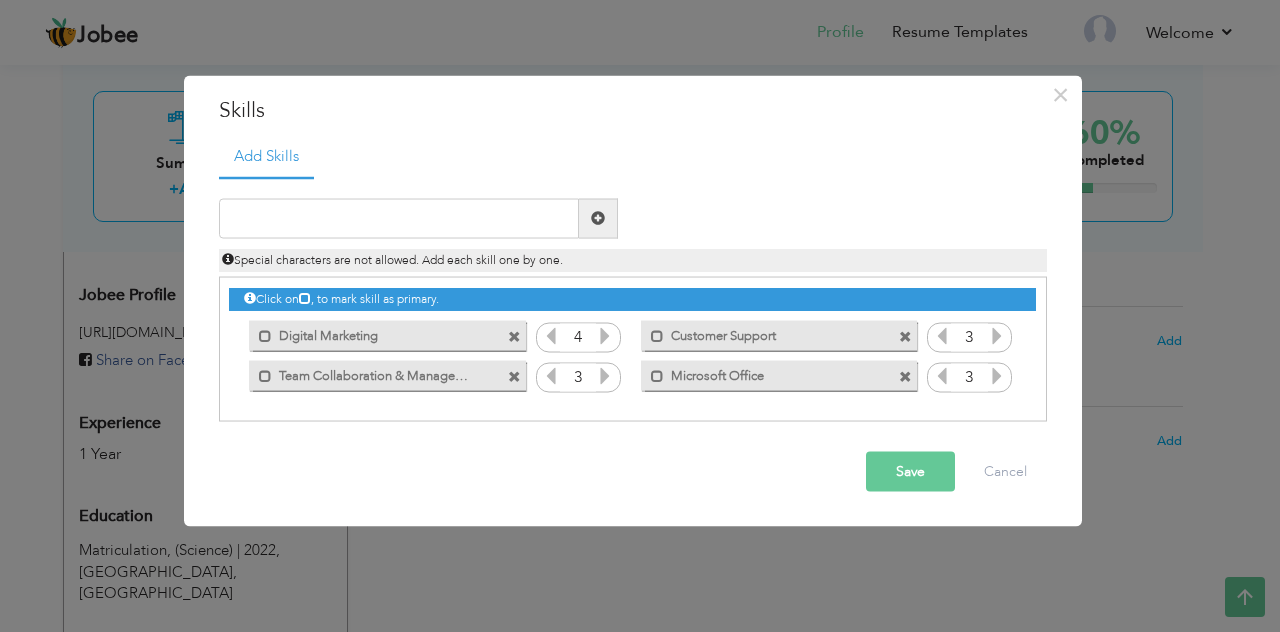 click at bounding box center (997, 375) 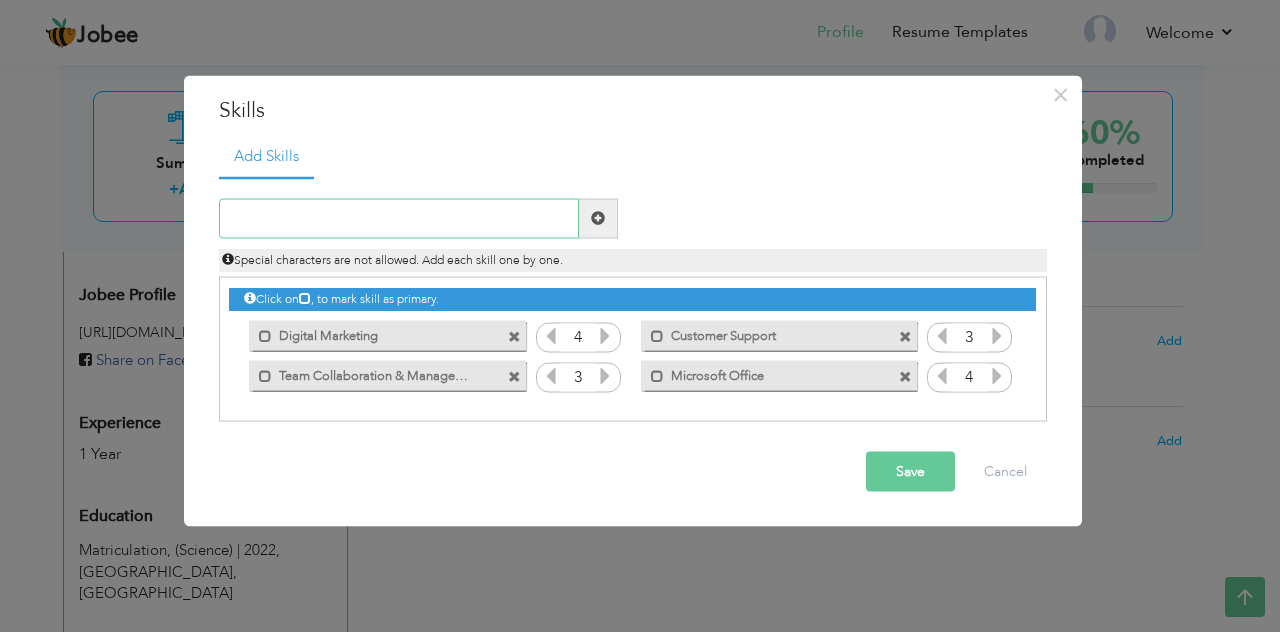click at bounding box center (399, 218) 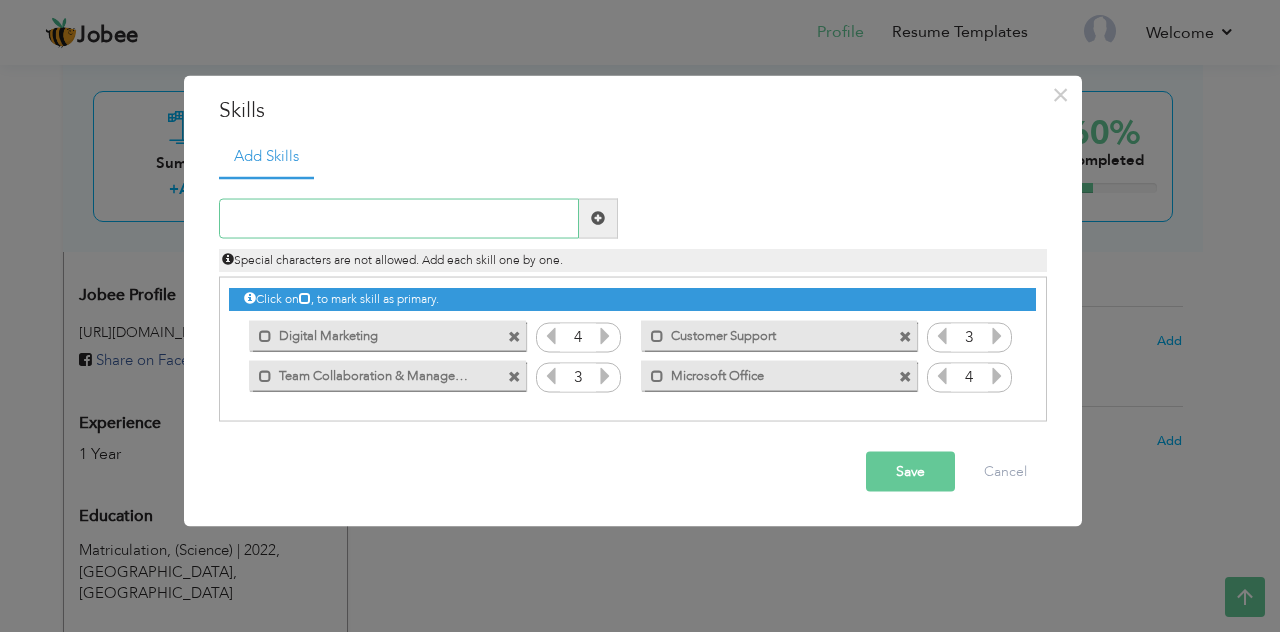click at bounding box center [399, 218] 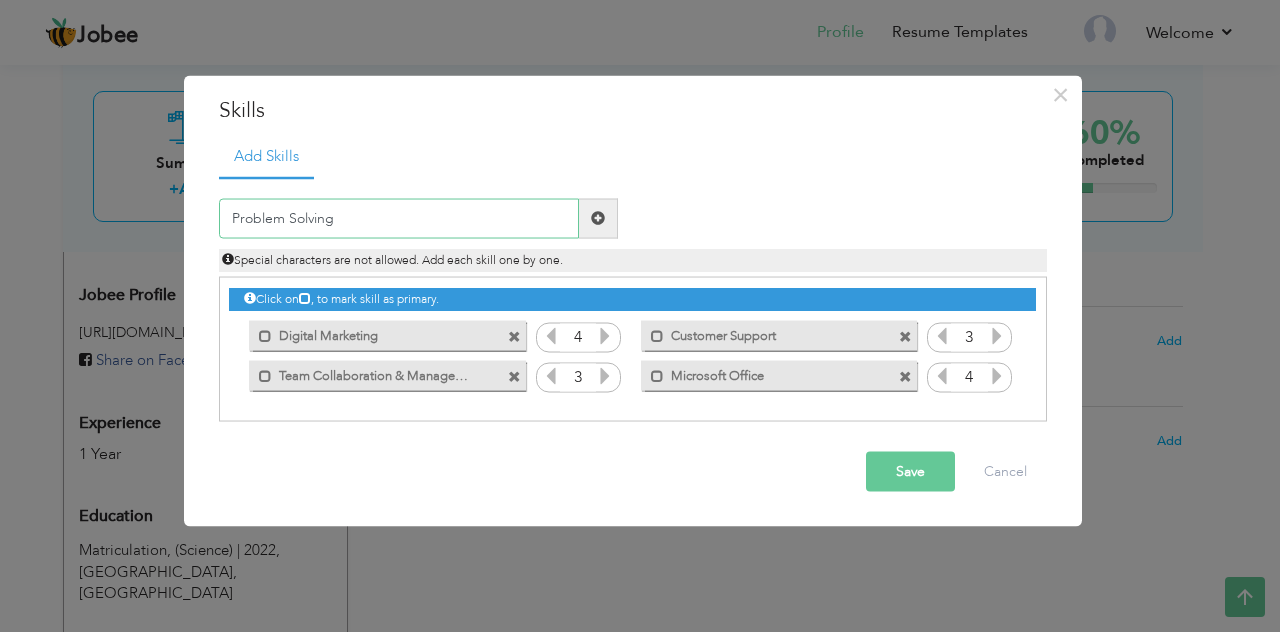 type on "Problem Solving" 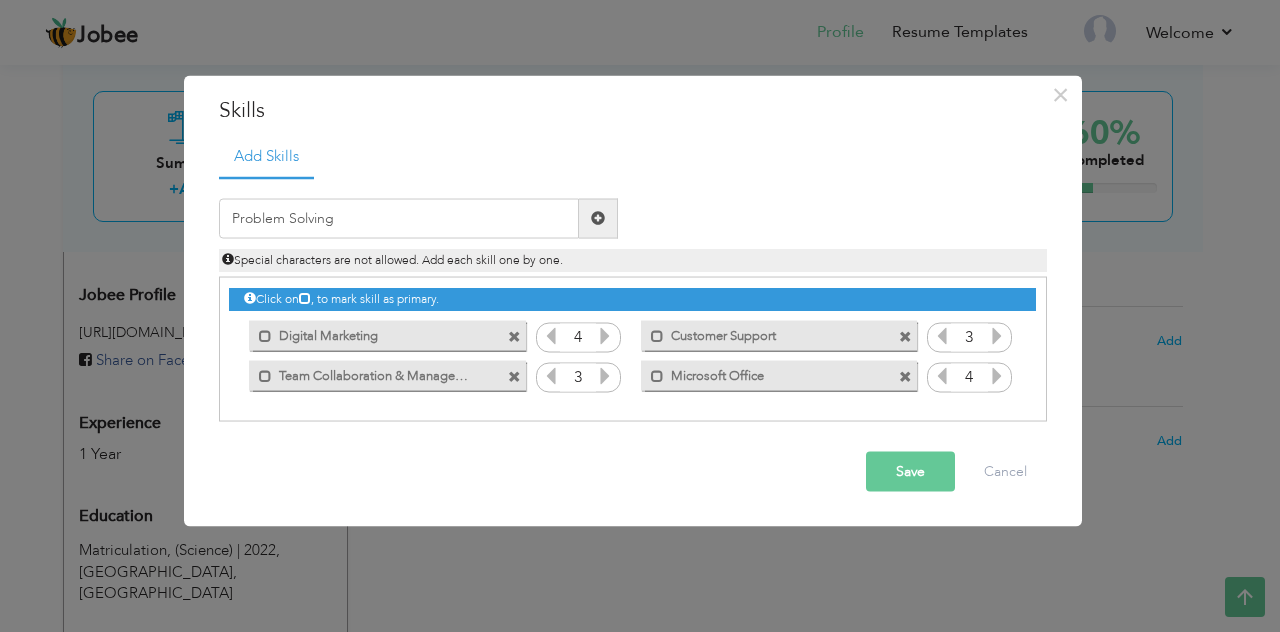 click at bounding box center (598, 218) 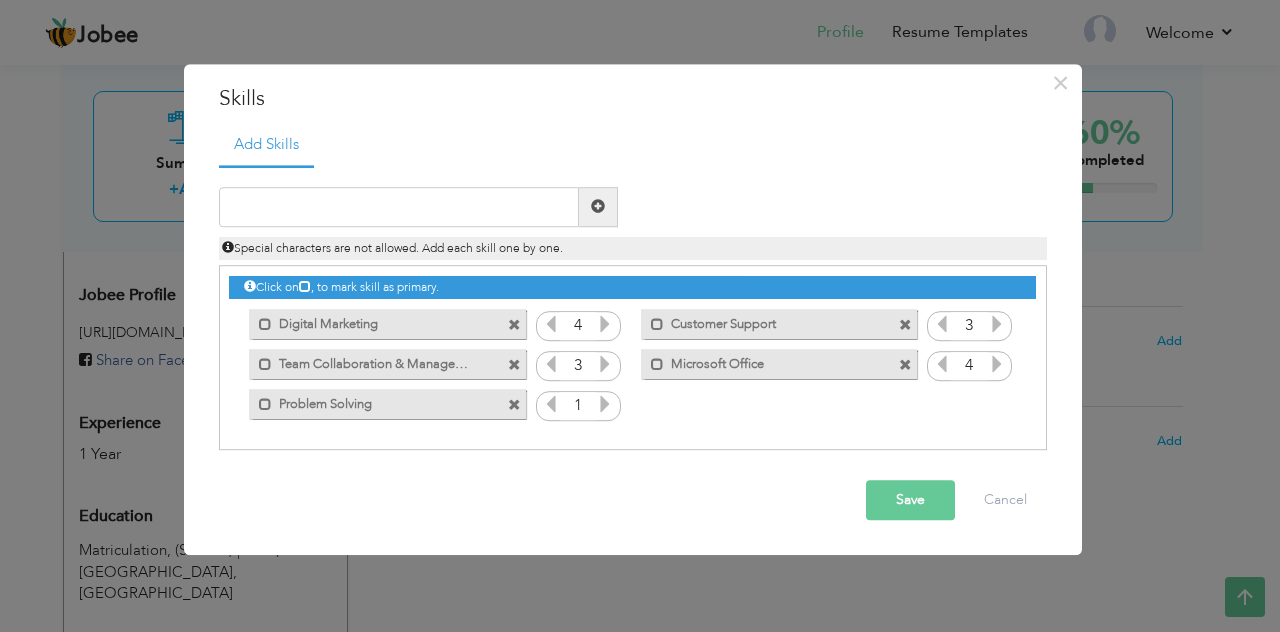 click at bounding box center (605, 404) 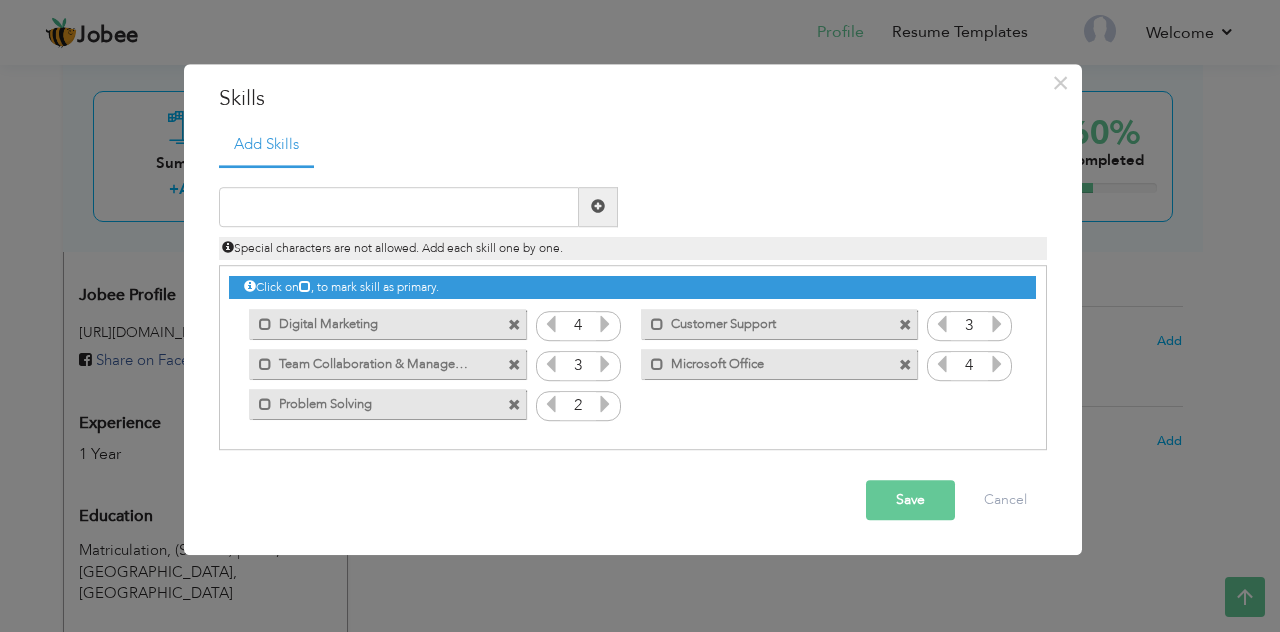 click at bounding box center [605, 404] 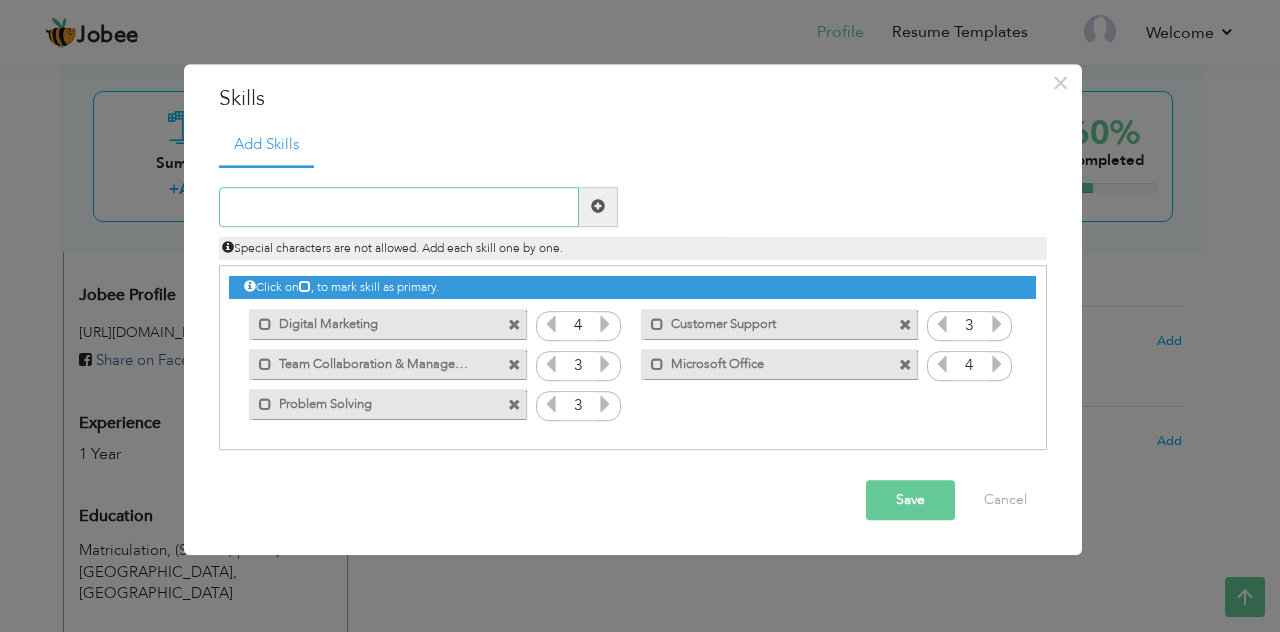 click at bounding box center (399, 207) 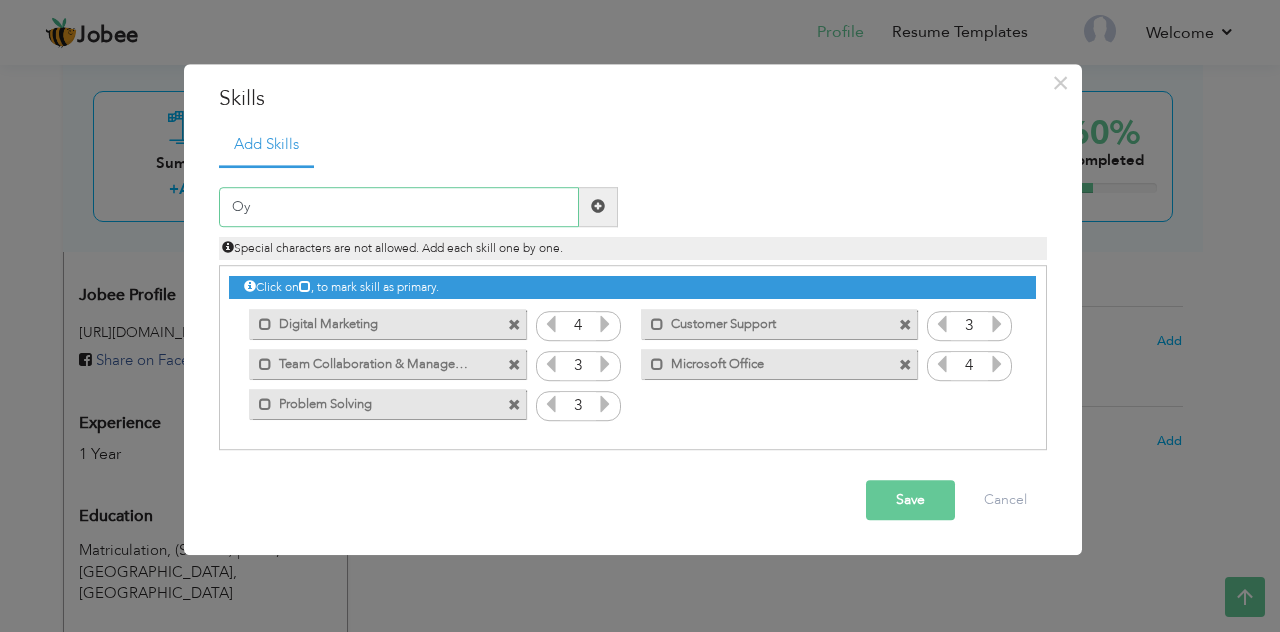 type on "O" 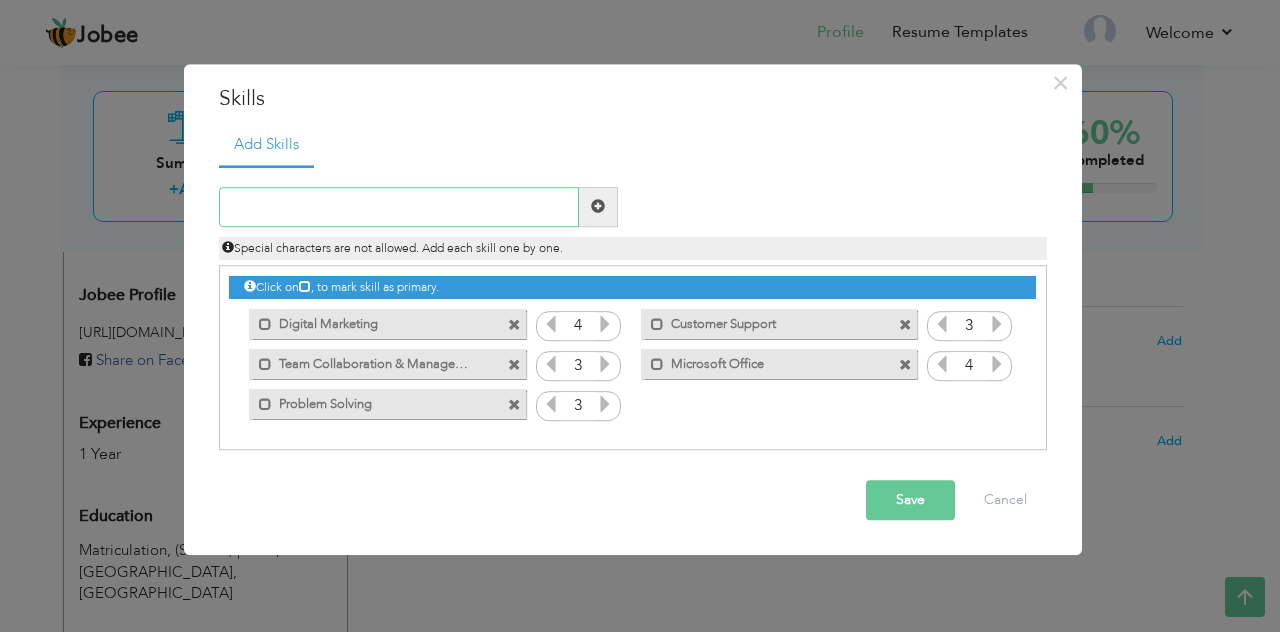 type on "O" 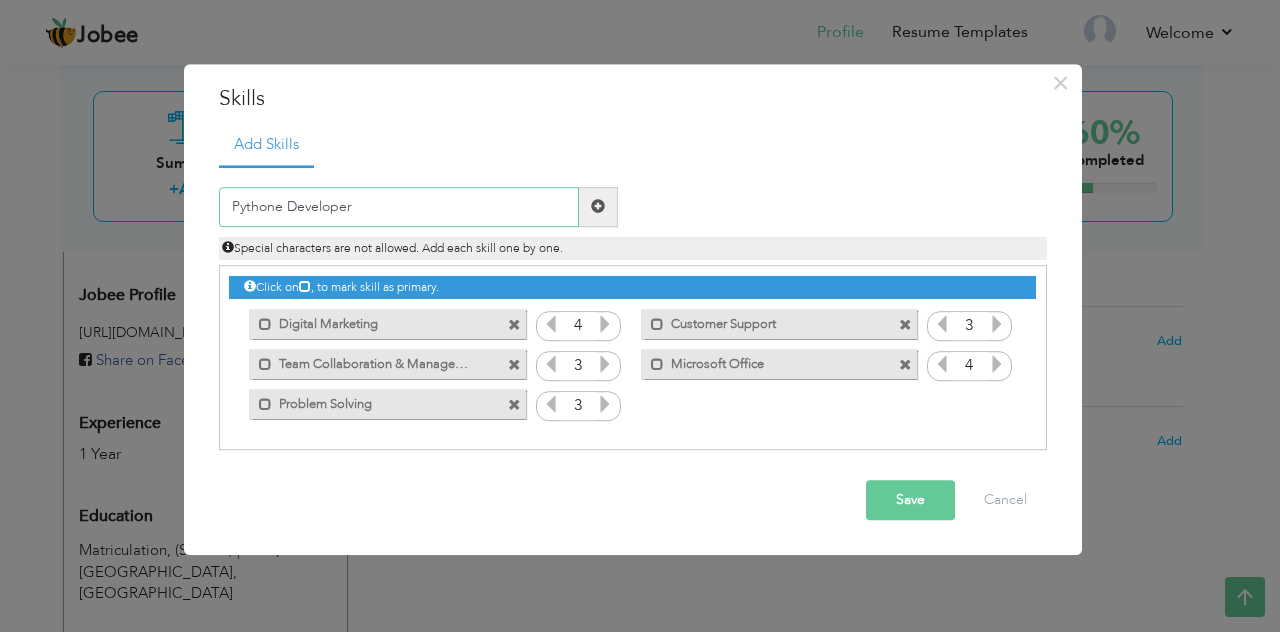click on "Pythone Developer" at bounding box center (399, 207) 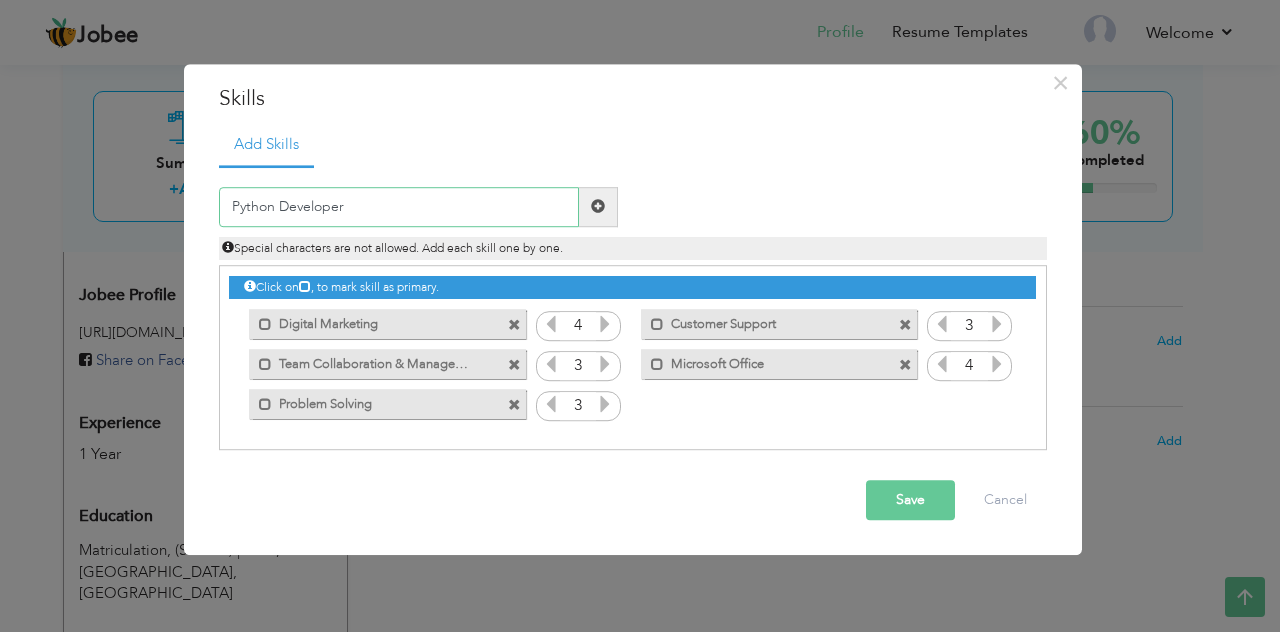 type on "Python Developer" 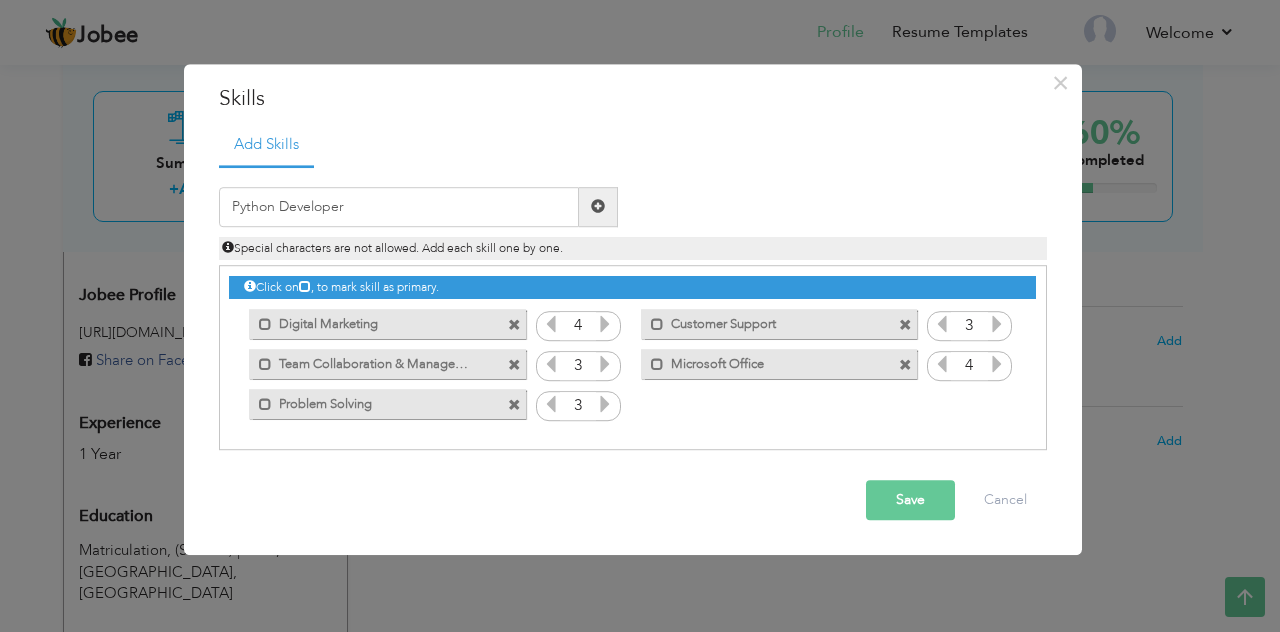 click at bounding box center [598, 207] 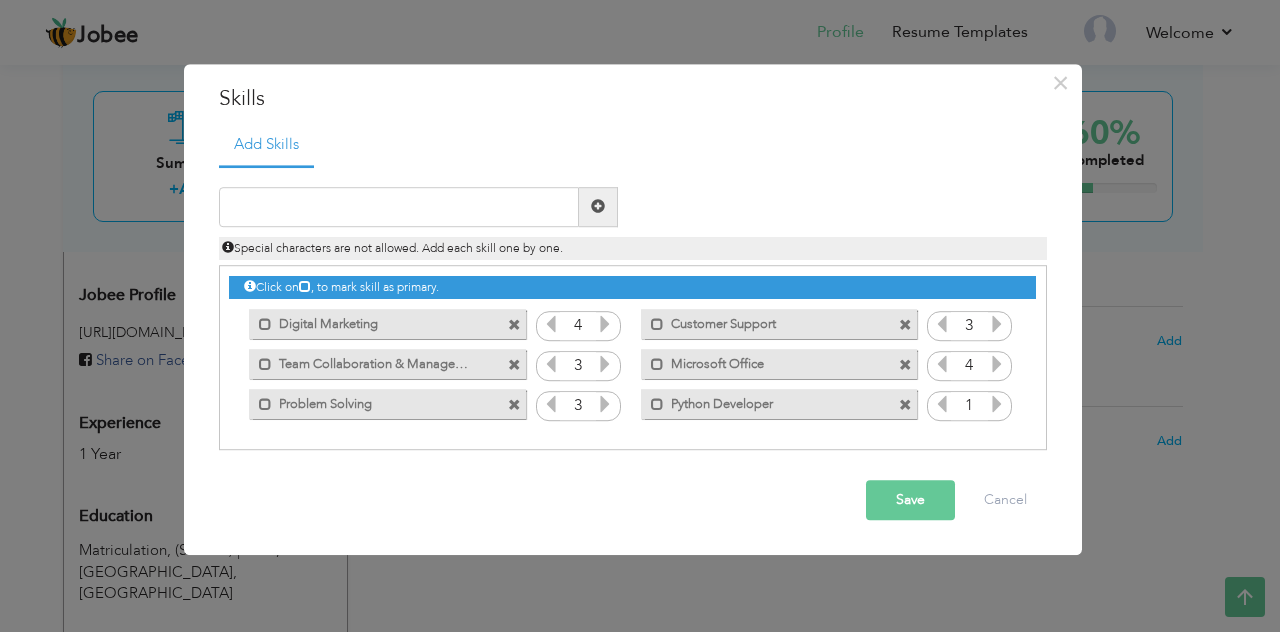 click at bounding box center [997, 404] 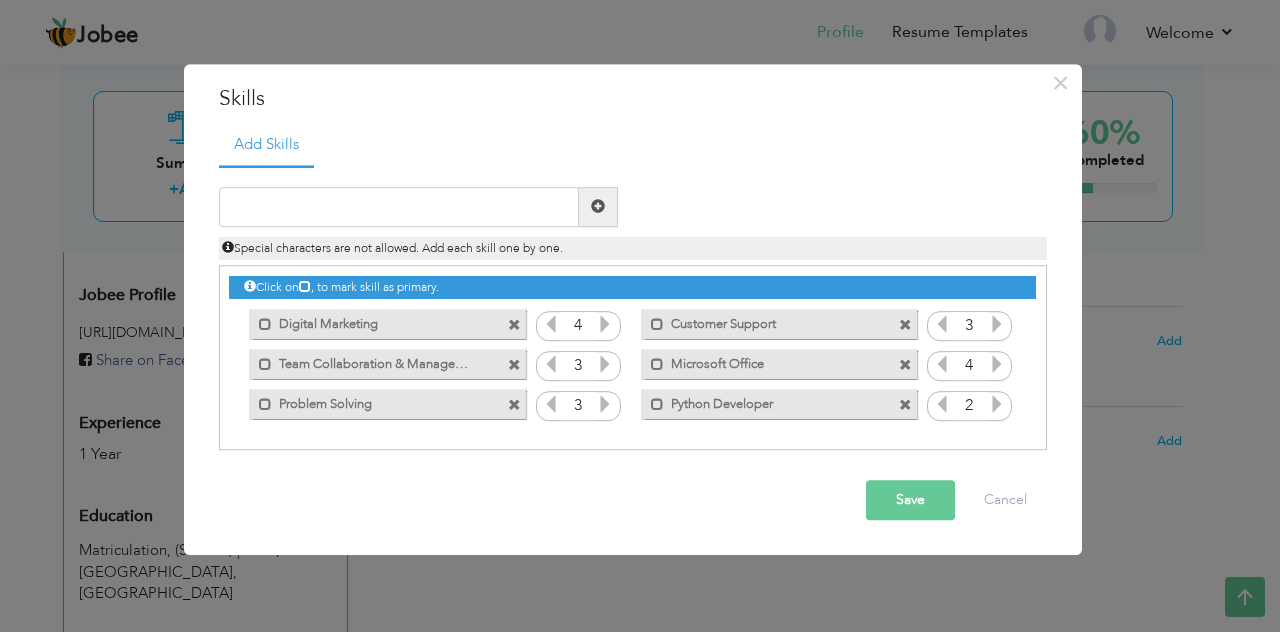click at bounding box center (997, 404) 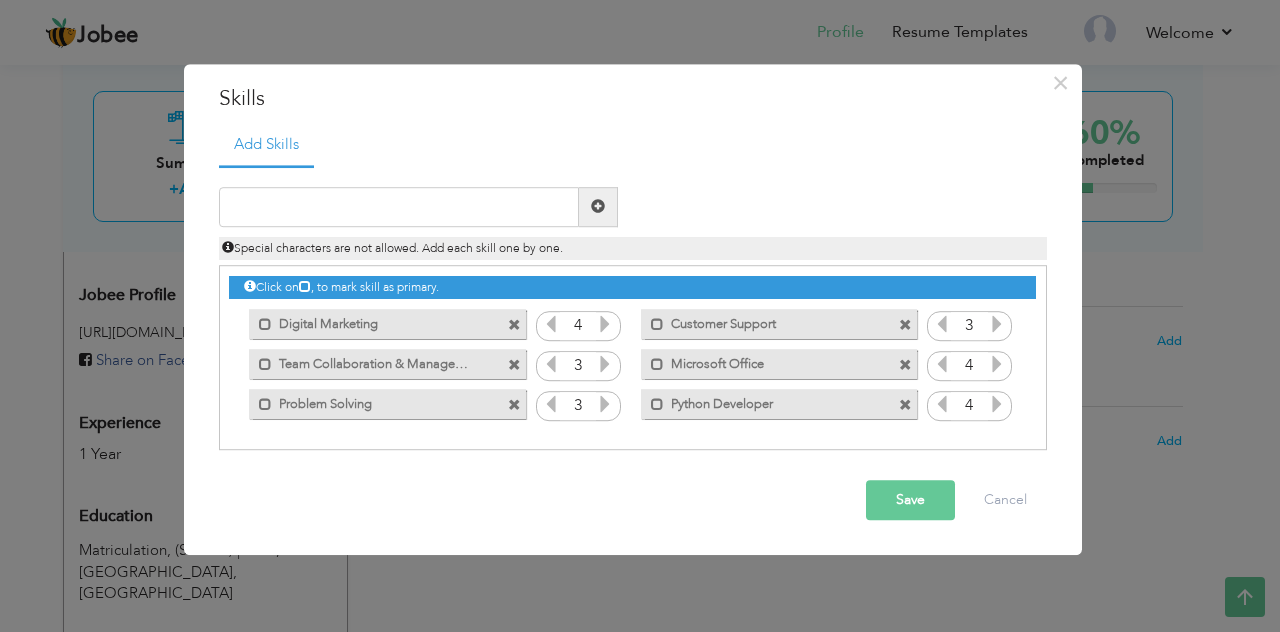 click at bounding box center [942, 404] 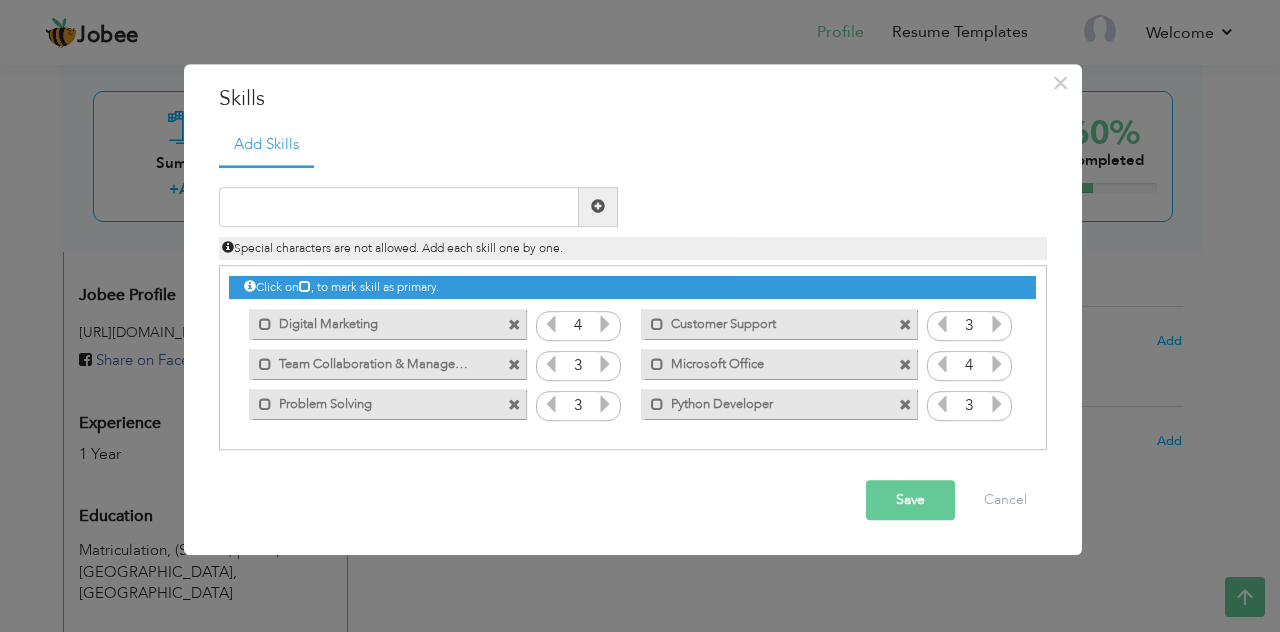 click on "Save" at bounding box center [910, 500] 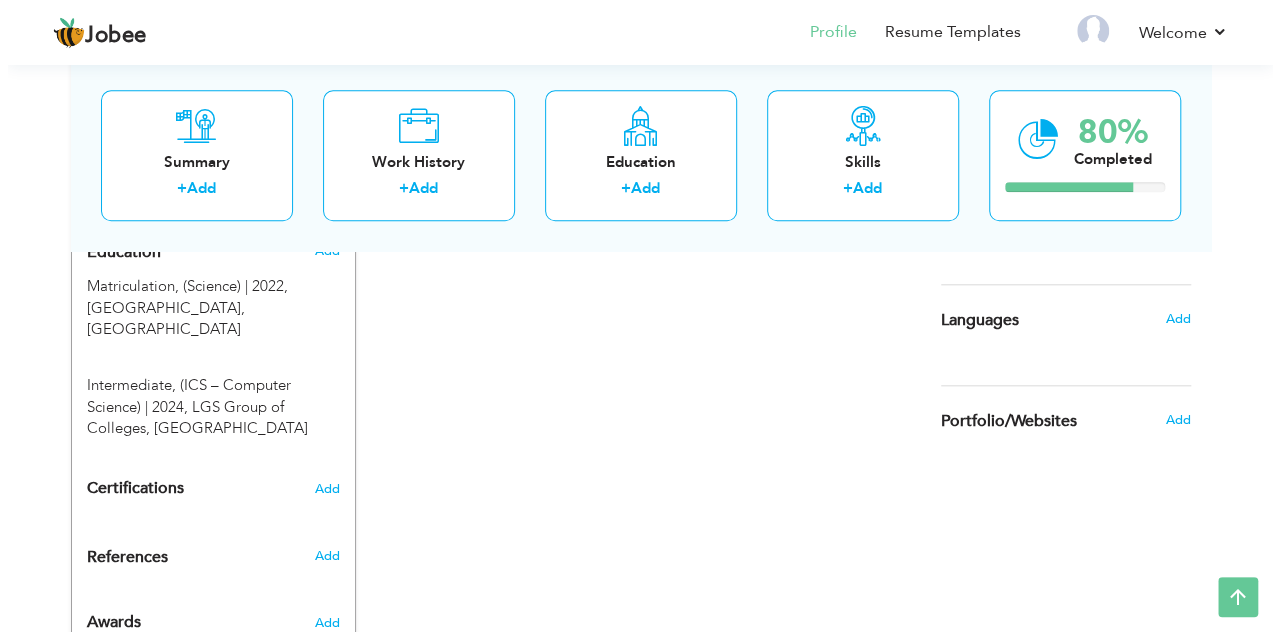 scroll, scrollTop: 926, scrollLeft: 0, axis: vertical 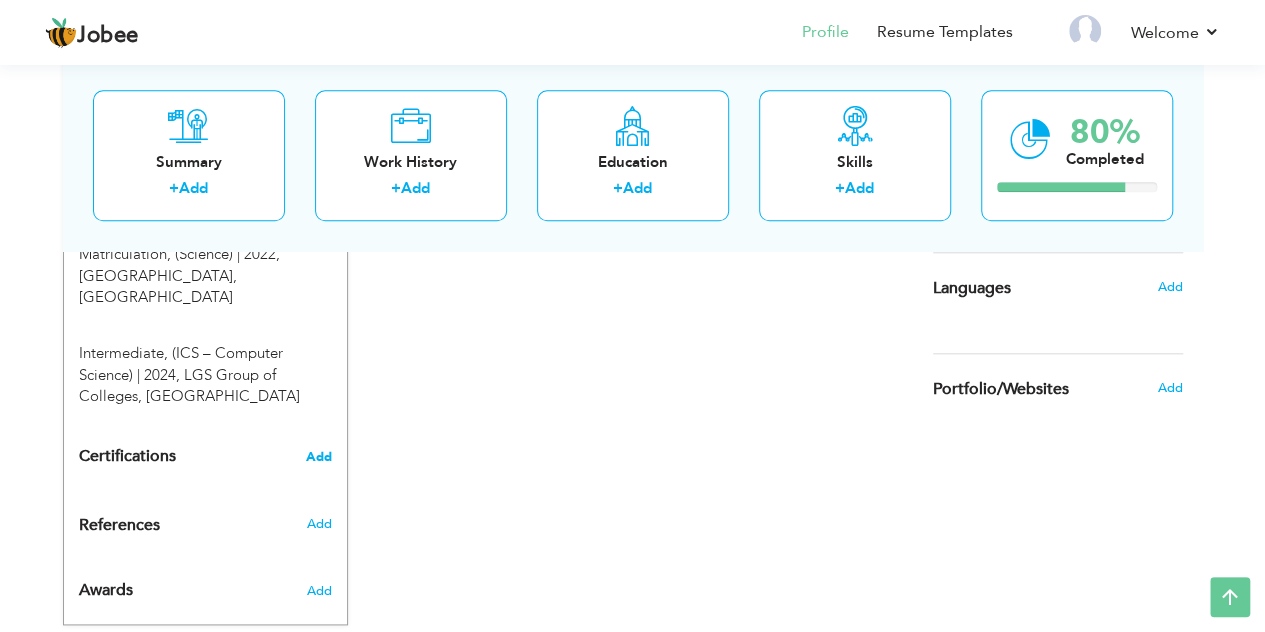 click on "Add" at bounding box center [319, 457] 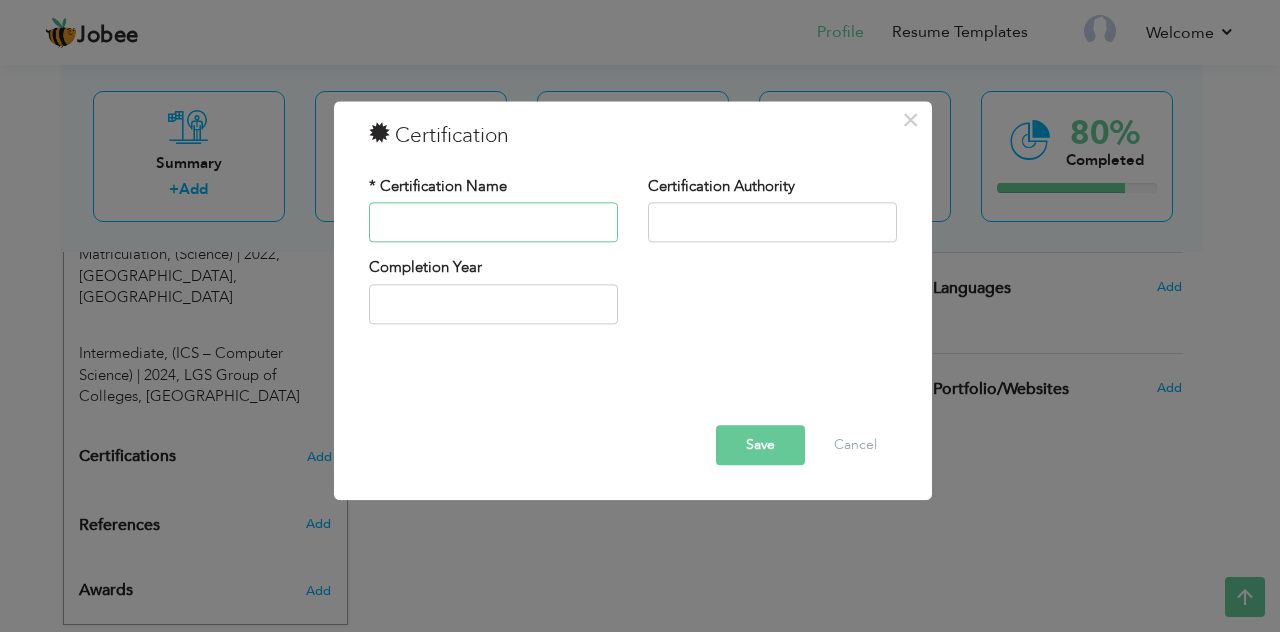 click at bounding box center (493, 223) 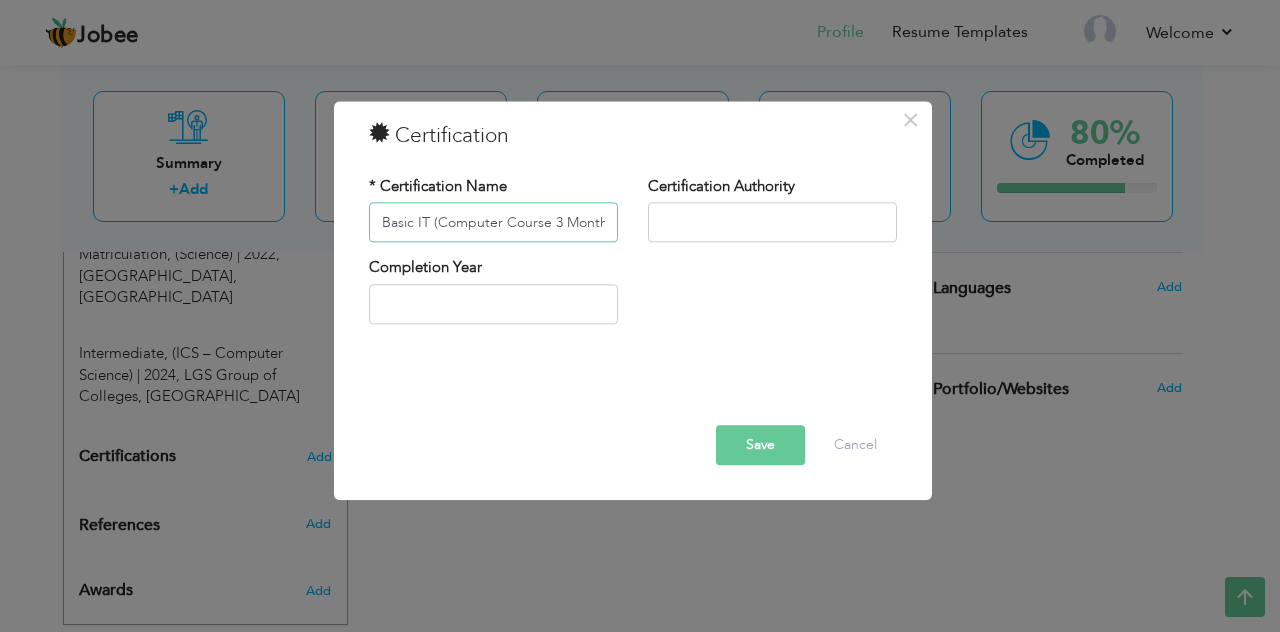 scroll, scrollTop: 0, scrollLeft: 1, axis: horizontal 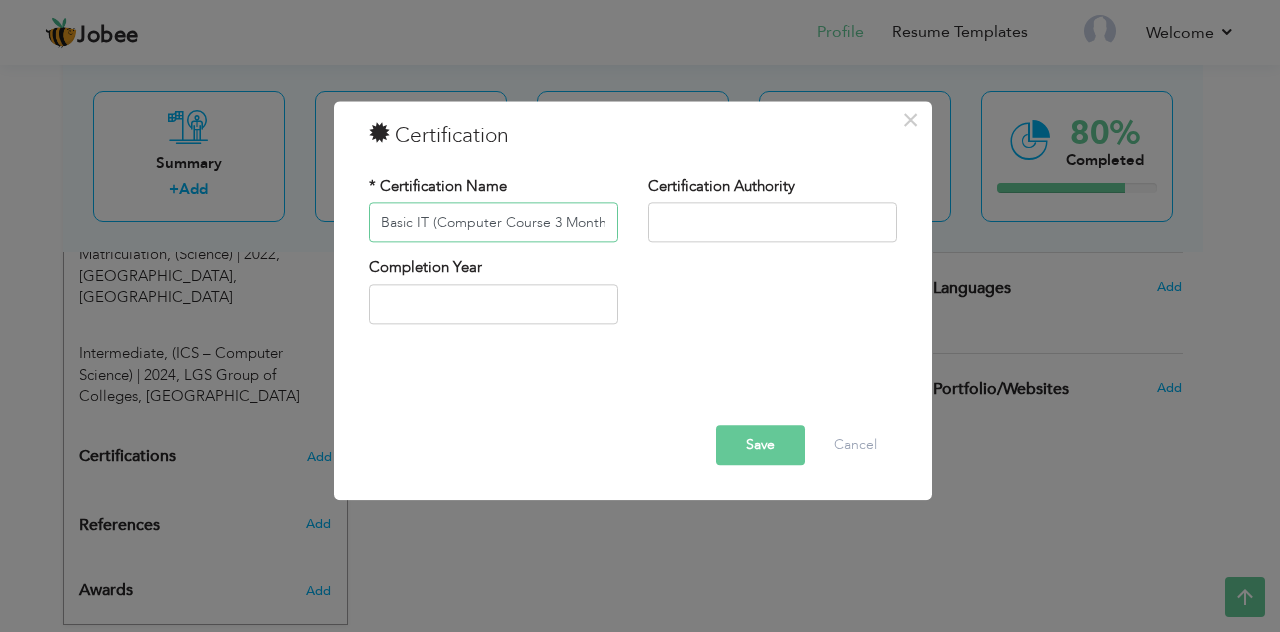 type on "Basic IT (Computer Course 3 Month)" 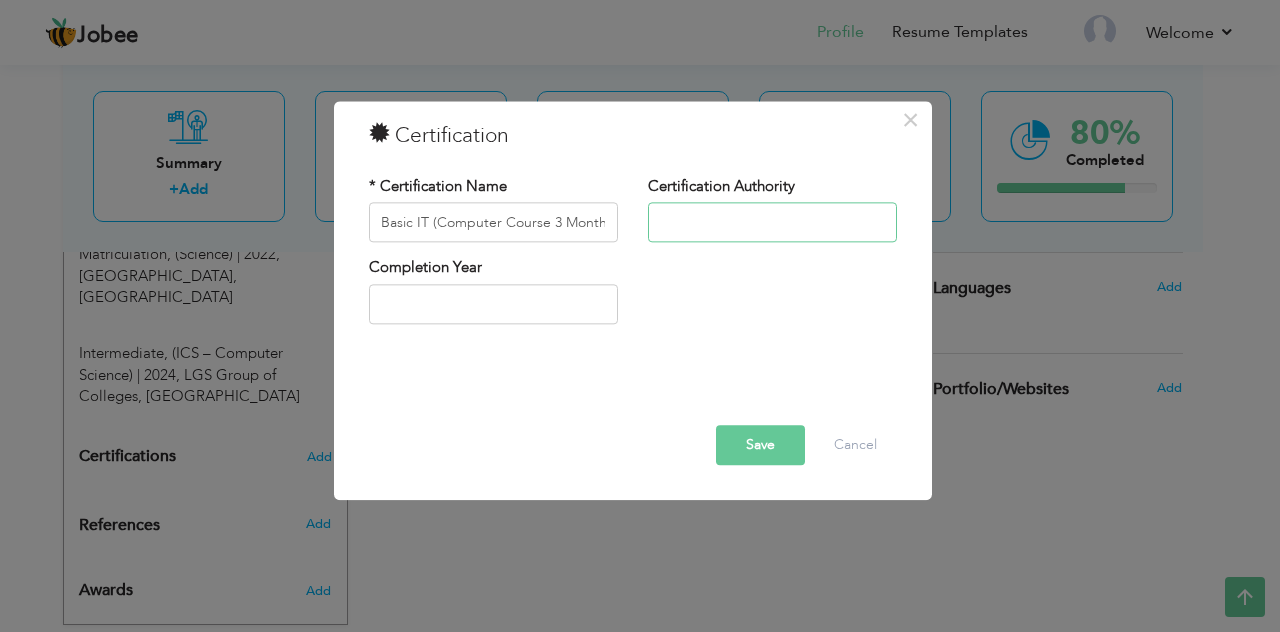click at bounding box center [772, 223] 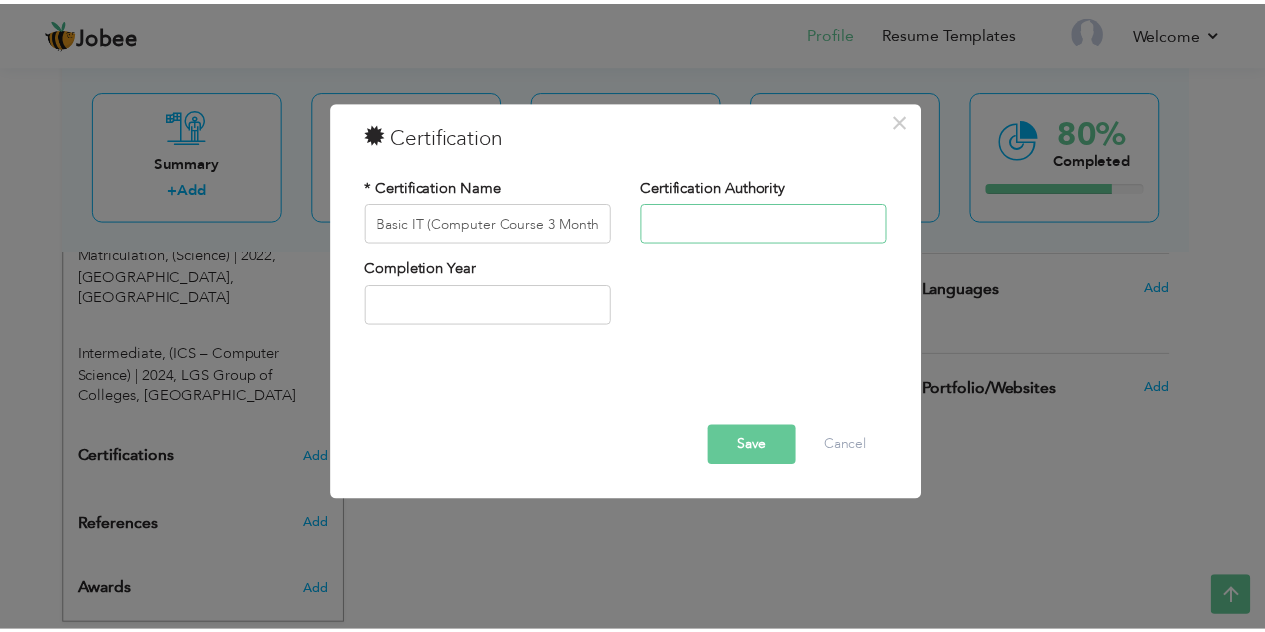 scroll, scrollTop: 0, scrollLeft: 0, axis: both 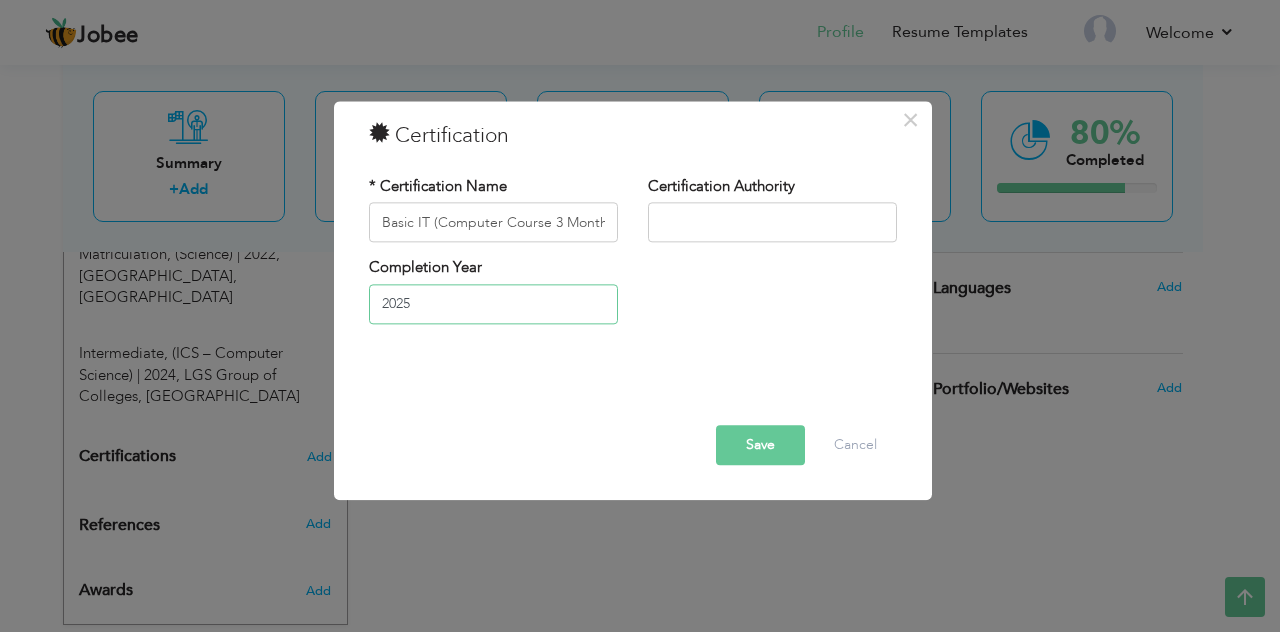 click on "2025" at bounding box center (493, 304) 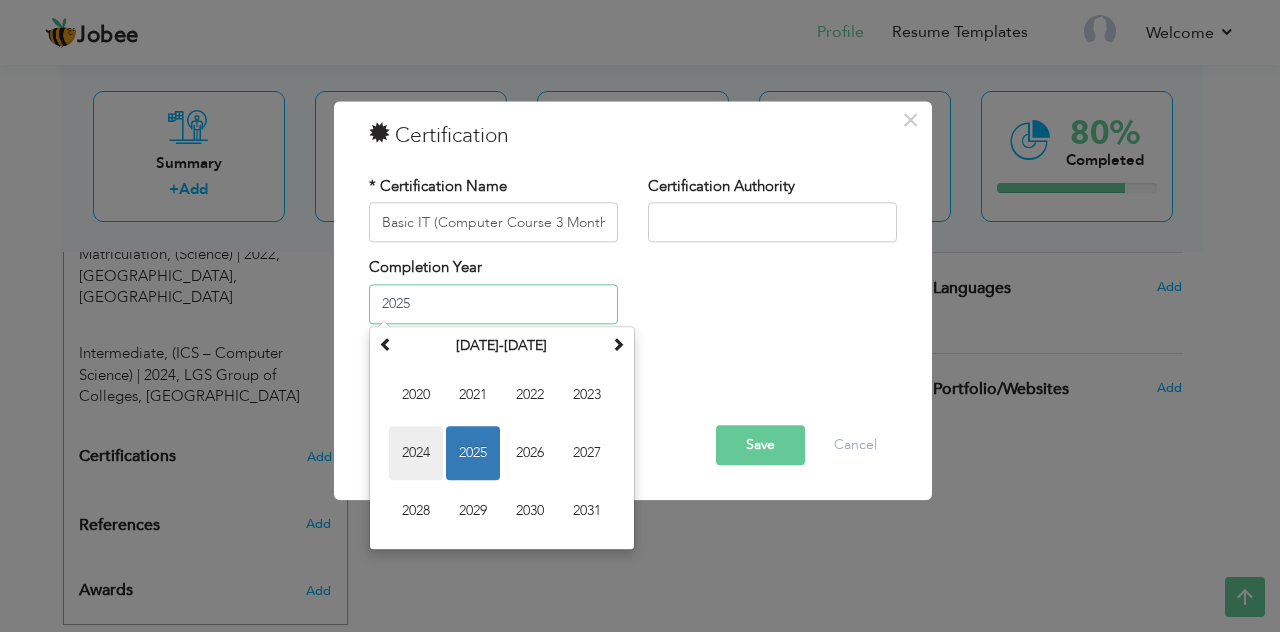 click on "2024" at bounding box center (416, 453) 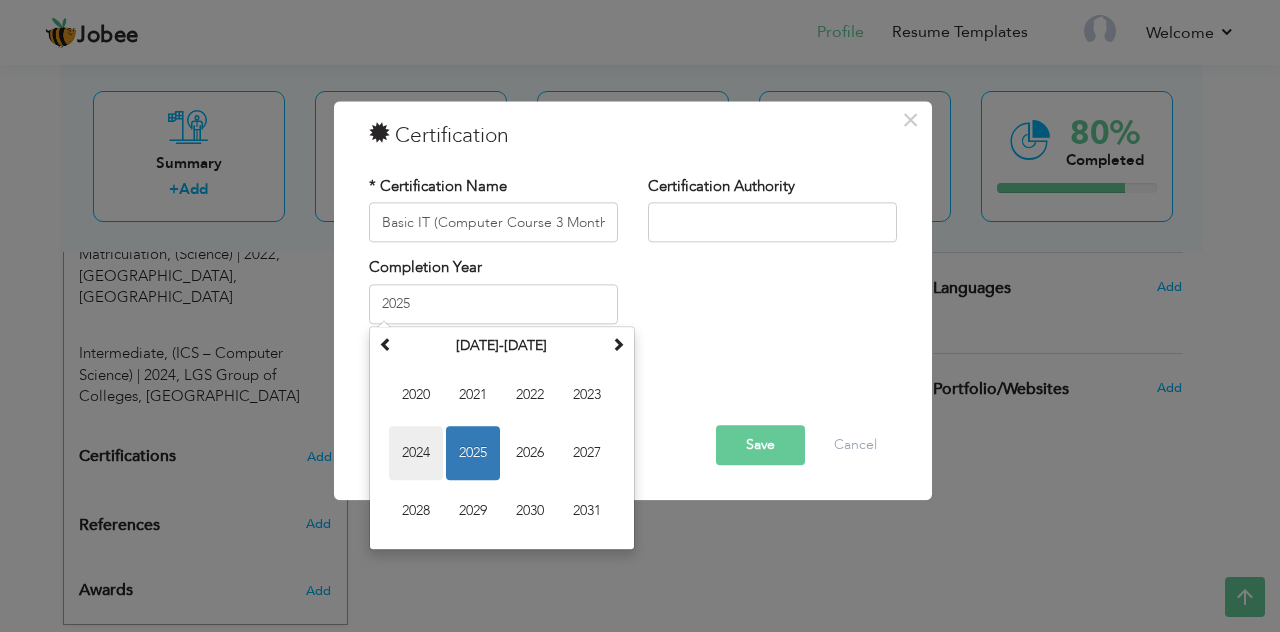 type on "2024" 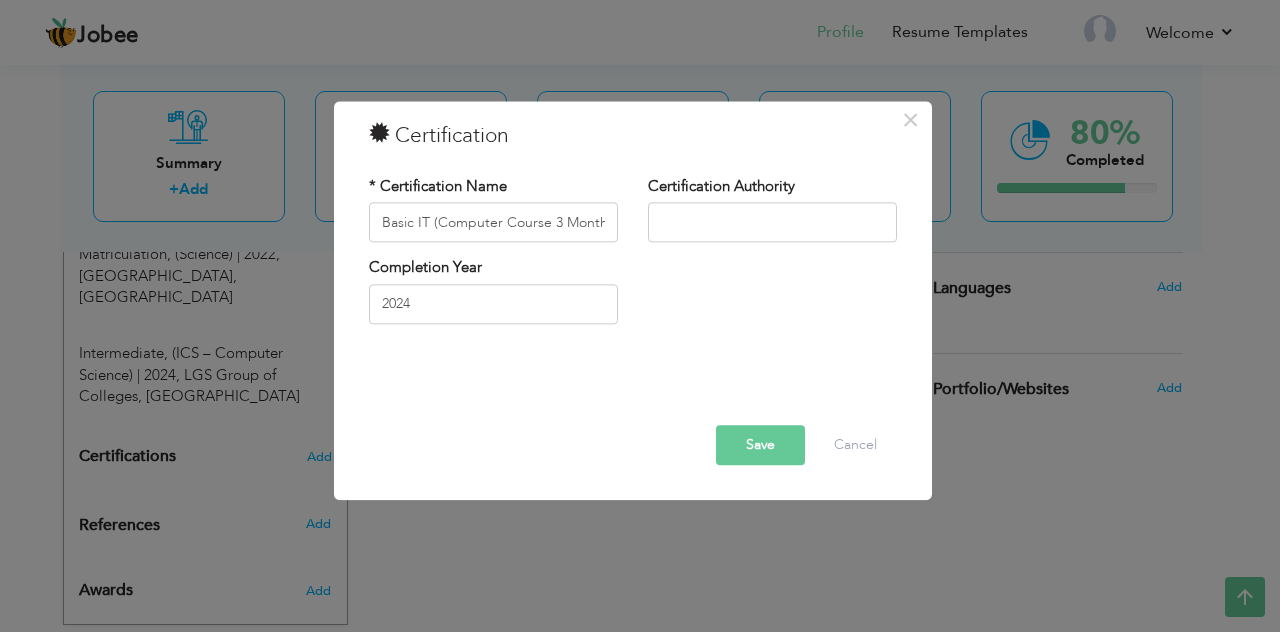 click on "Save" at bounding box center [760, 446] 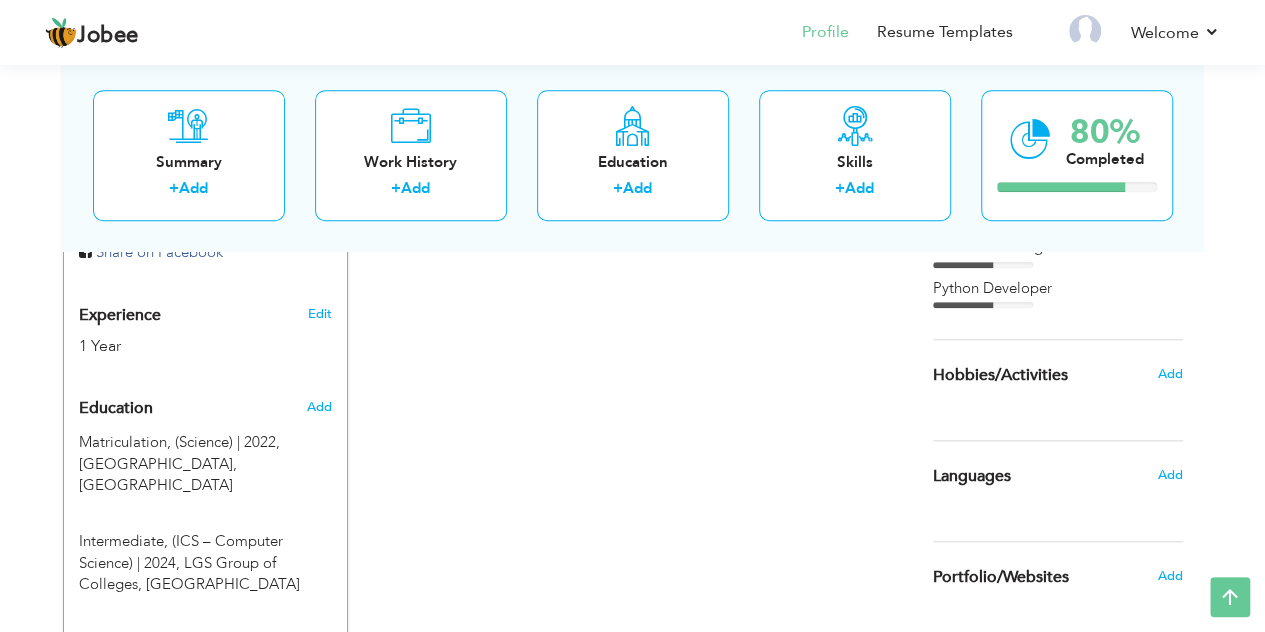 scroll, scrollTop: 735, scrollLeft: 0, axis: vertical 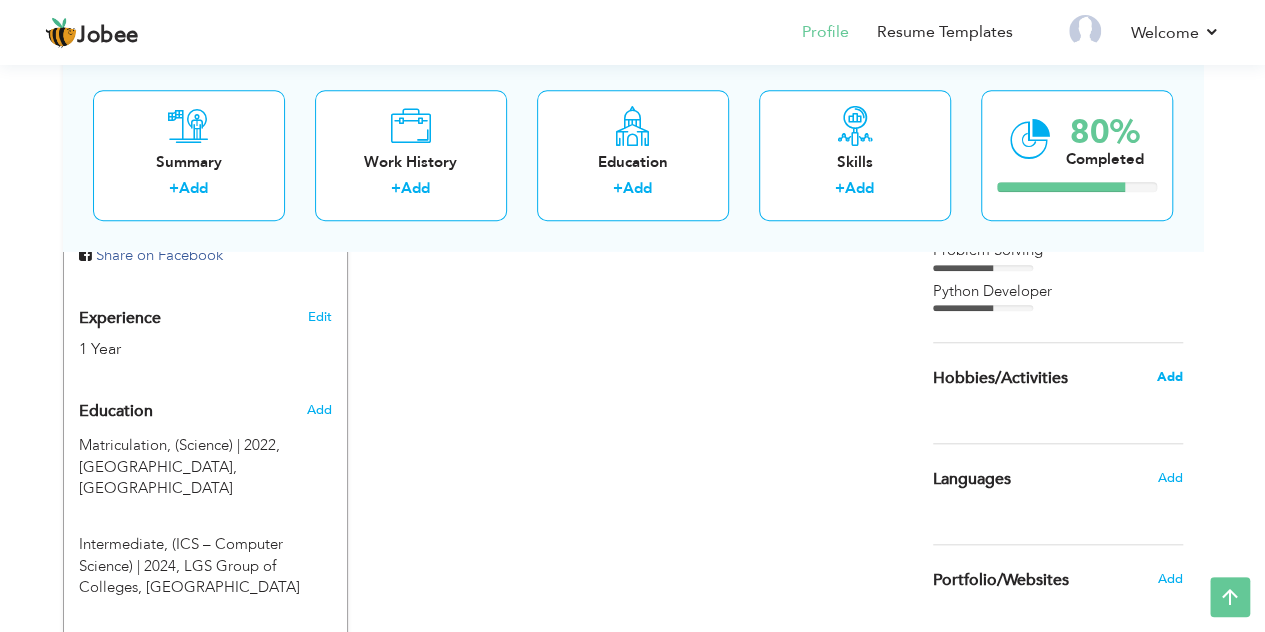 click on "Add" at bounding box center (1169, 377) 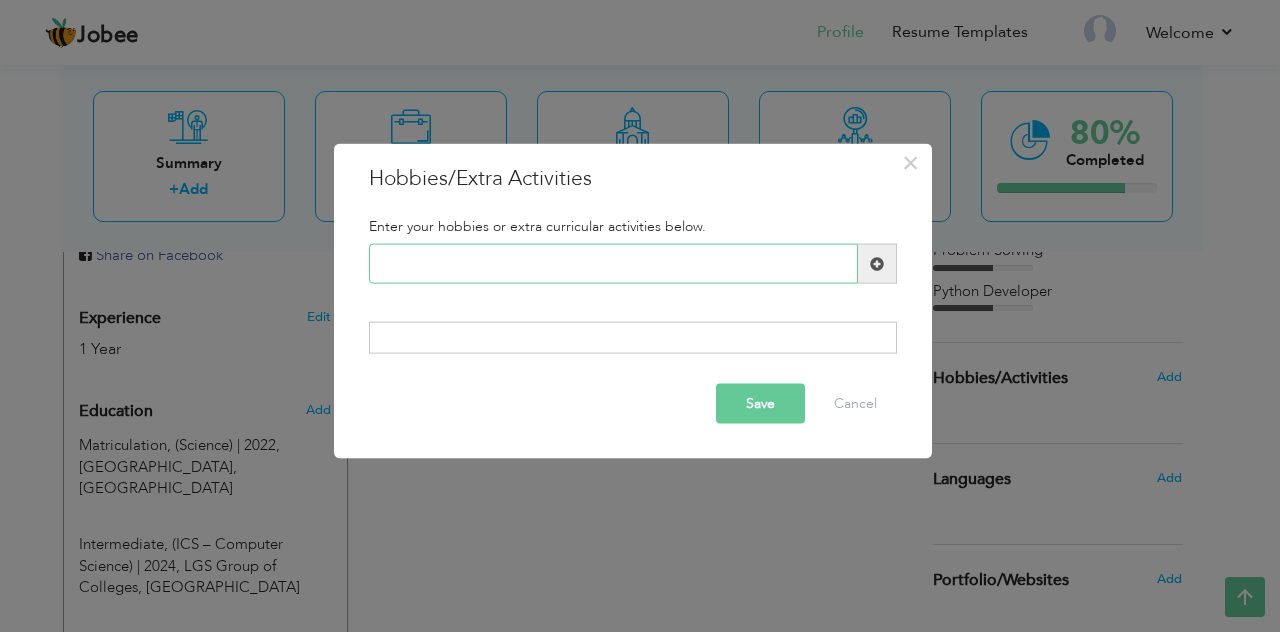 click at bounding box center (613, 264) 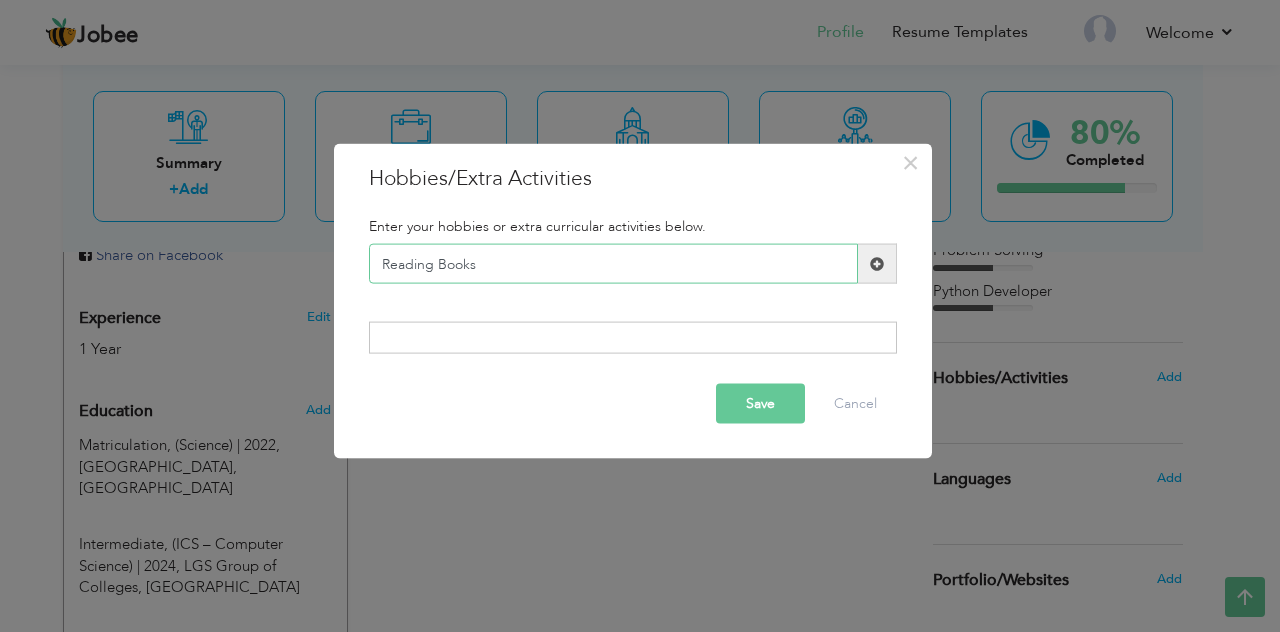 type on "Reading Books" 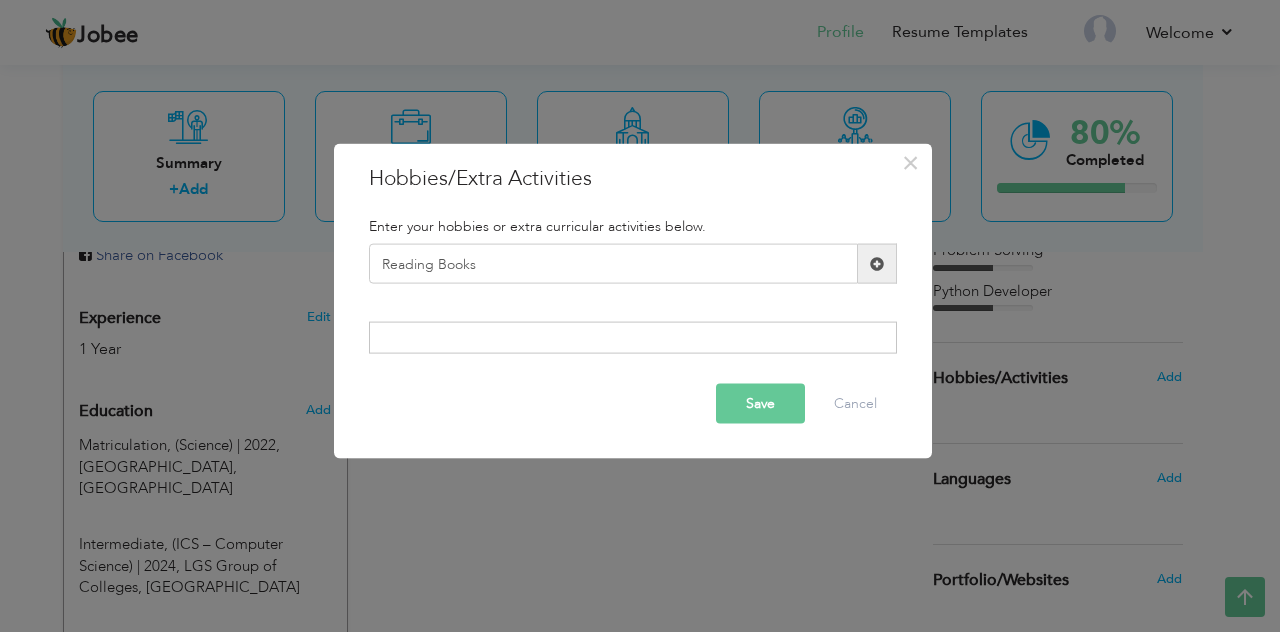 click at bounding box center [877, 263] 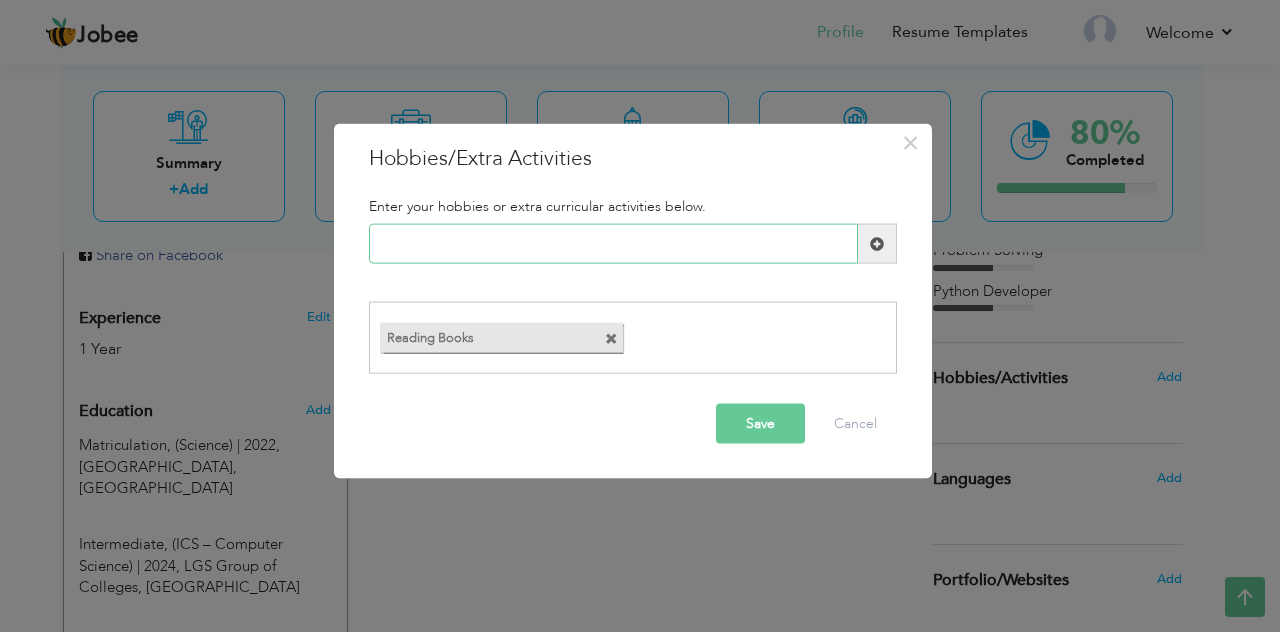 click at bounding box center (613, 244) 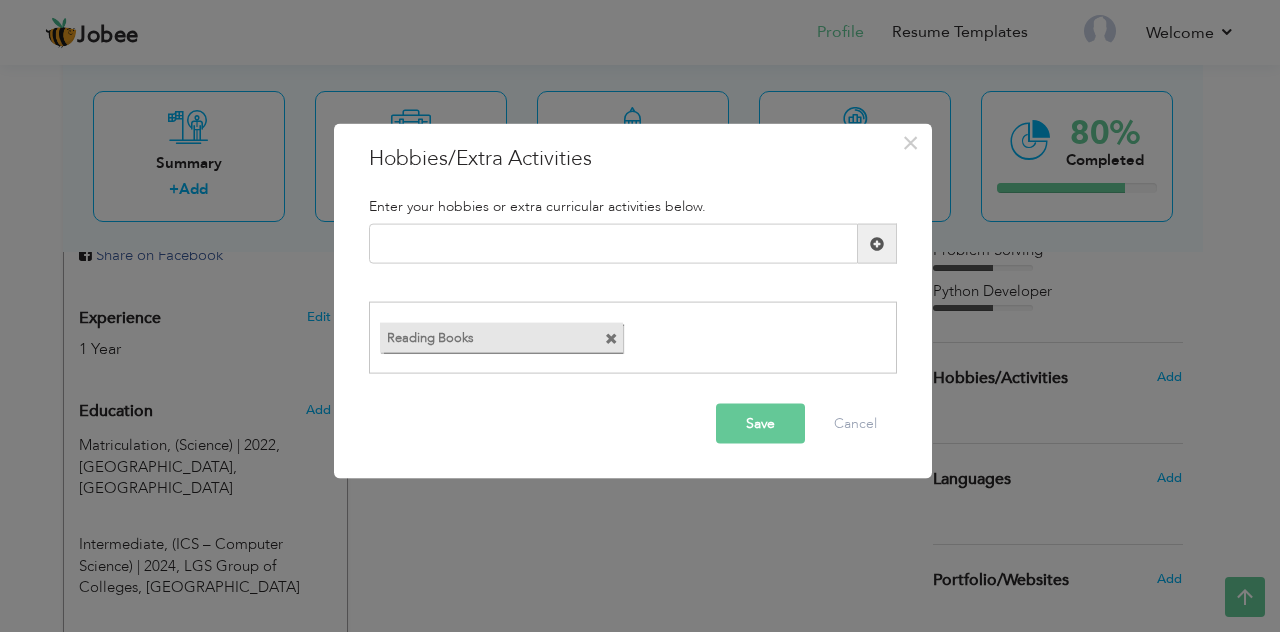 click at bounding box center [611, 338] 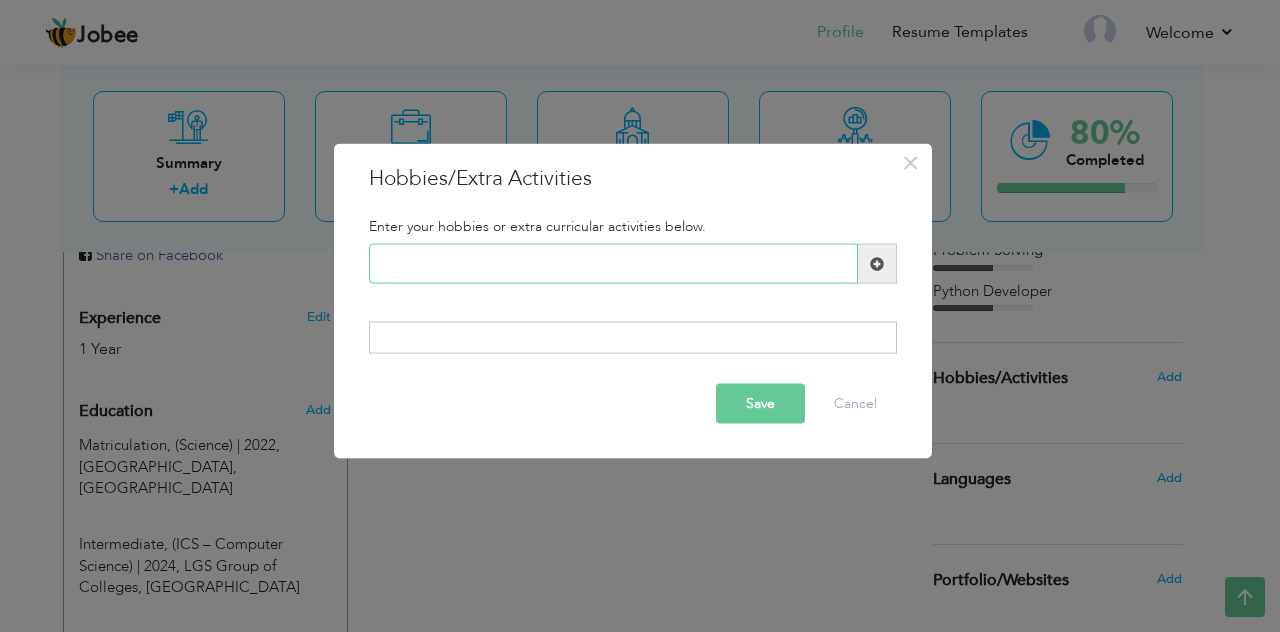 click at bounding box center (613, 264) 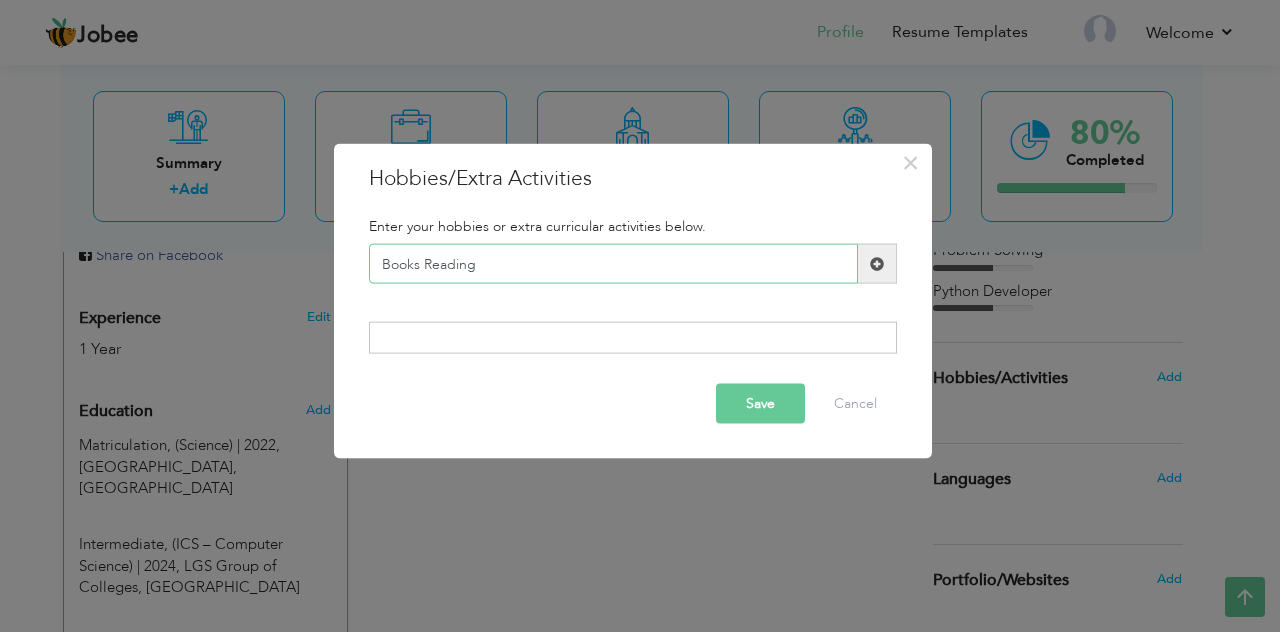 type on "Books Reading" 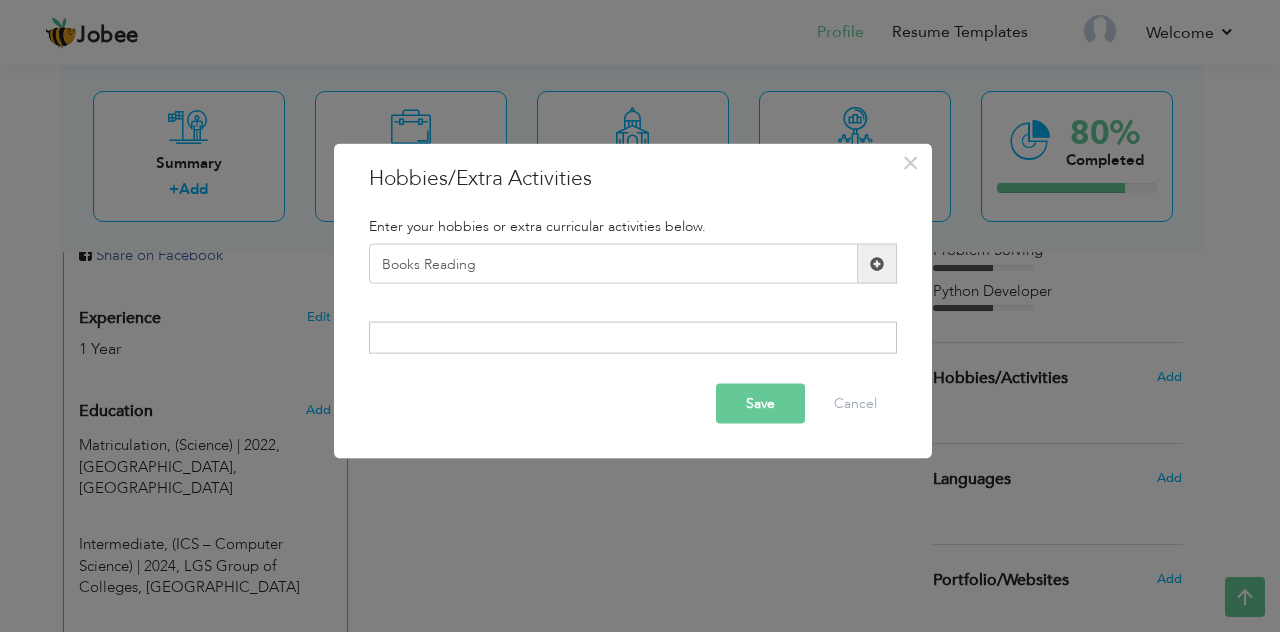 click at bounding box center (877, 264) 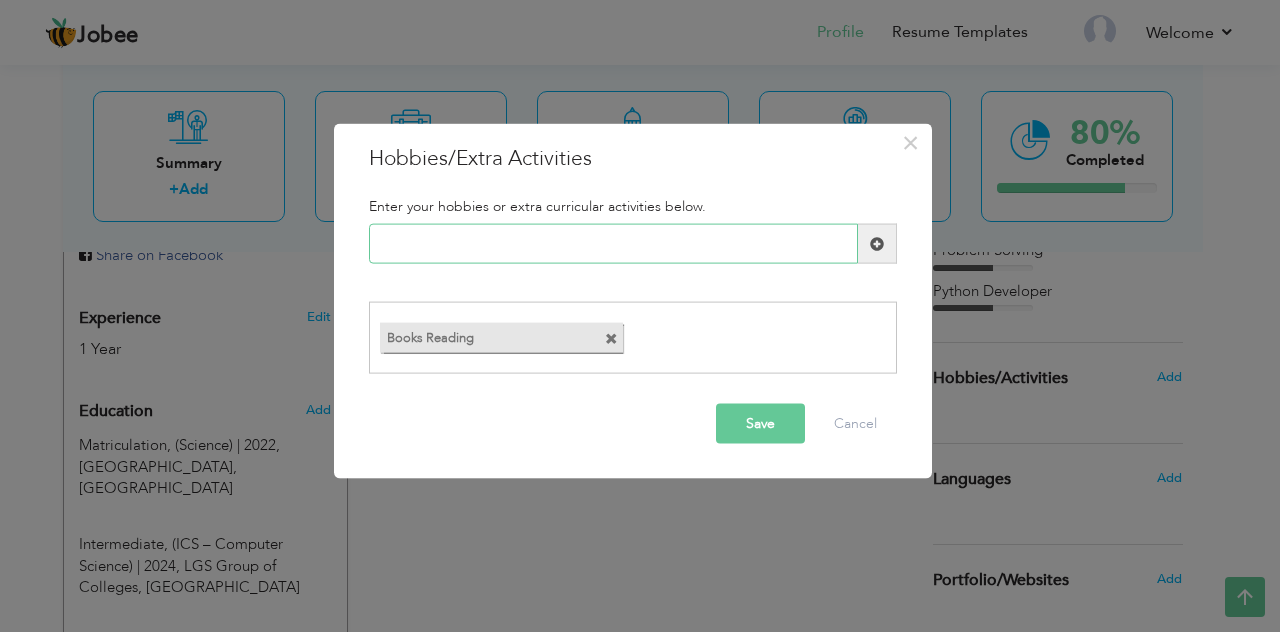 click at bounding box center [613, 244] 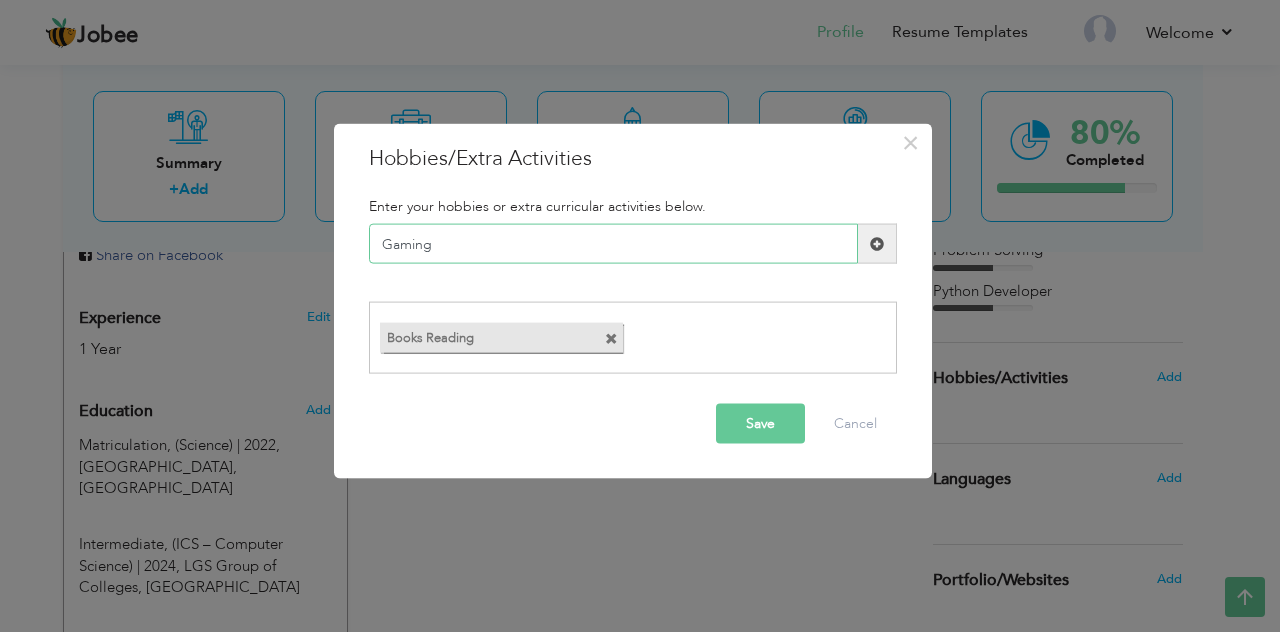 type on "Gaming" 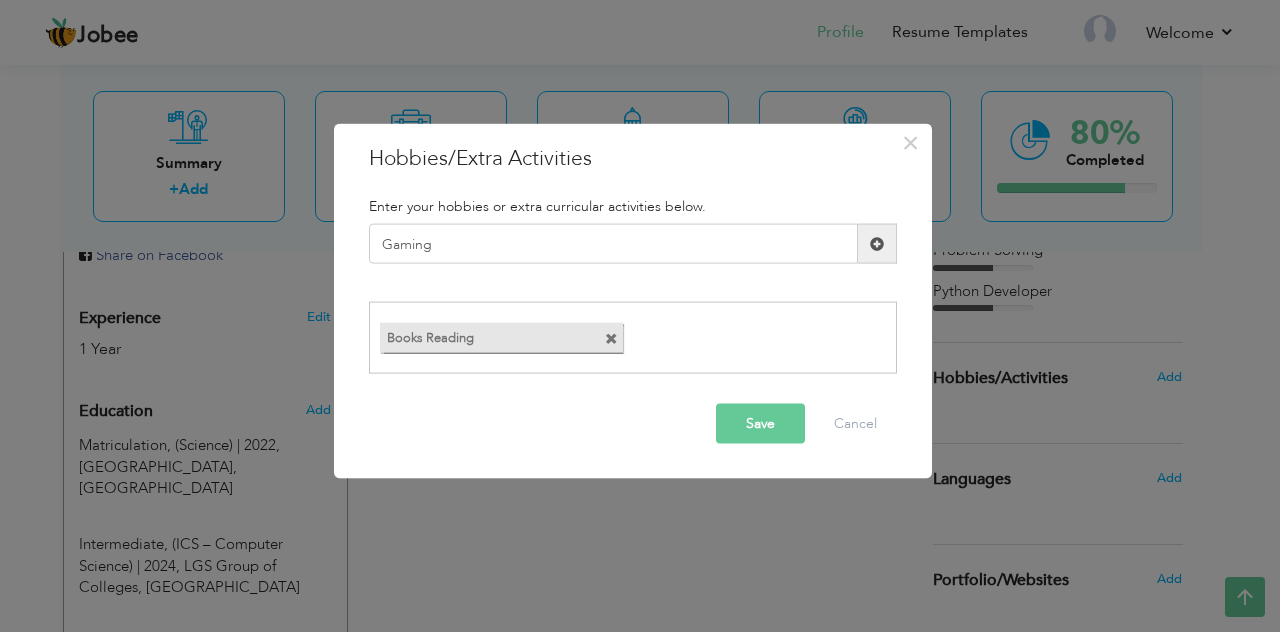 click at bounding box center (877, 243) 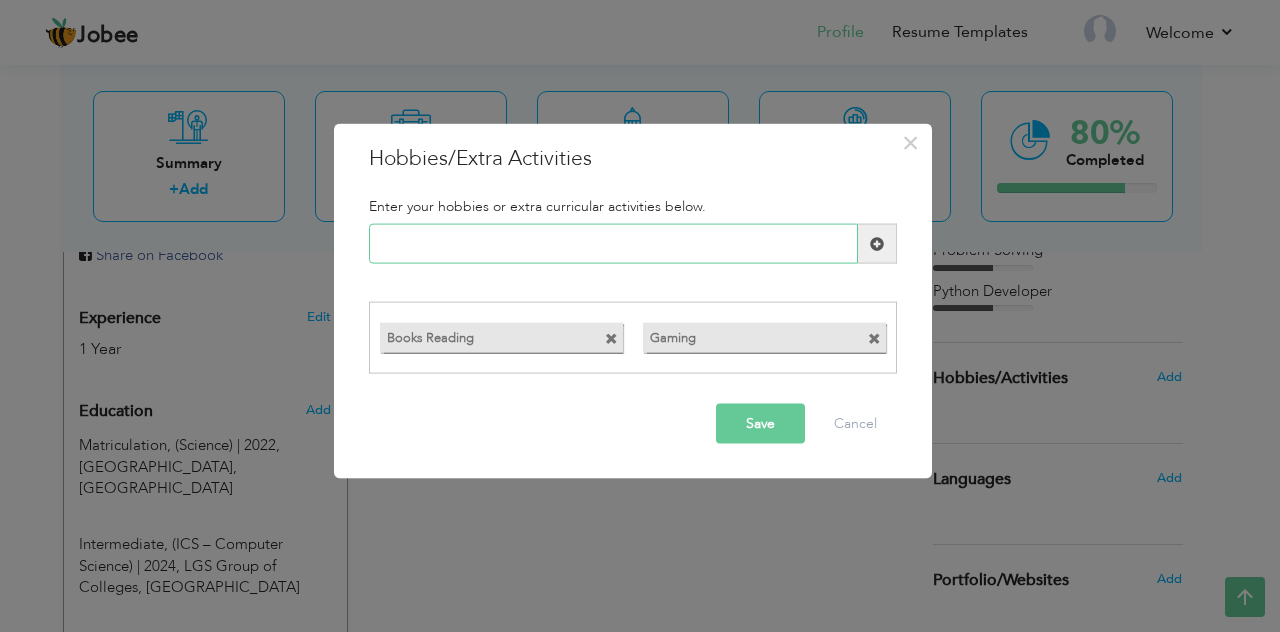 click at bounding box center [613, 244] 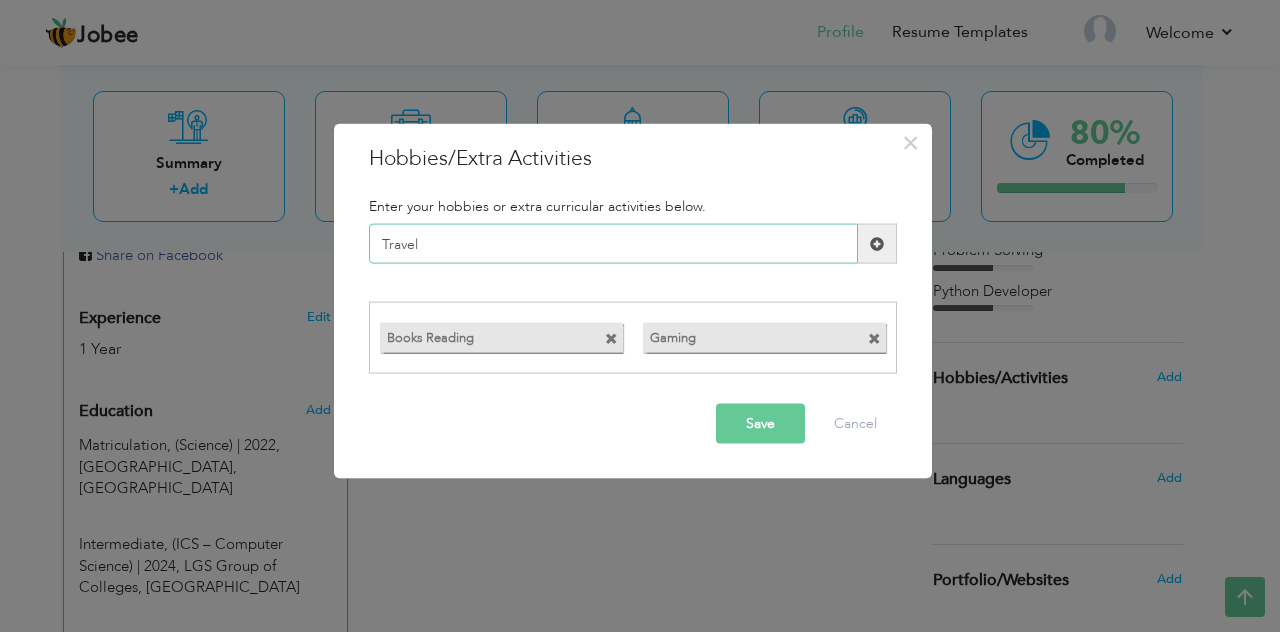 type on "Travel" 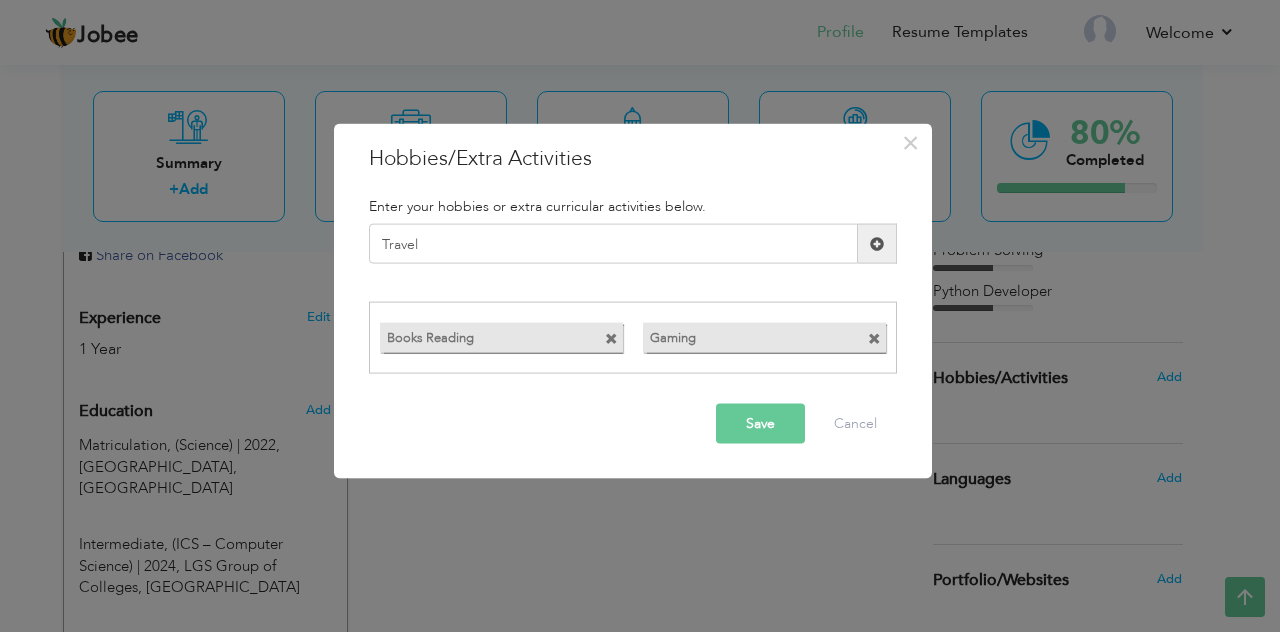 click at bounding box center (877, 244) 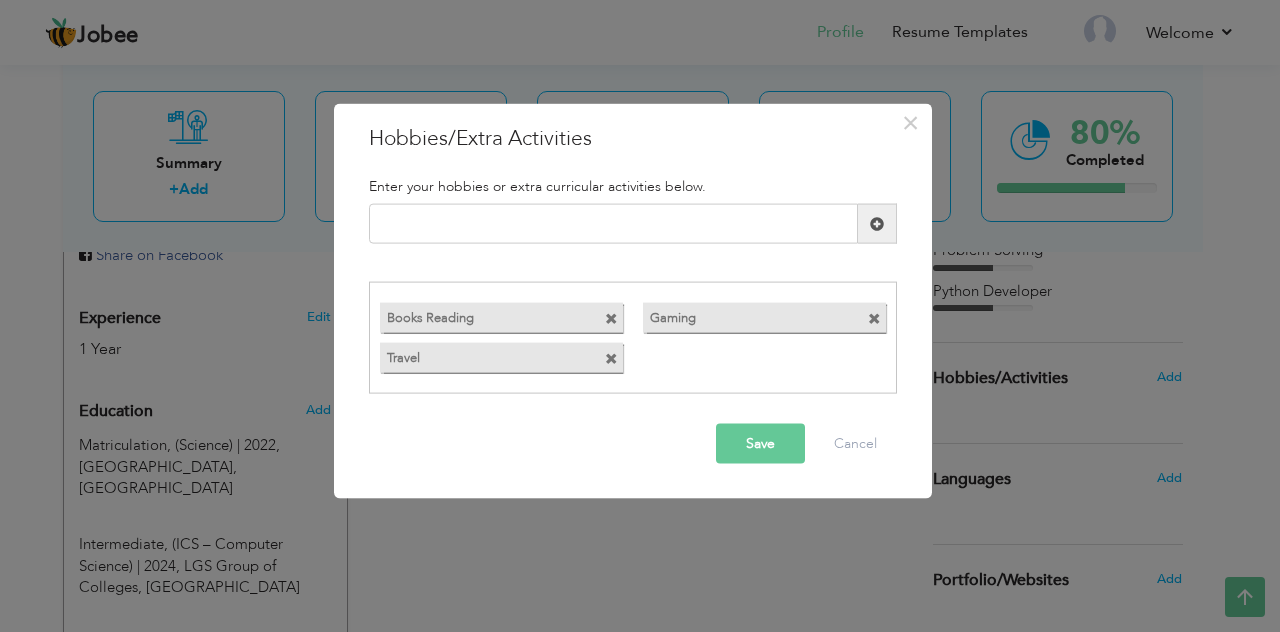 click on "Save" at bounding box center [760, 443] 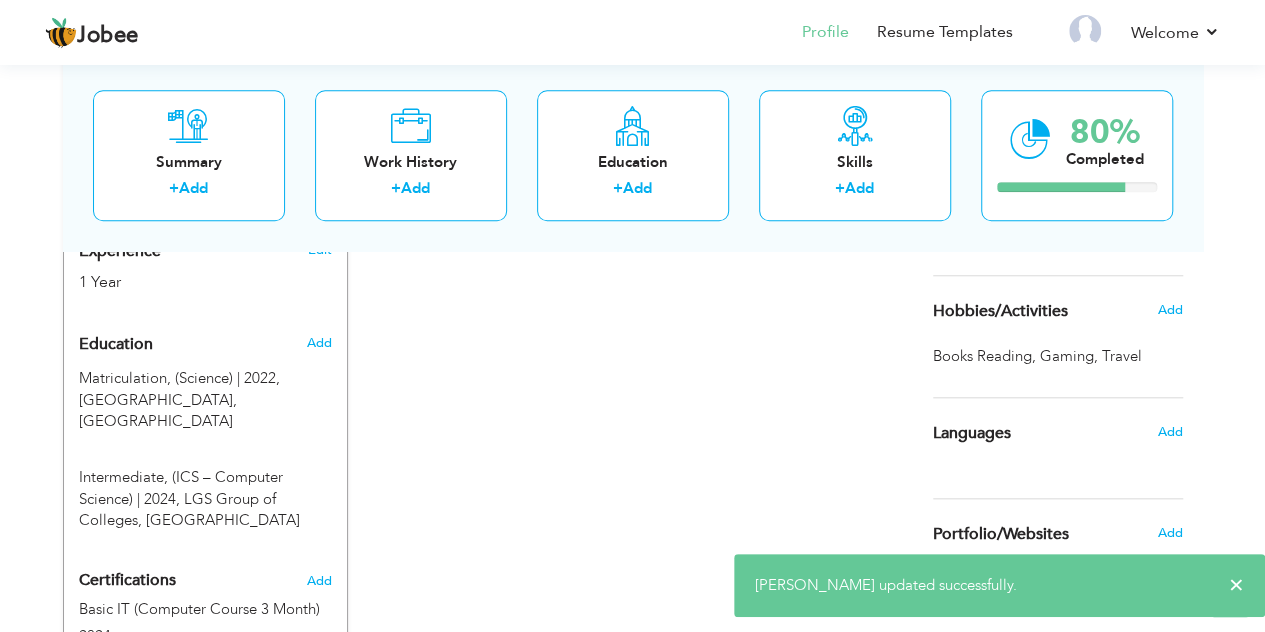 scroll, scrollTop: 805, scrollLeft: 0, axis: vertical 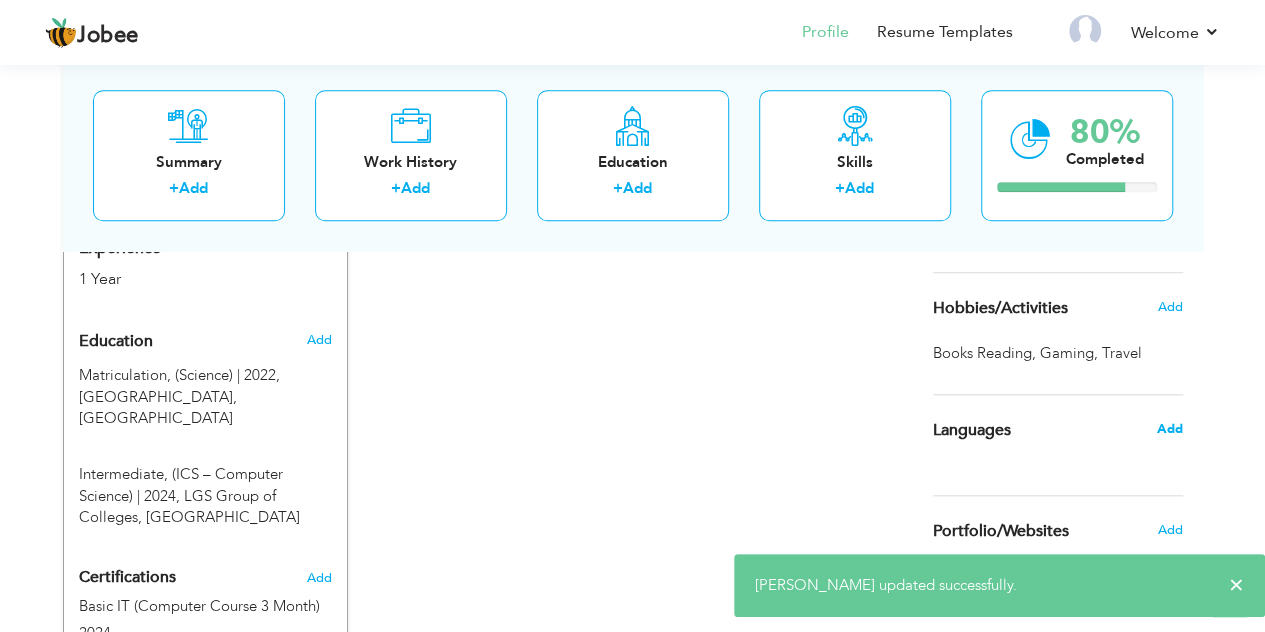 click on "Add" at bounding box center [1169, 429] 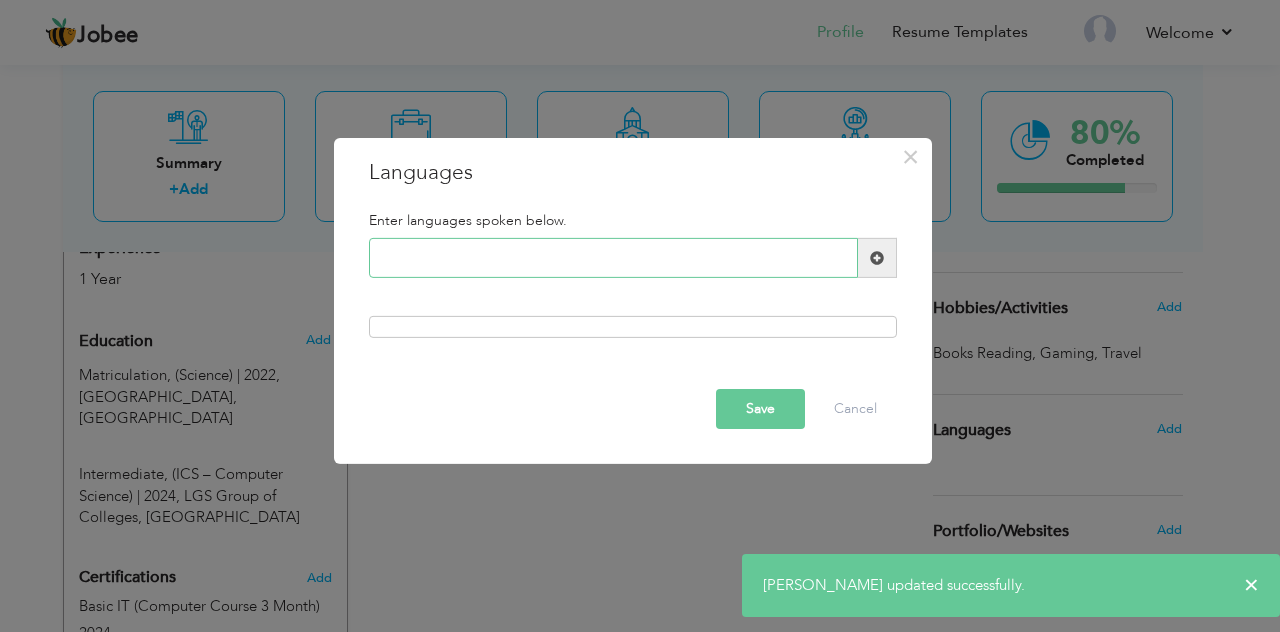 click at bounding box center (613, 258) 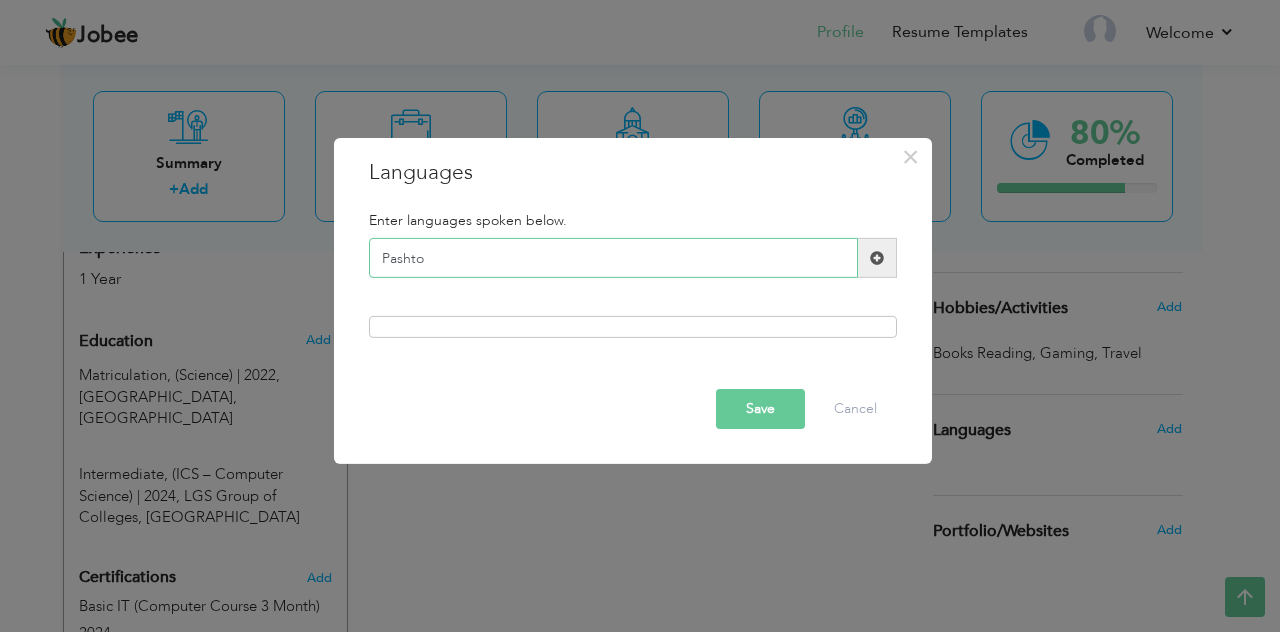 type on "Pashto" 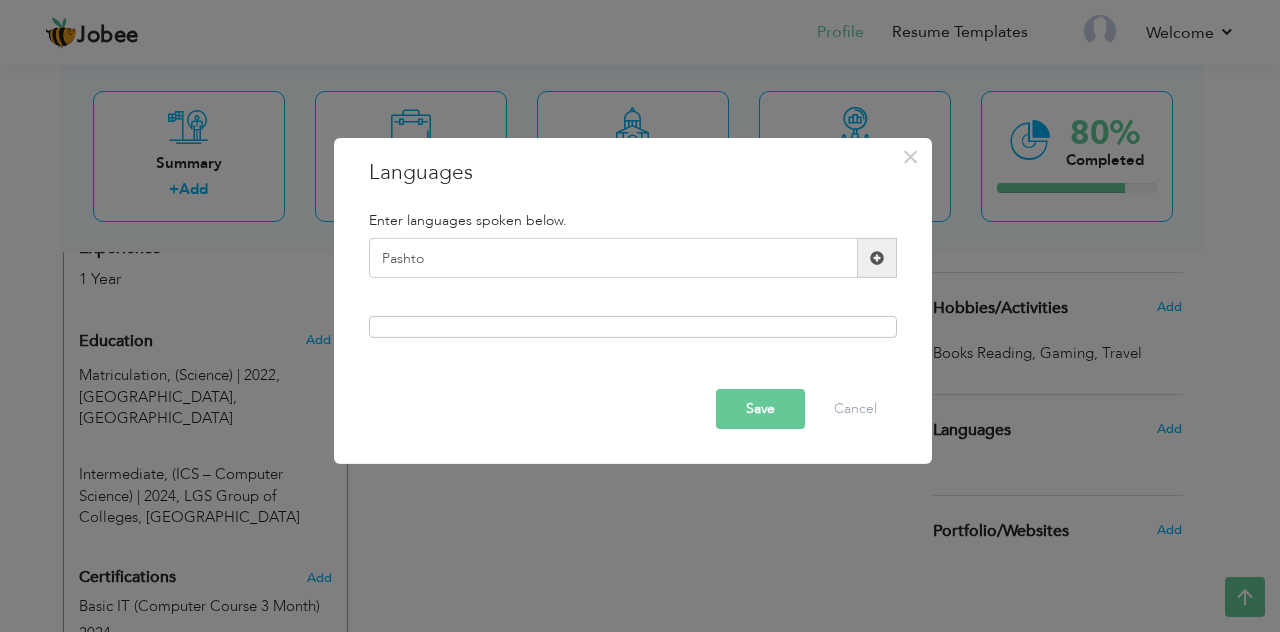 click at bounding box center [877, 258] 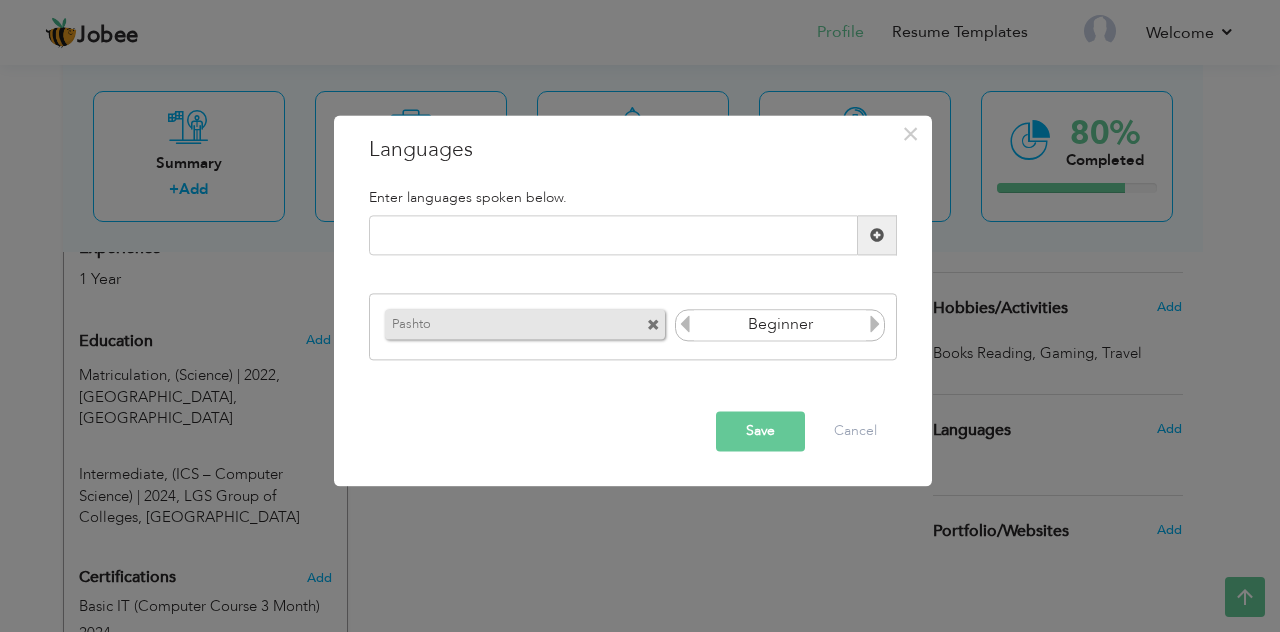 click at bounding box center (875, 324) 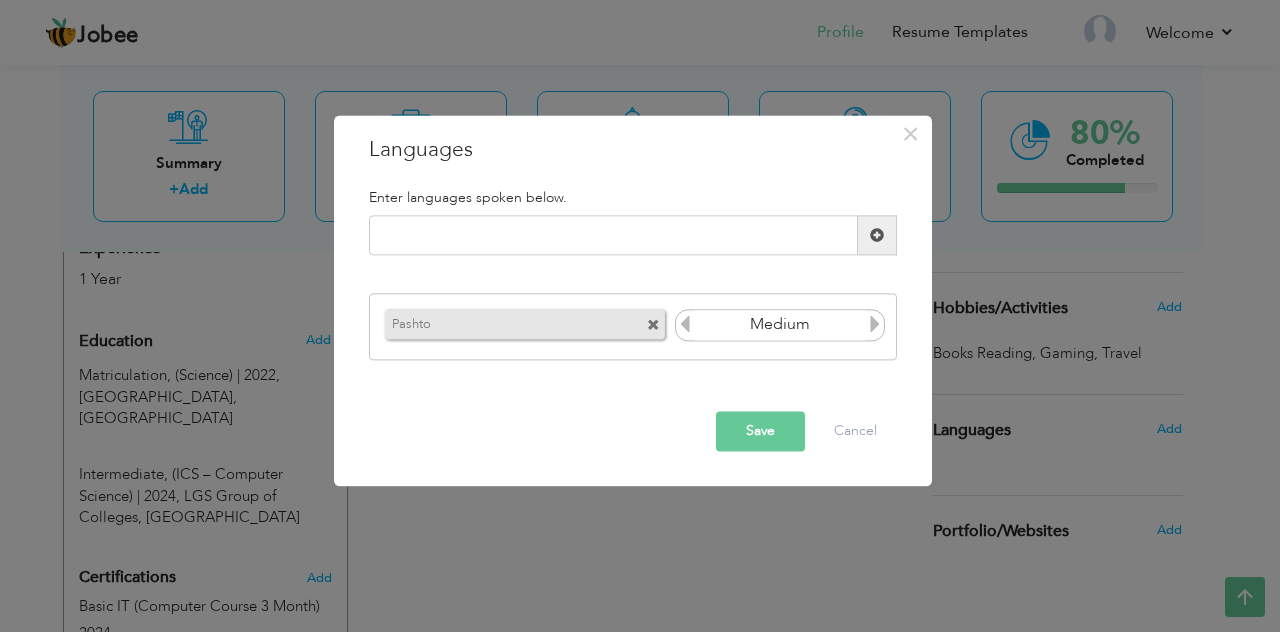 click at bounding box center (875, 324) 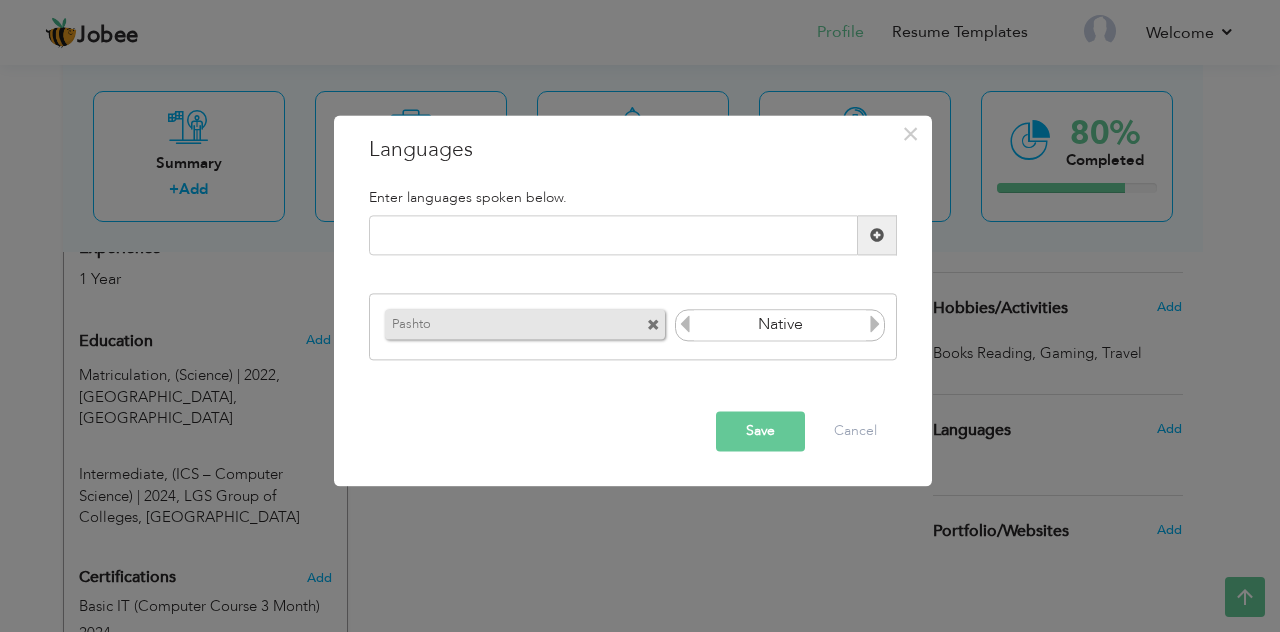 click at bounding box center (875, 324) 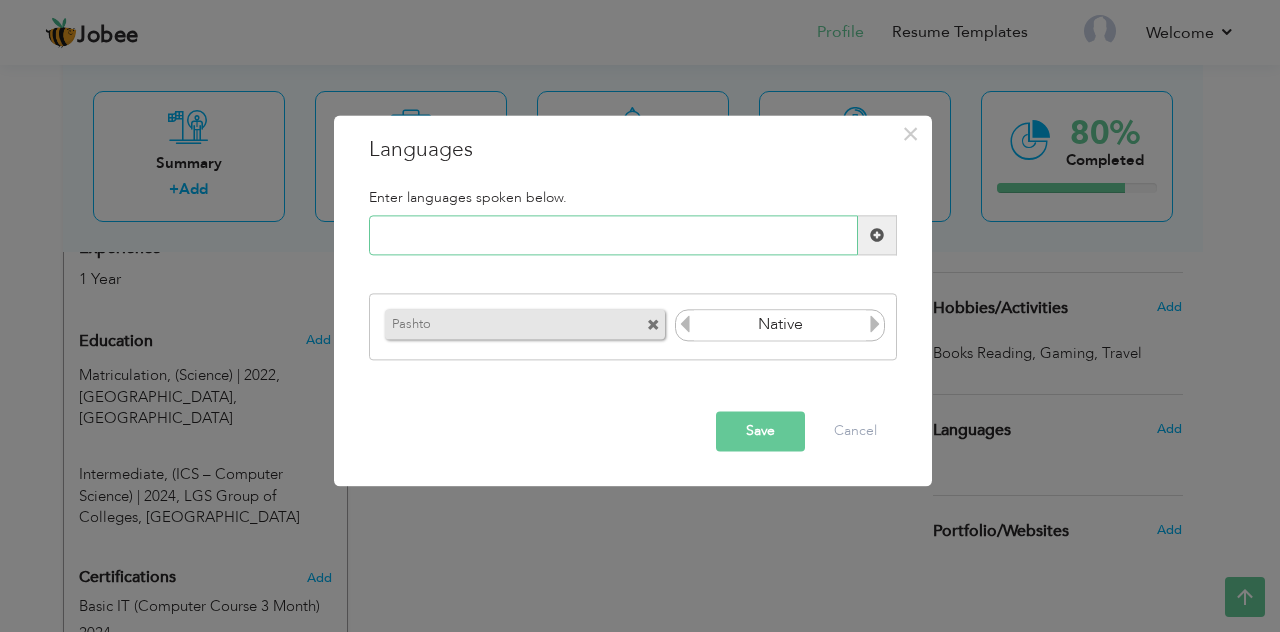 click at bounding box center (613, 236) 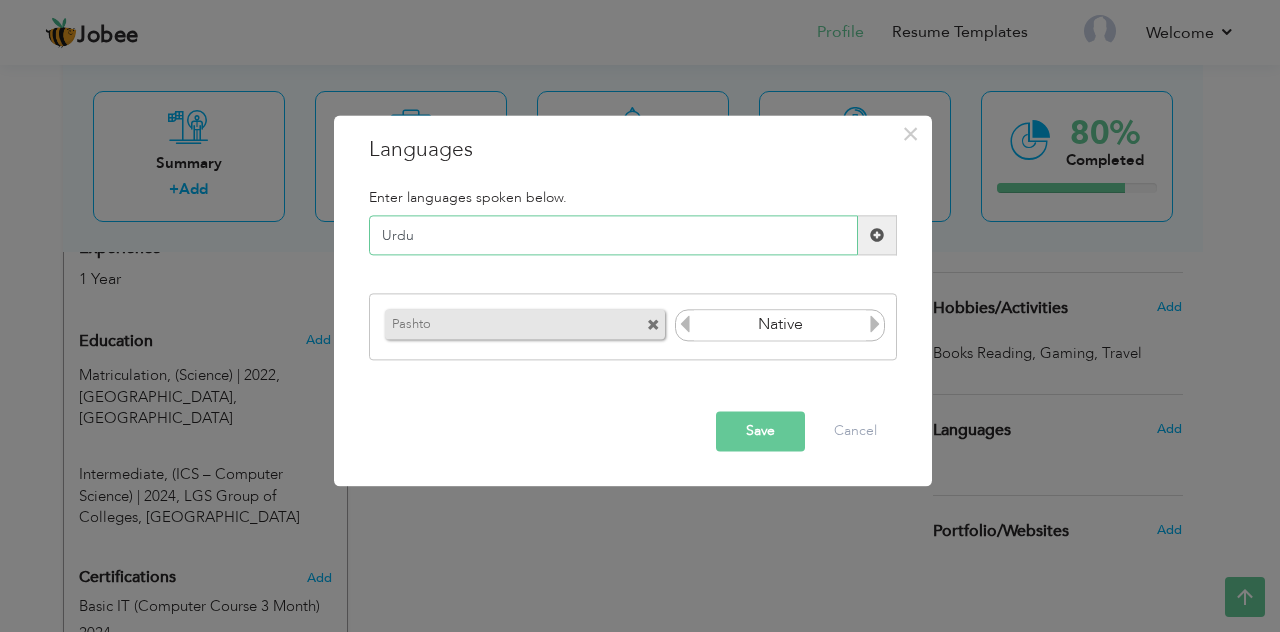 type on "Urdu" 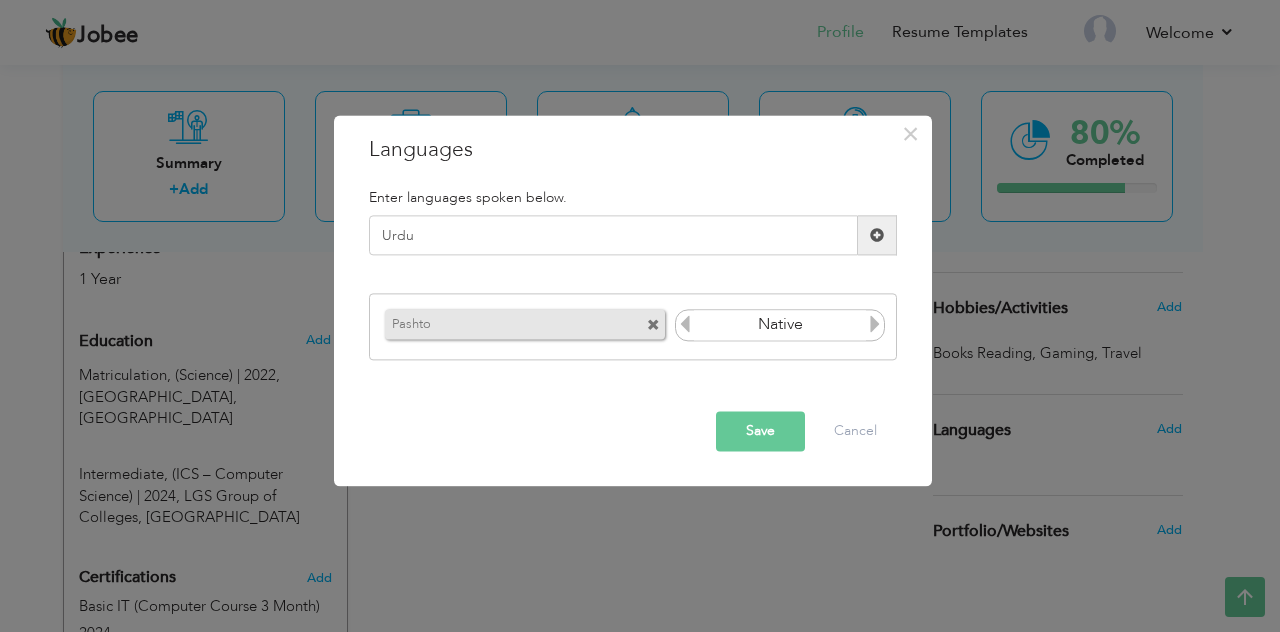 click at bounding box center (877, 235) 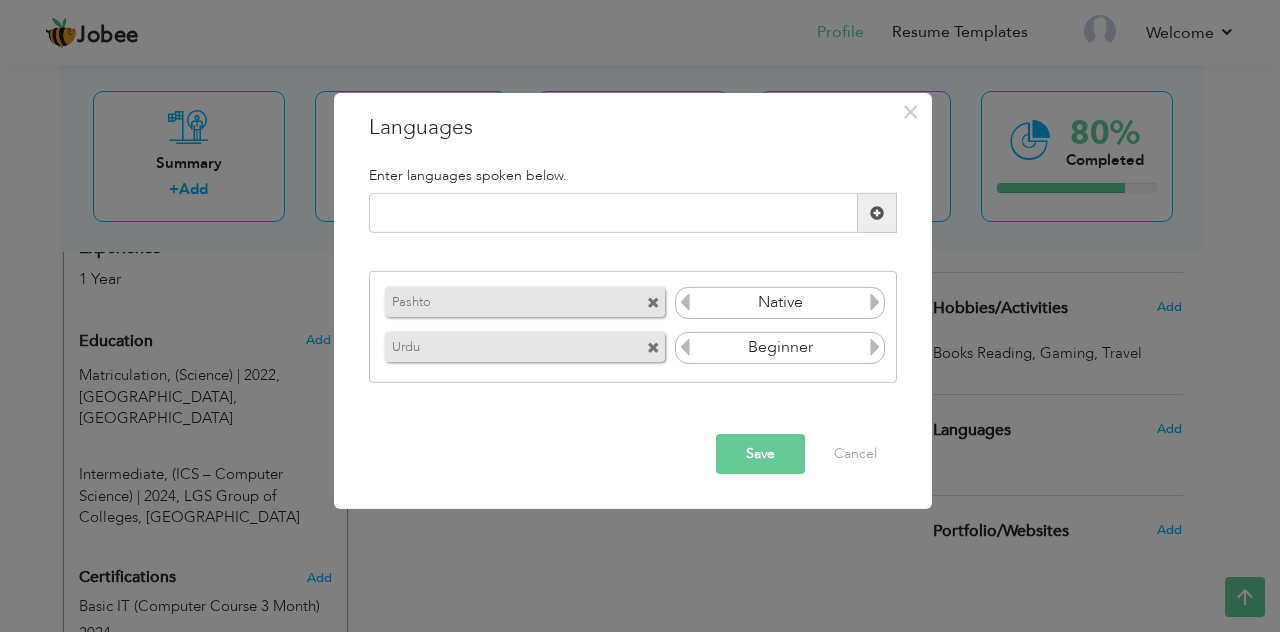 click at bounding box center [875, 347] 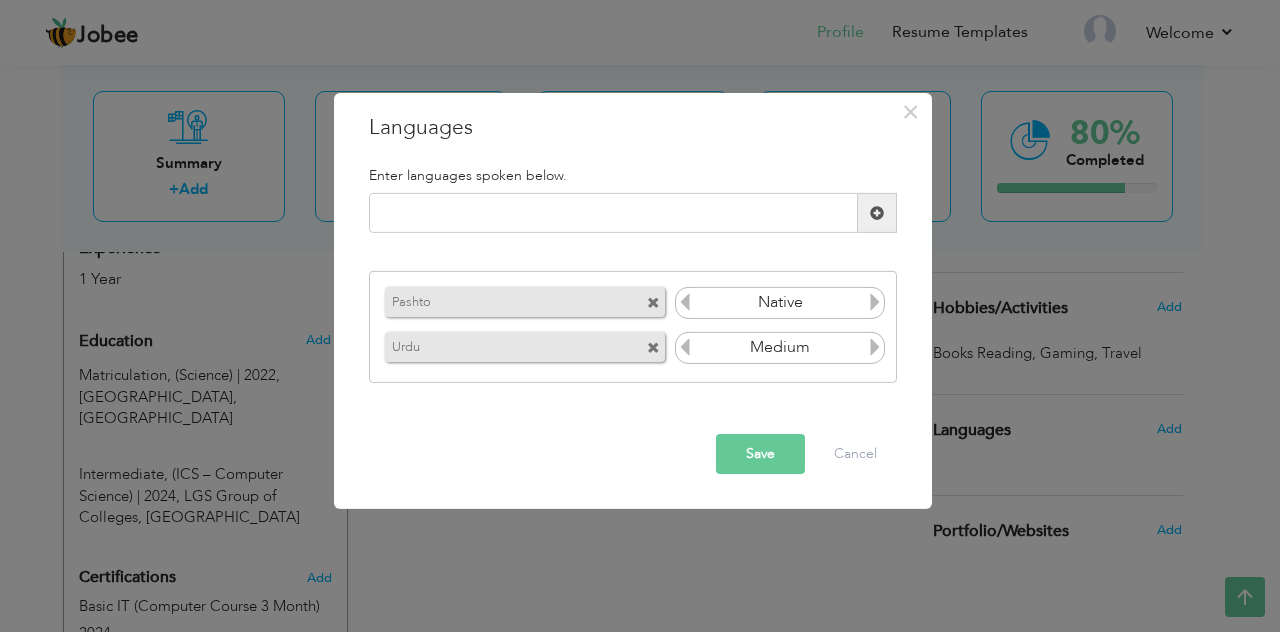click at bounding box center (875, 347) 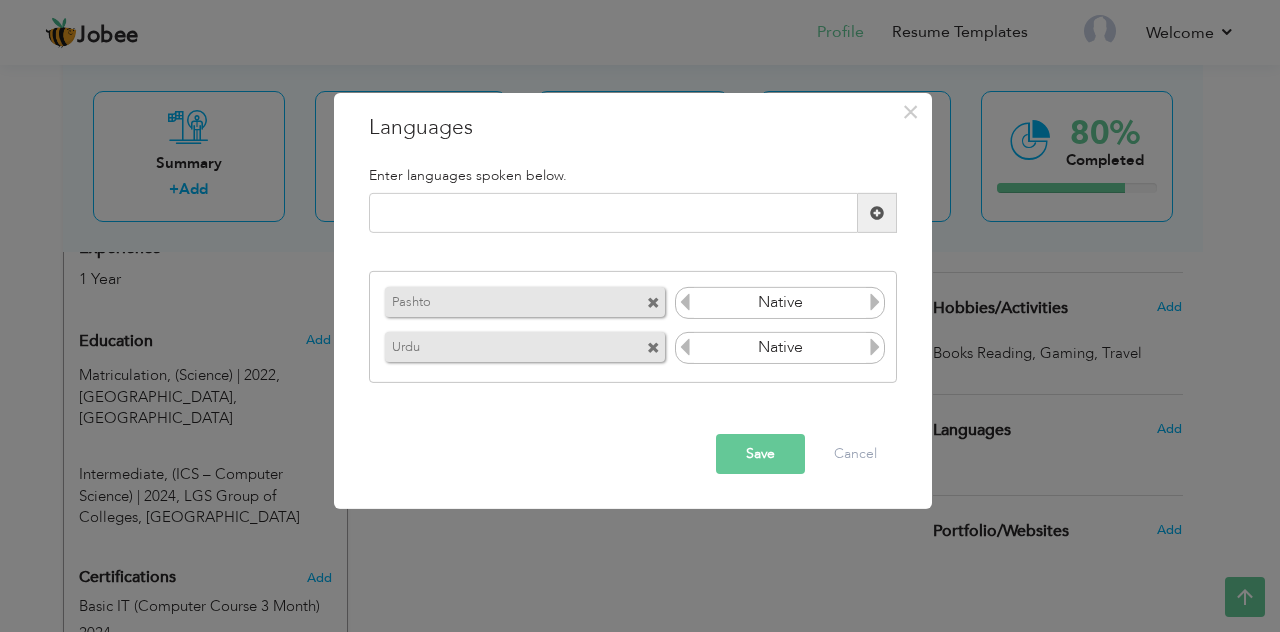 click at bounding box center [685, 347] 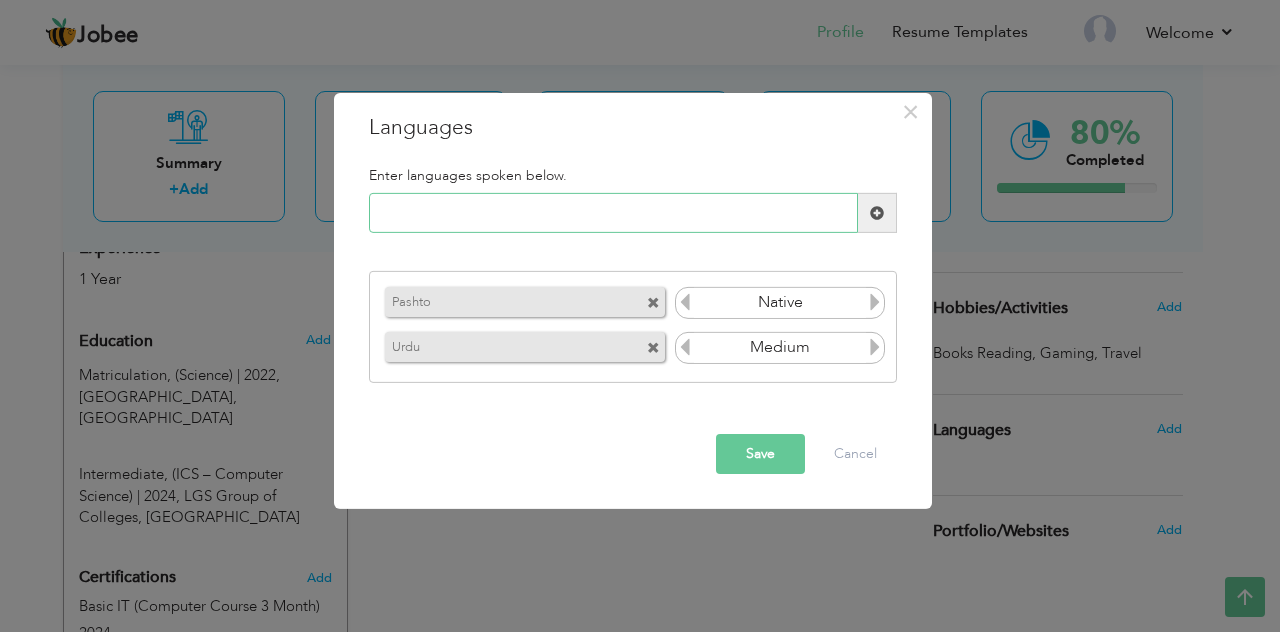 click at bounding box center (613, 213) 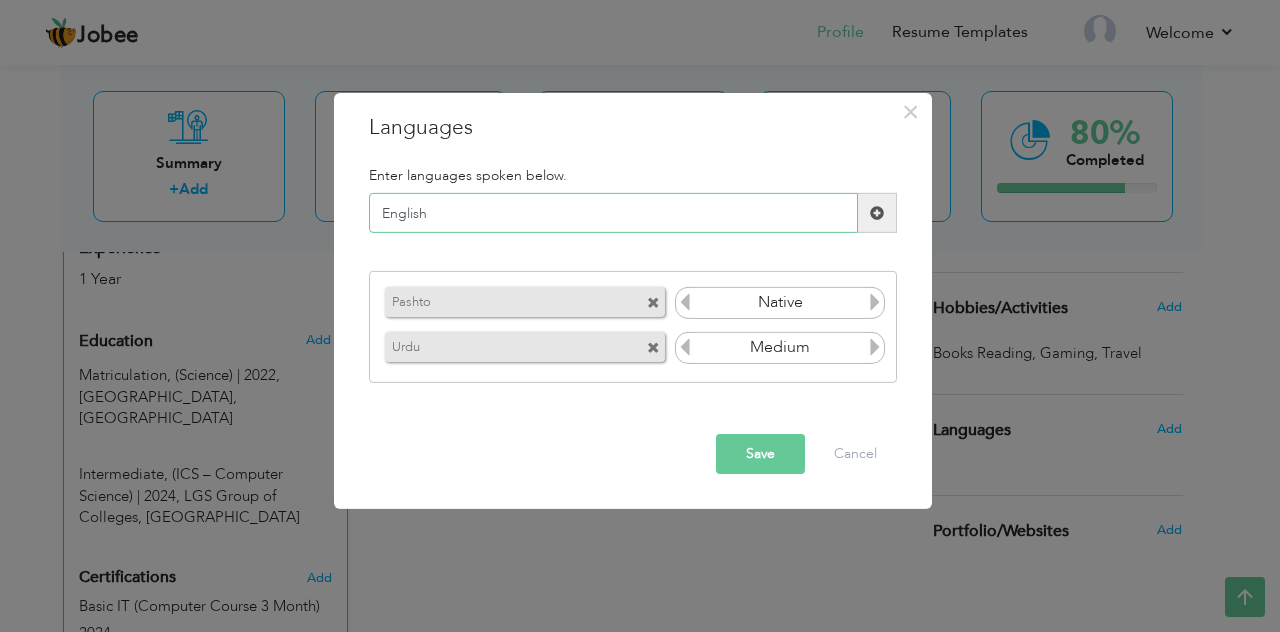 type on "English" 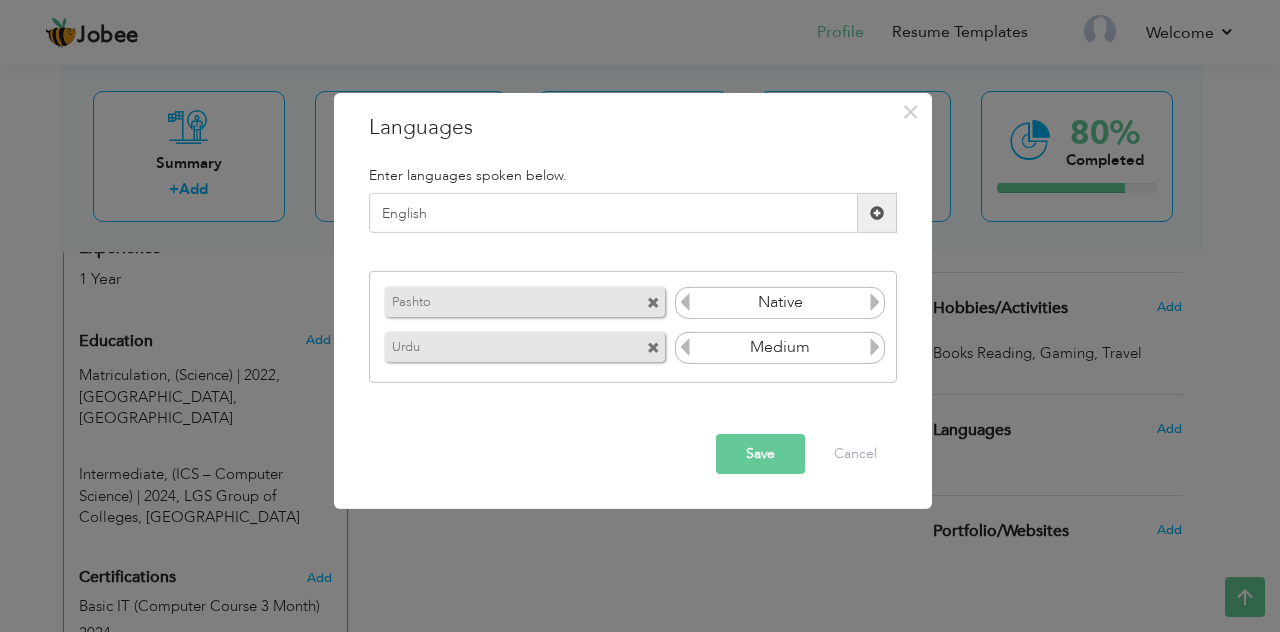 click at bounding box center [877, 213] 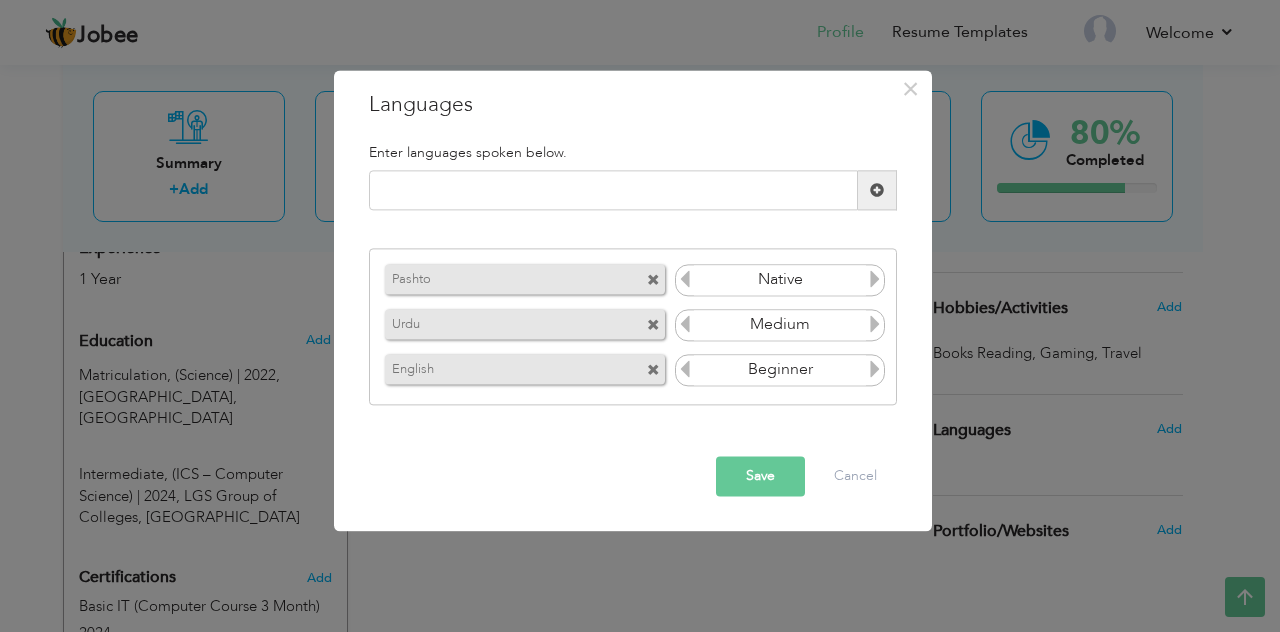 click on "Save" at bounding box center (760, 477) 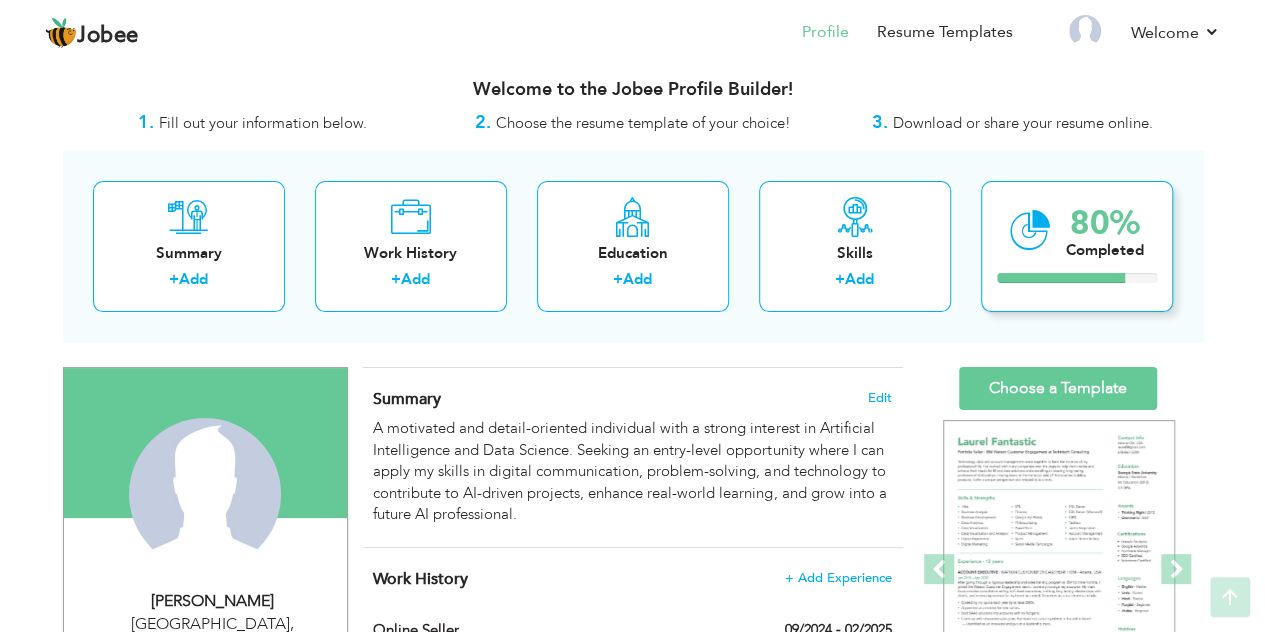 scroll, scrollTop: 0, scrollLeft: 0, axis: both 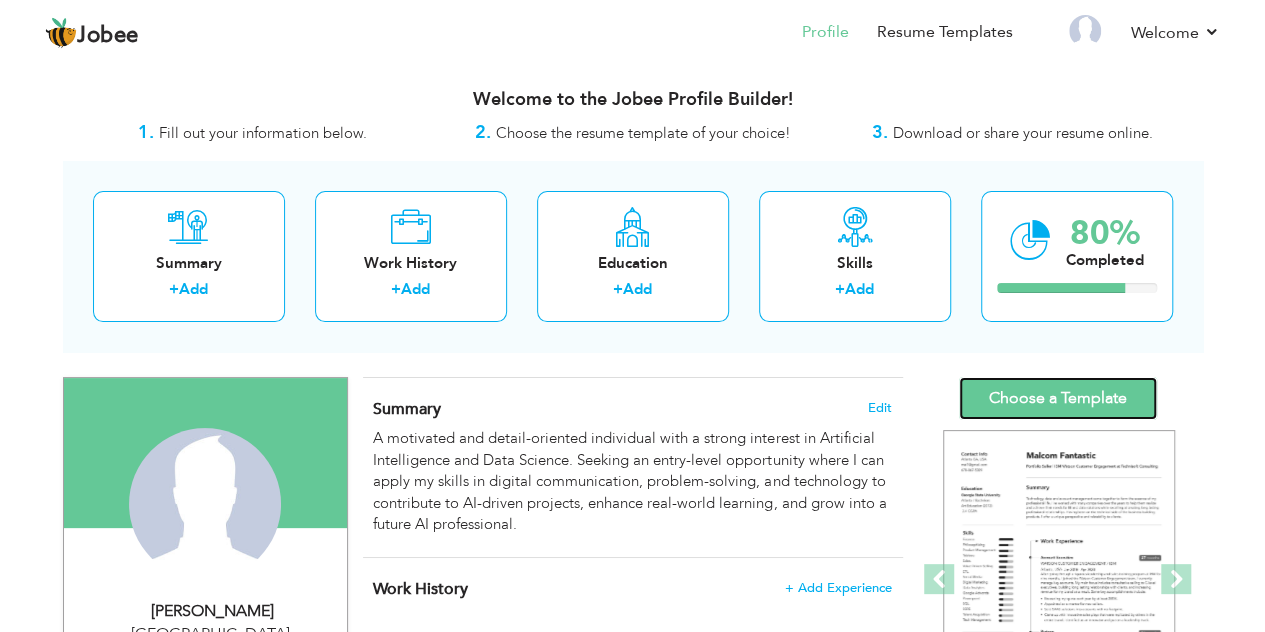 click on "Choose a Template" at bounding box center (1058, 398) 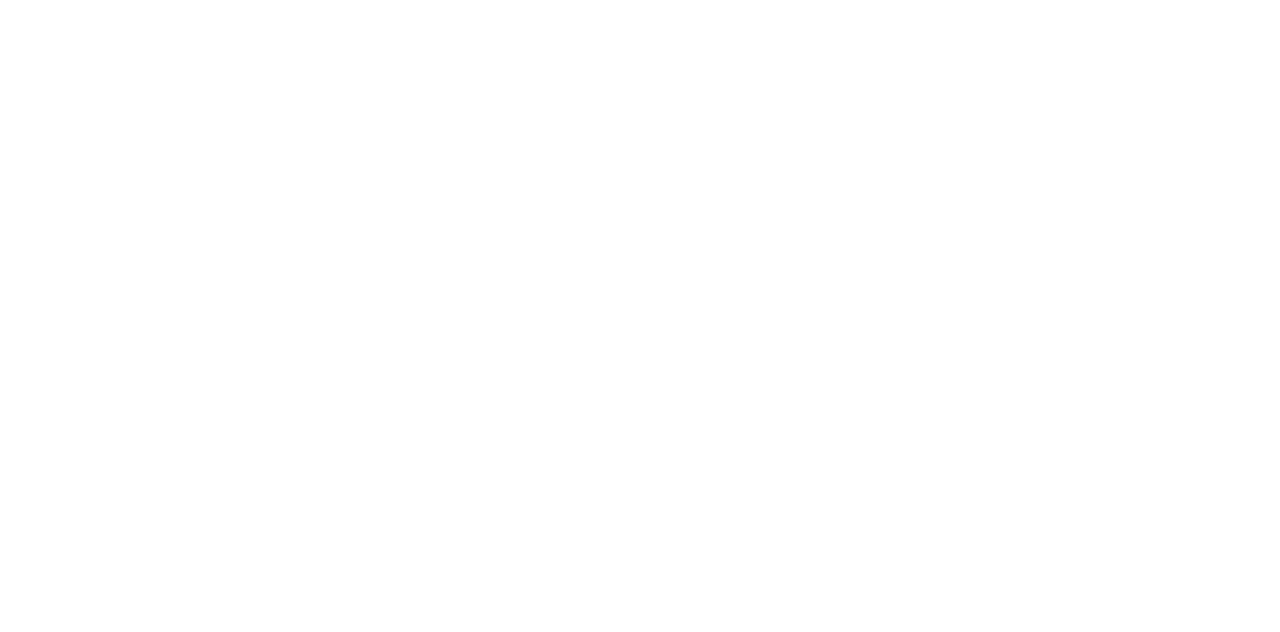 scroll, scrollTop: 0, scrollLeft: 0, axis: both 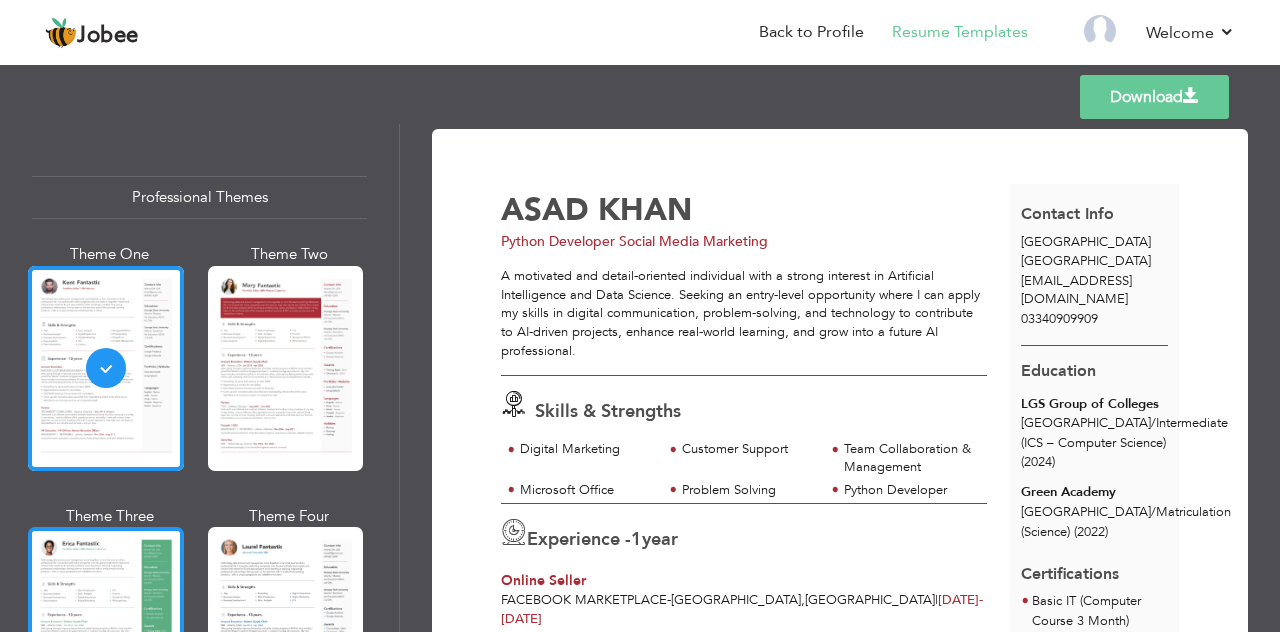 click at bounding box center [106, 629] 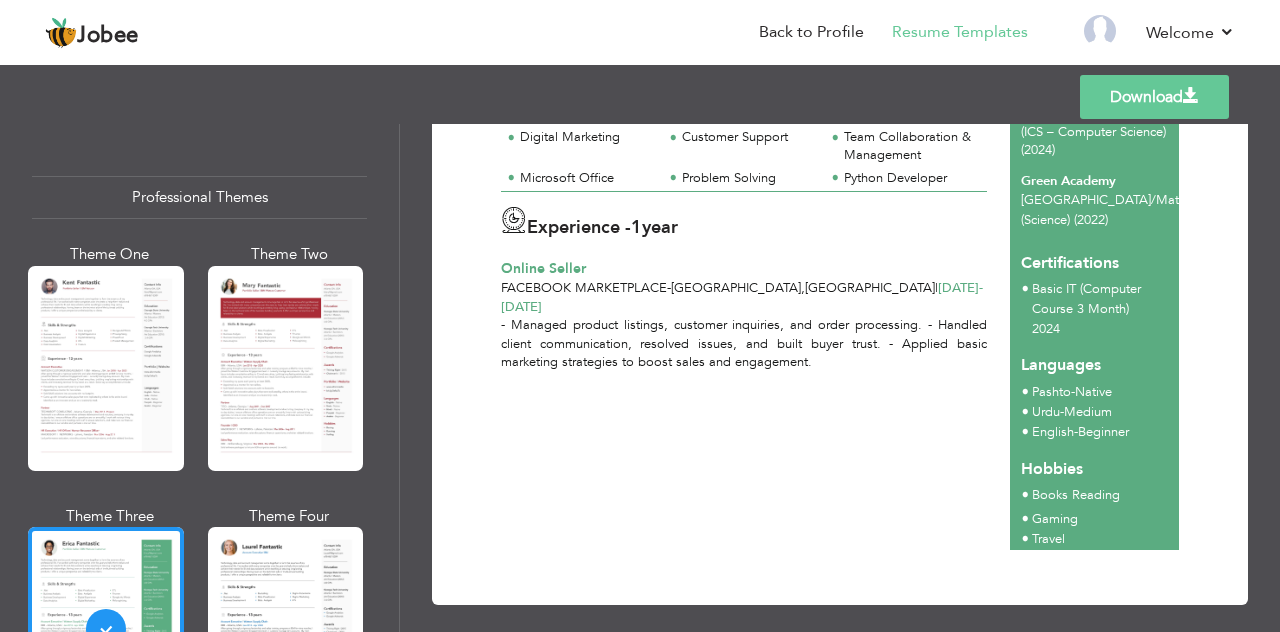 scroll, scrollTop: 326, scrollLeft: 0, axis: vertical 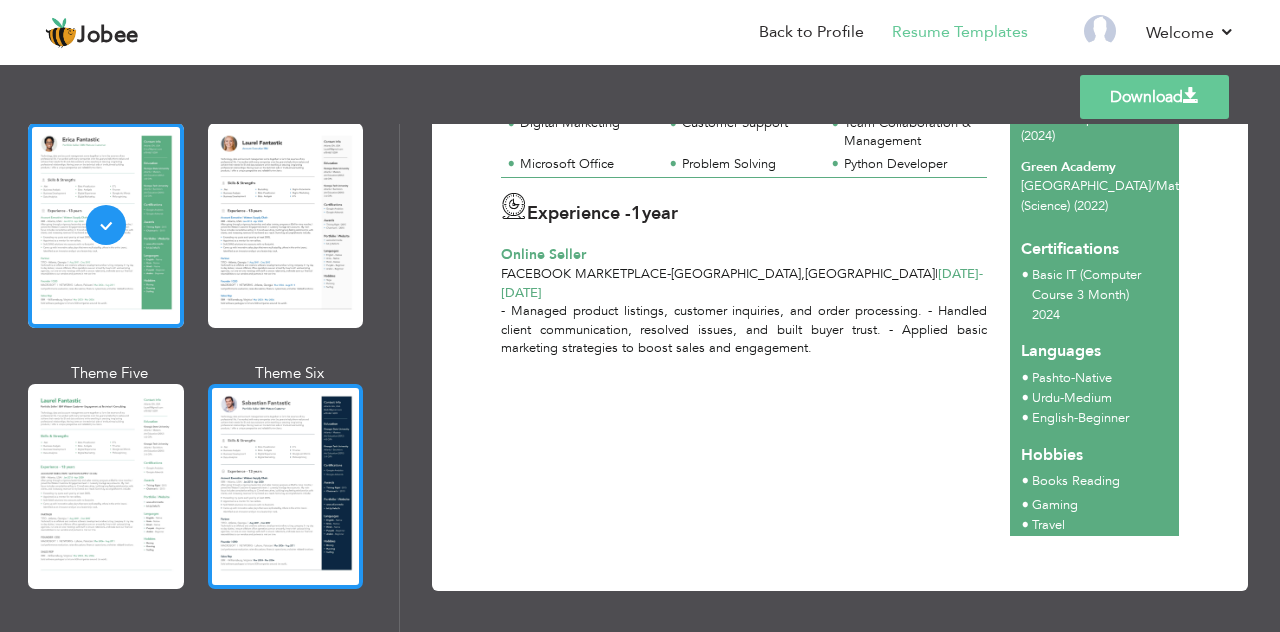click at bounding box center (286, 486) 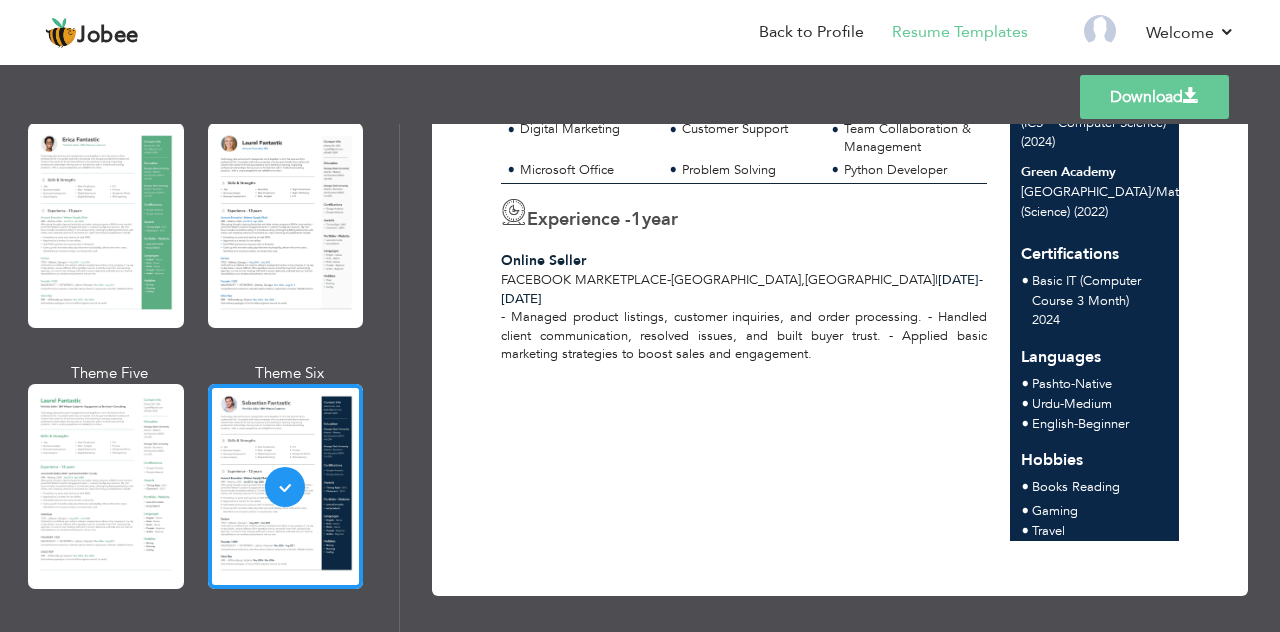 scroll, scrollTop: 326, scrollLeft: 0, axis: vertical 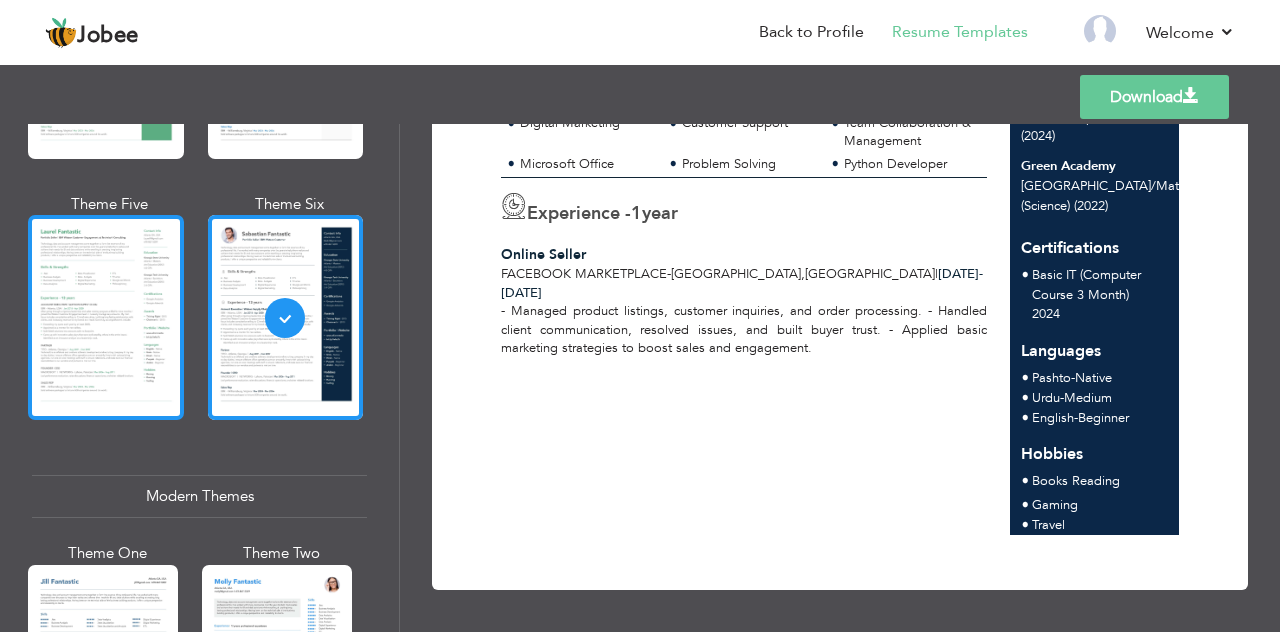 click at bounding box center [106, 317] 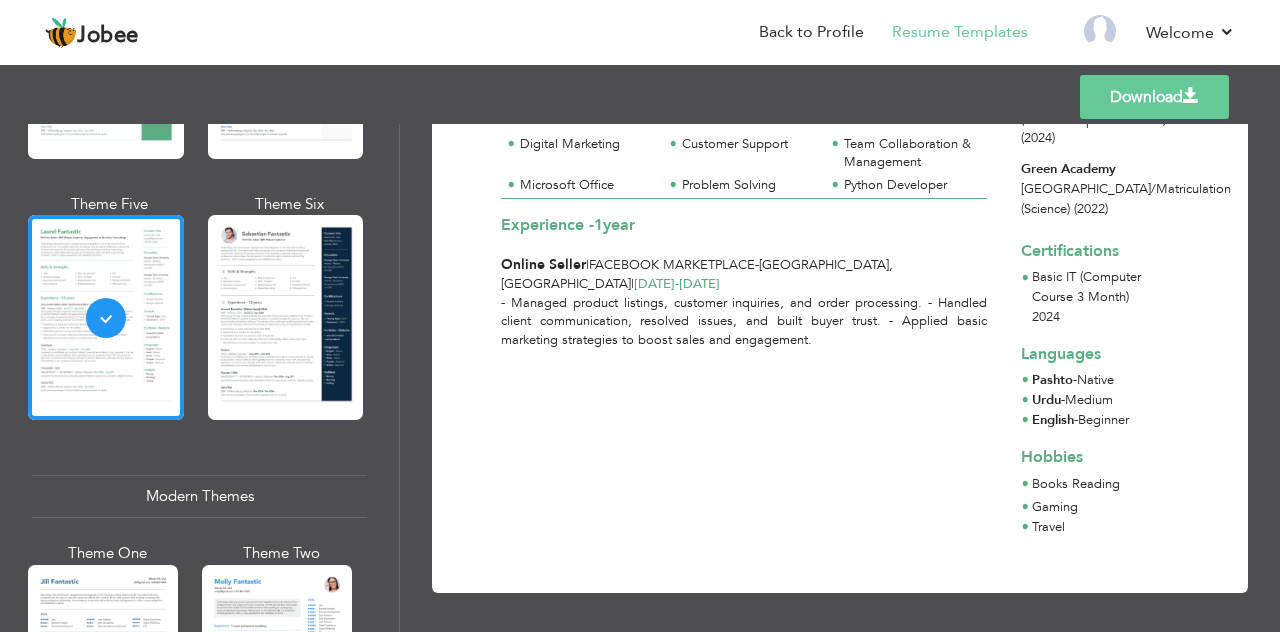 scroll, scrollTop: 296, scrollLeft: 0, axis: vertical 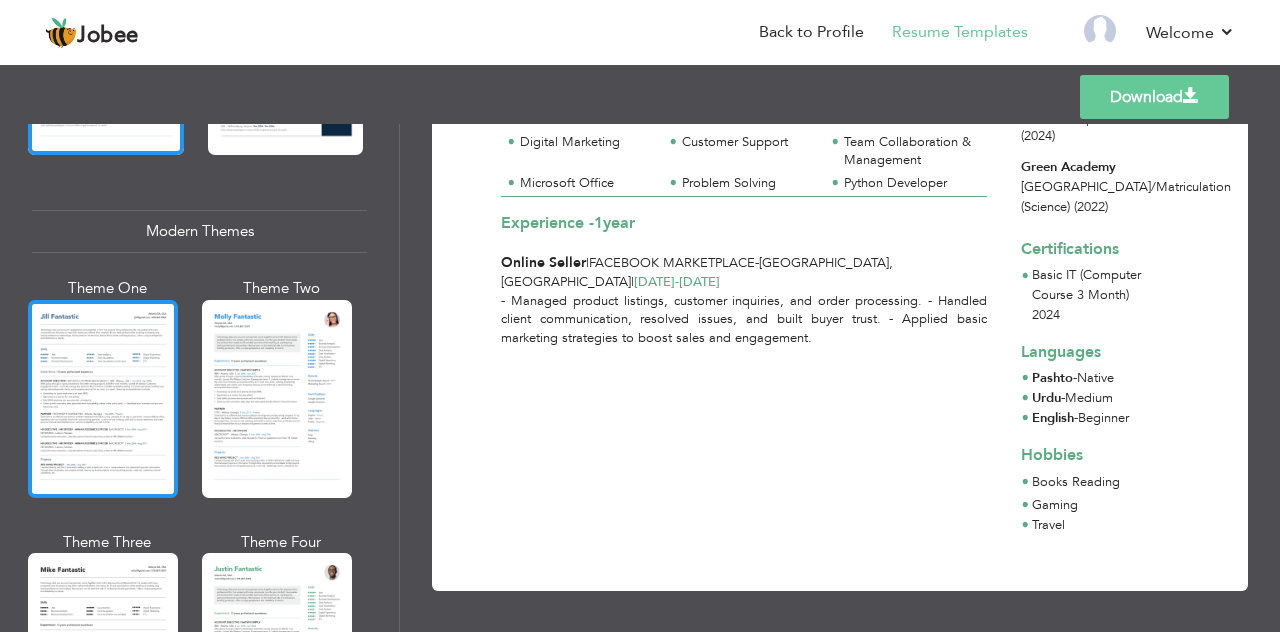 click at bounding box center [103, 399] 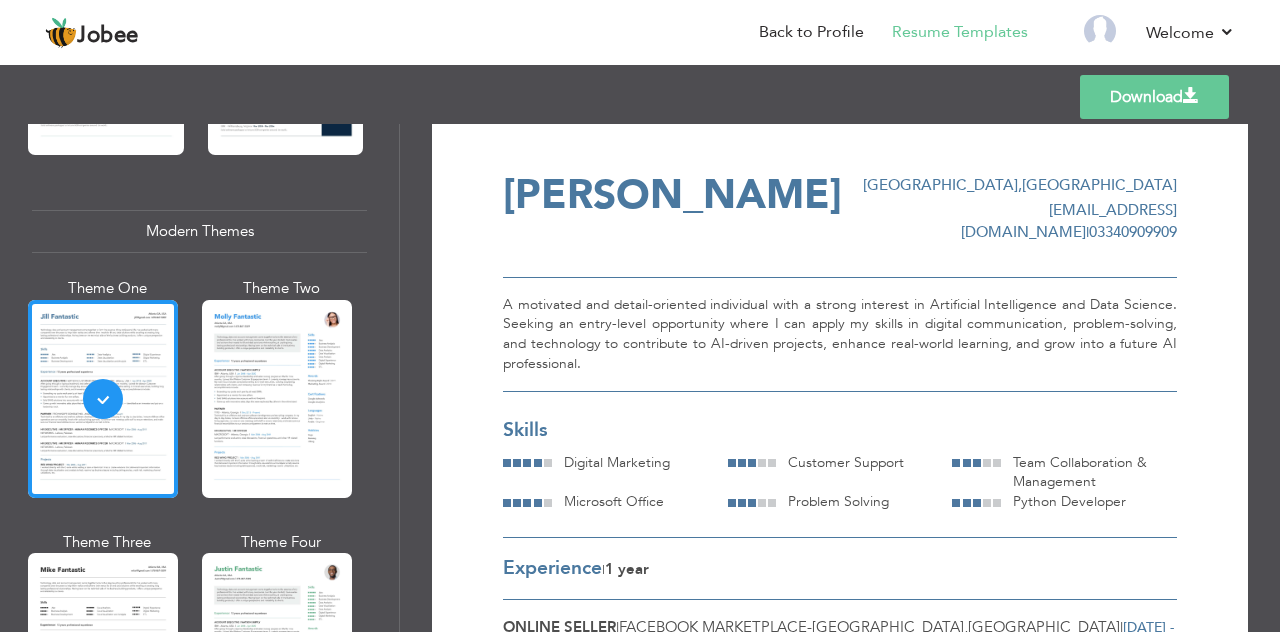 scroll, scrollTop: 0, scrollLeft: 0, axis: both 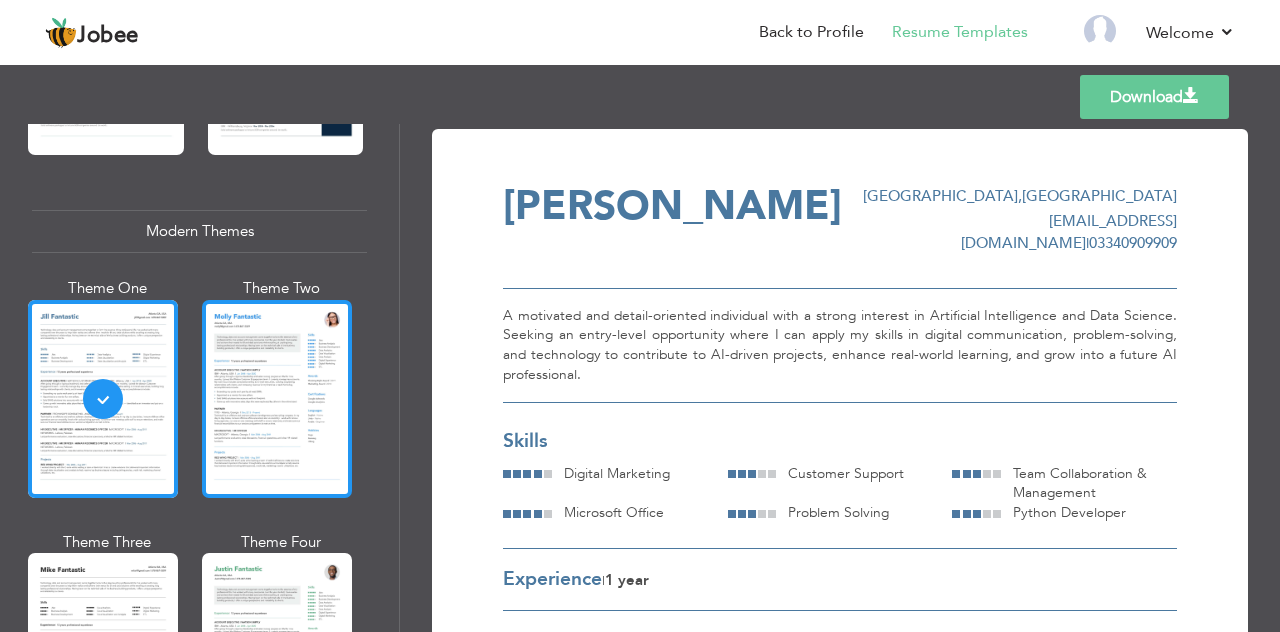 click at bounding box center [277, 399] 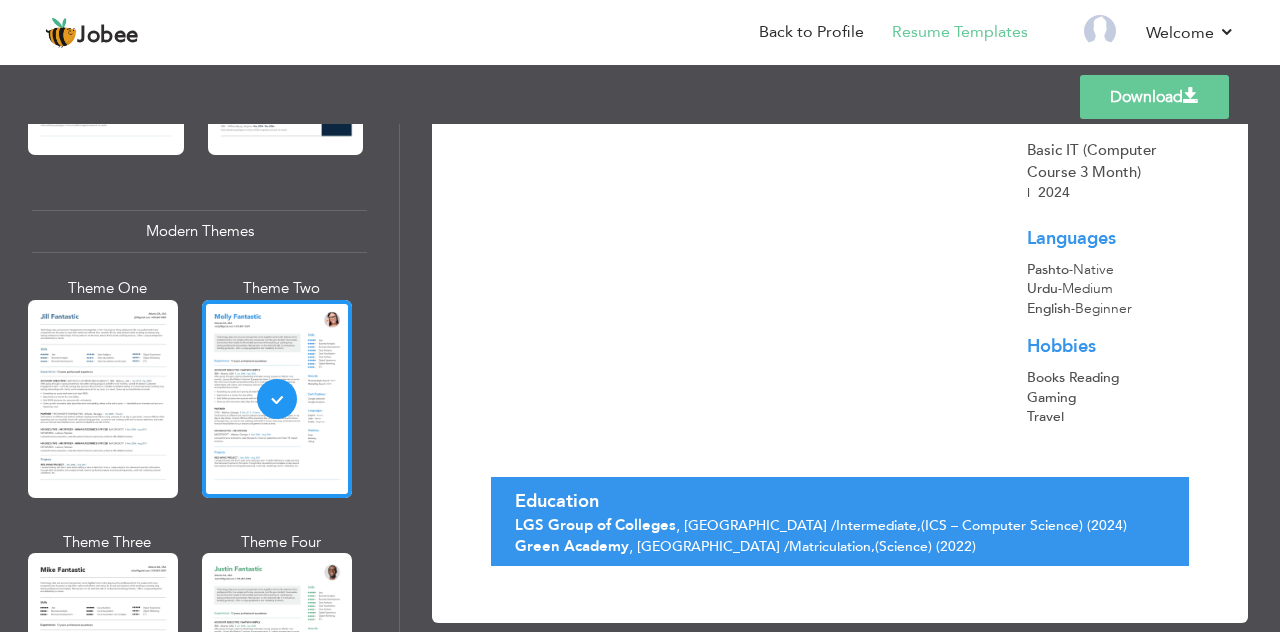 scroll, scrollTop: 542, scrollLeft: 0, axis: vertical 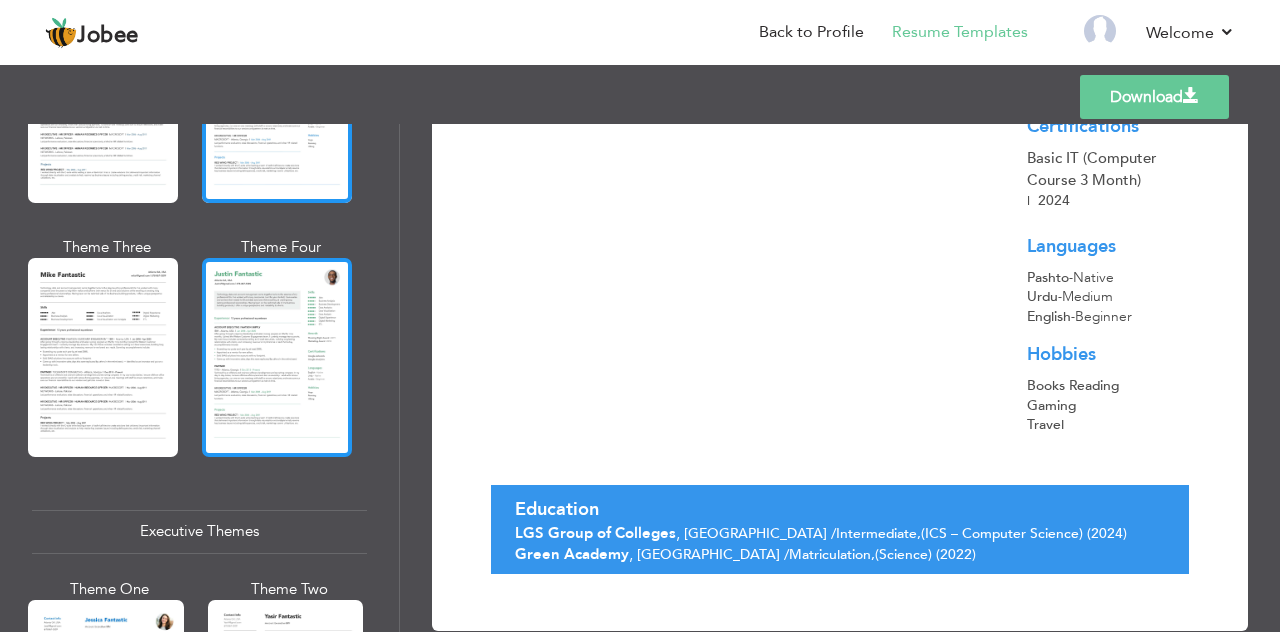 click at bounding box center [277, 357] 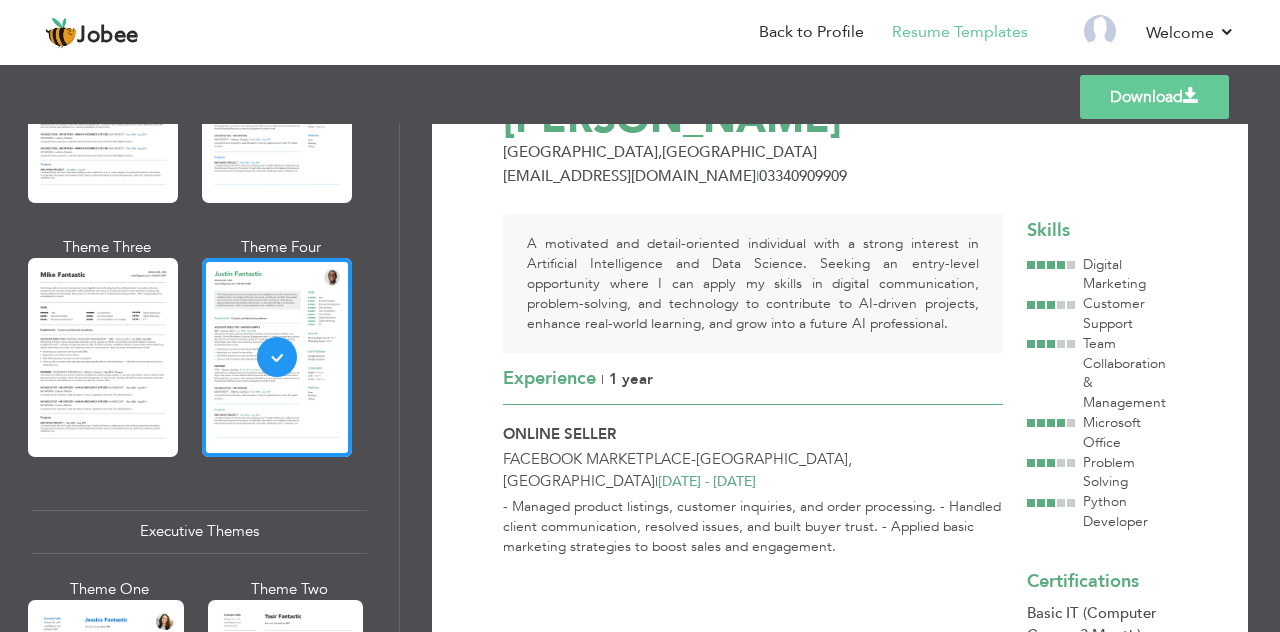 scroll, scrollTop: 0, scrollLeft: 0, axis: both 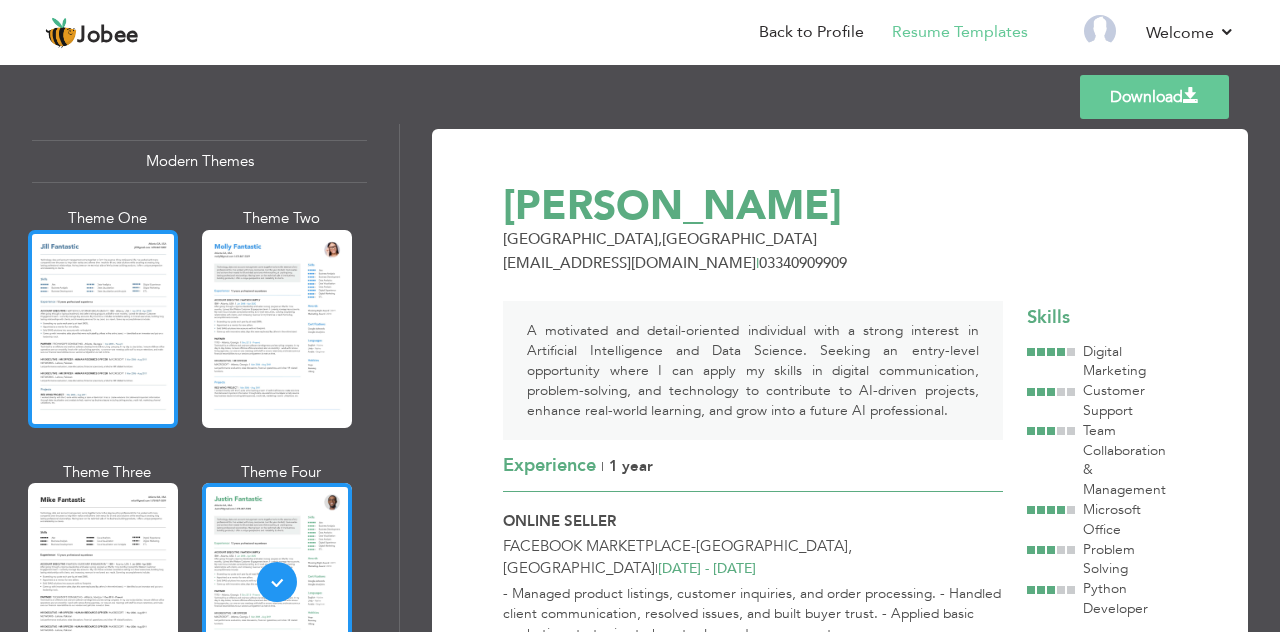 click at bounding box center [103, 329] 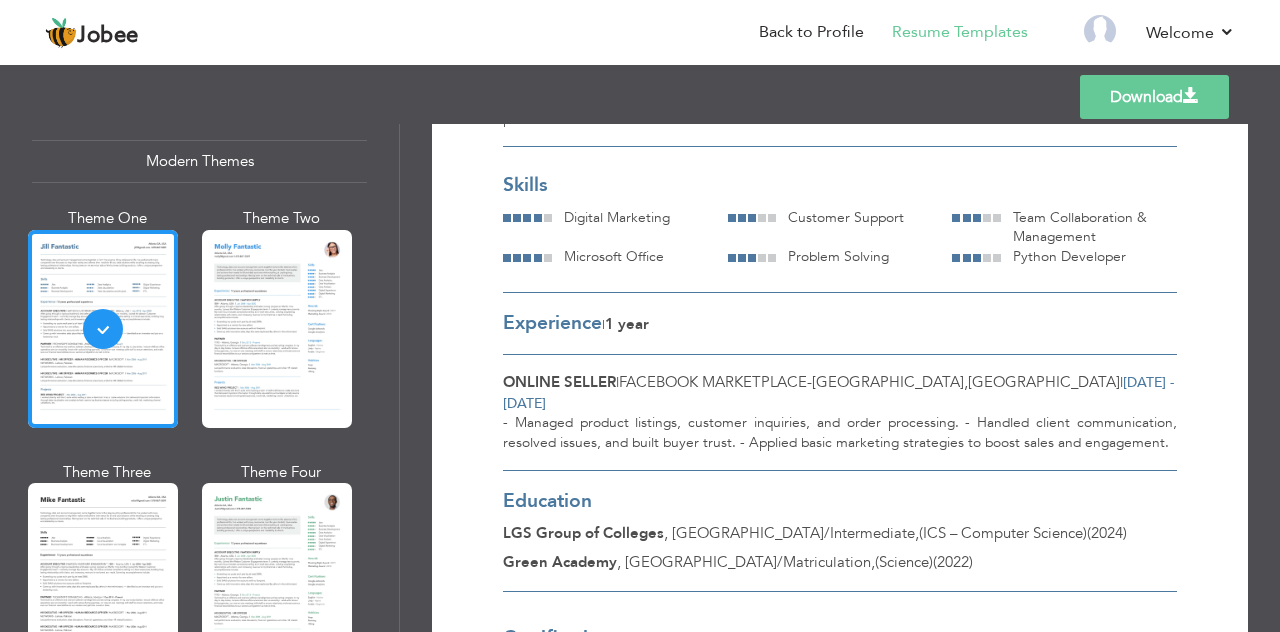 scroll, scrollTop: 539, scrollLeft: 0, axis: vertical 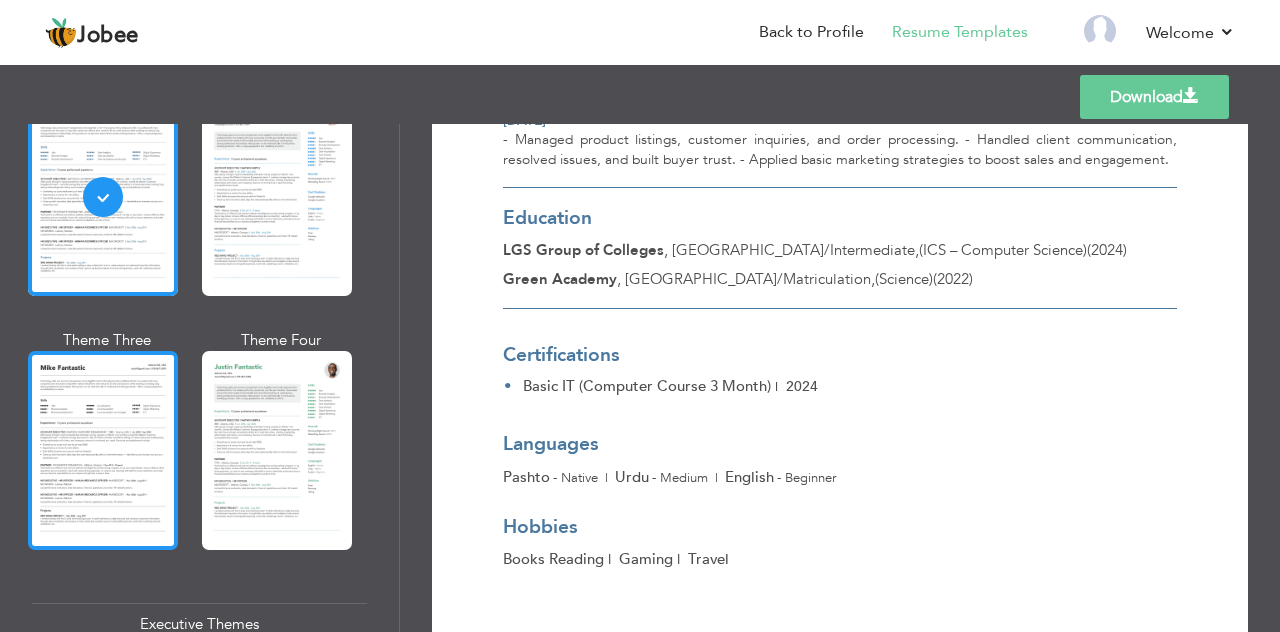 click at bounding box center [103, 450] 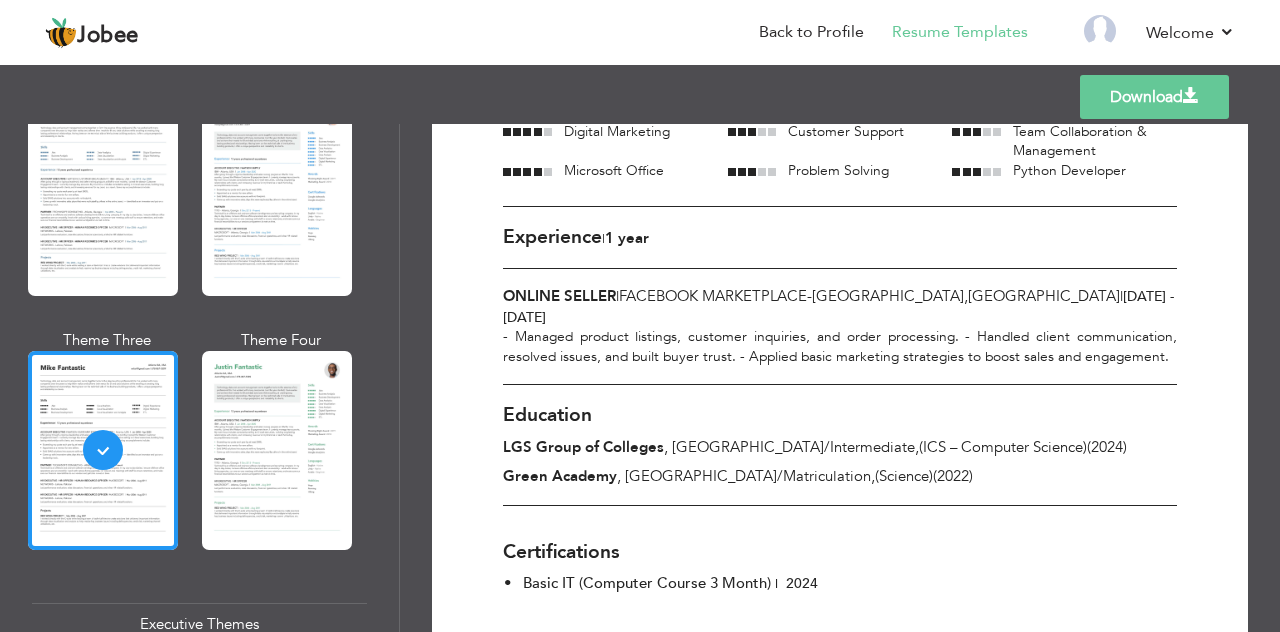 scroll, scrollTop: 539, scrollLeft: 0, axis: vertical 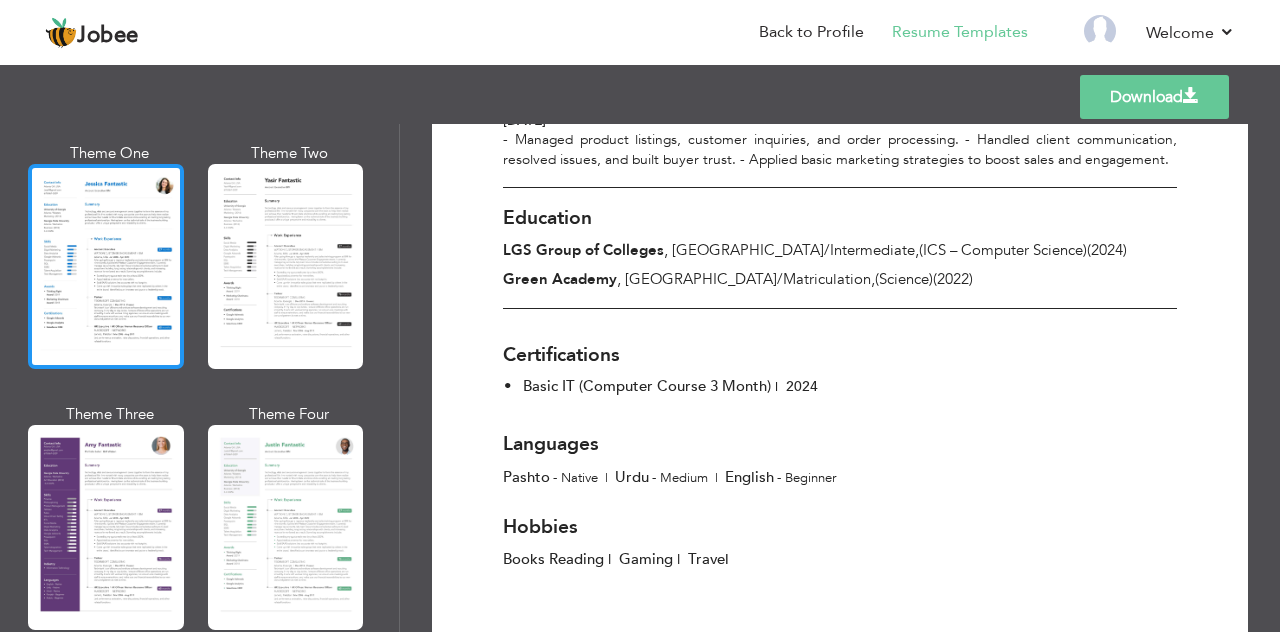 click at bounding box center (106, 266) 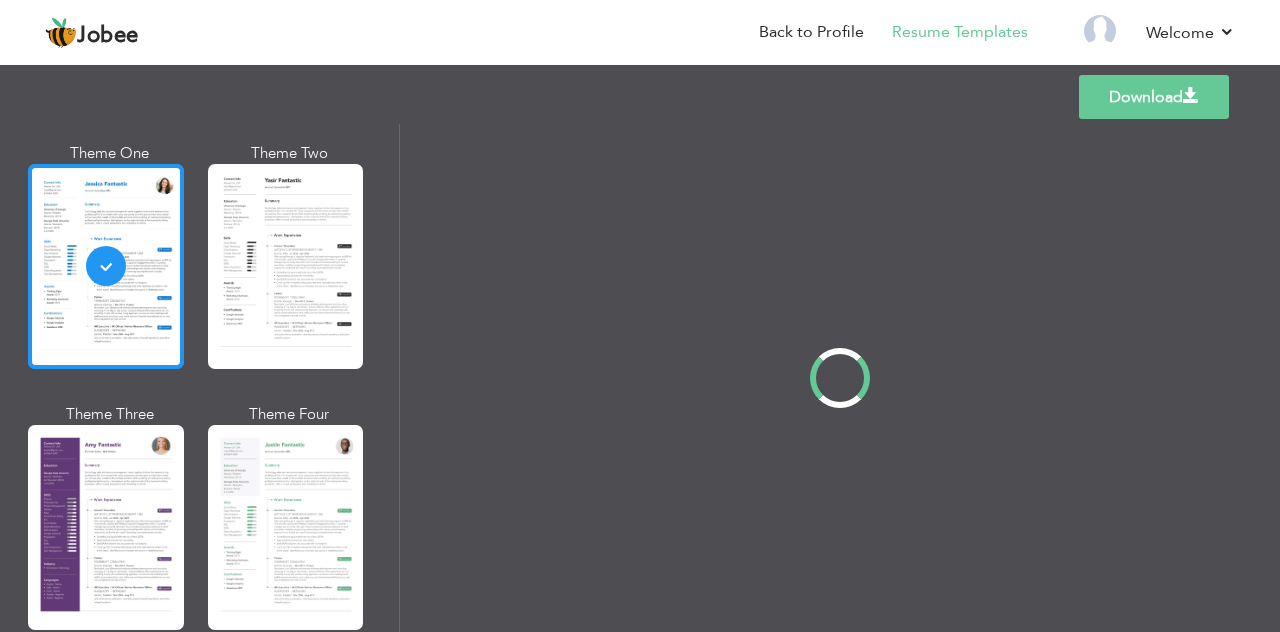 scroll, scrollTop: 0, scrollLeft: 0, axis: both 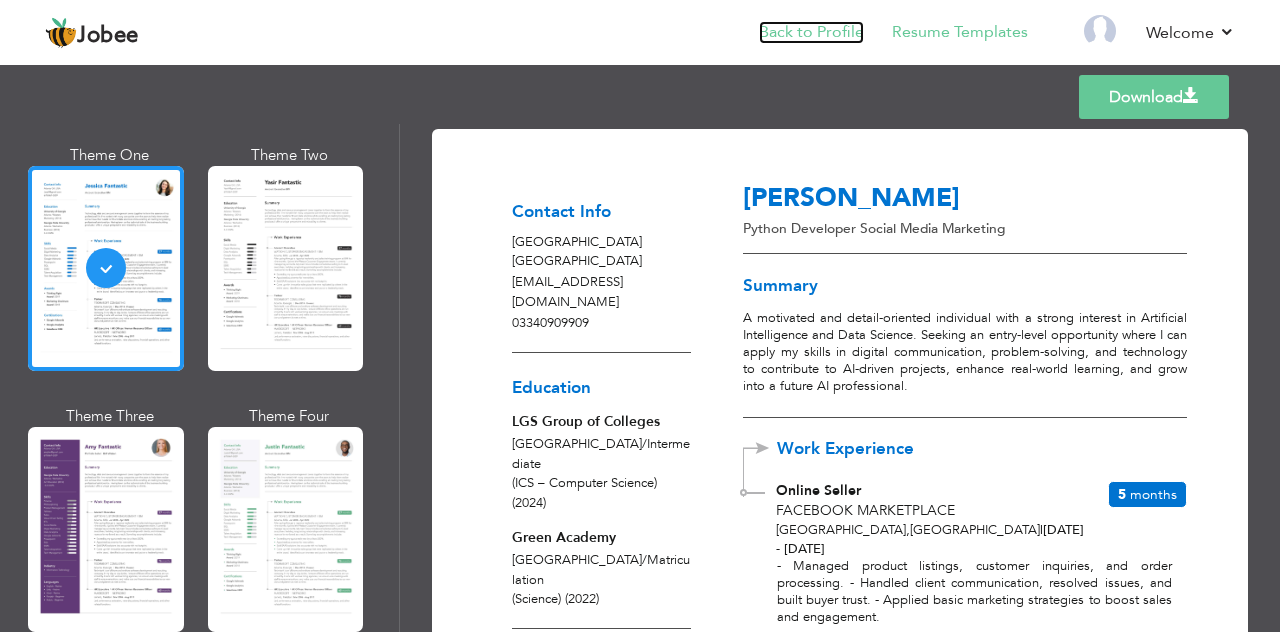 click on "Back to Profile" at bounding box center [811, 32] 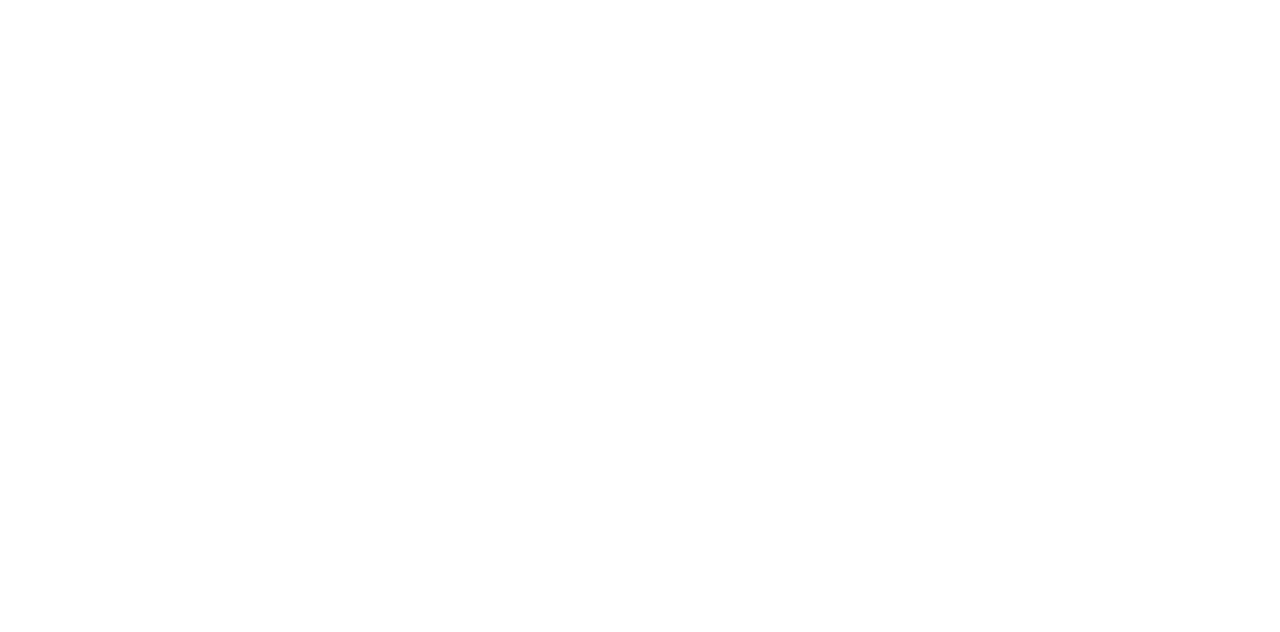 scroll, scrollTop: 0, scrollLeft: 0, axis: both 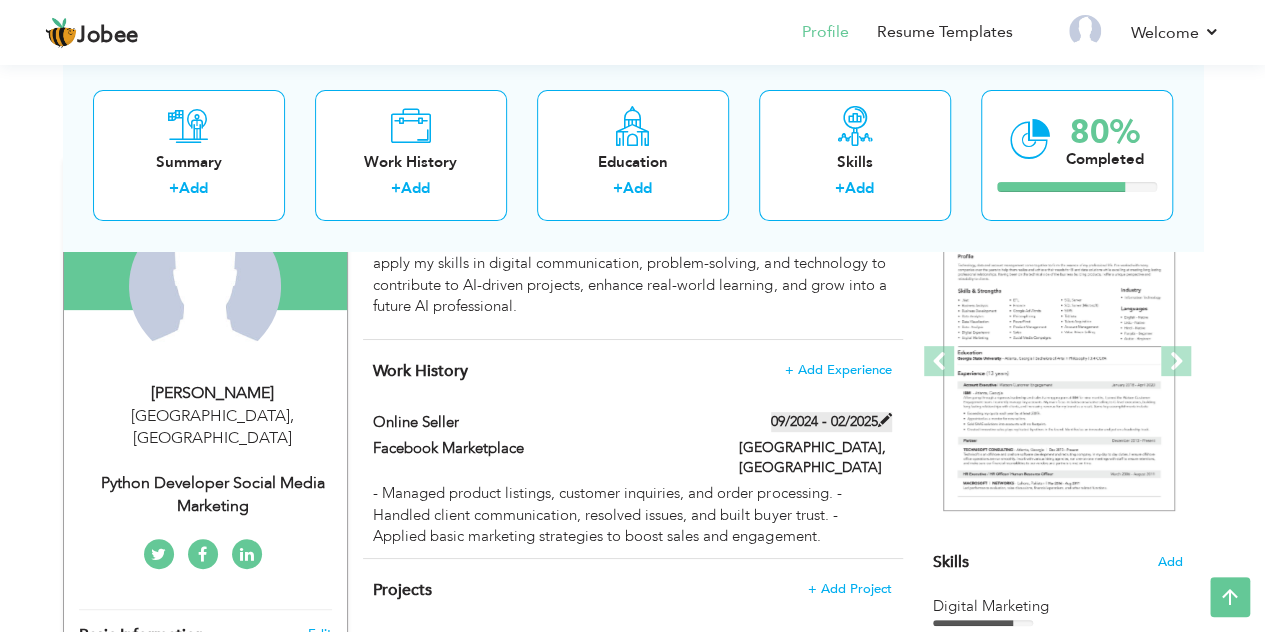 click at bounding box center [885, 420] 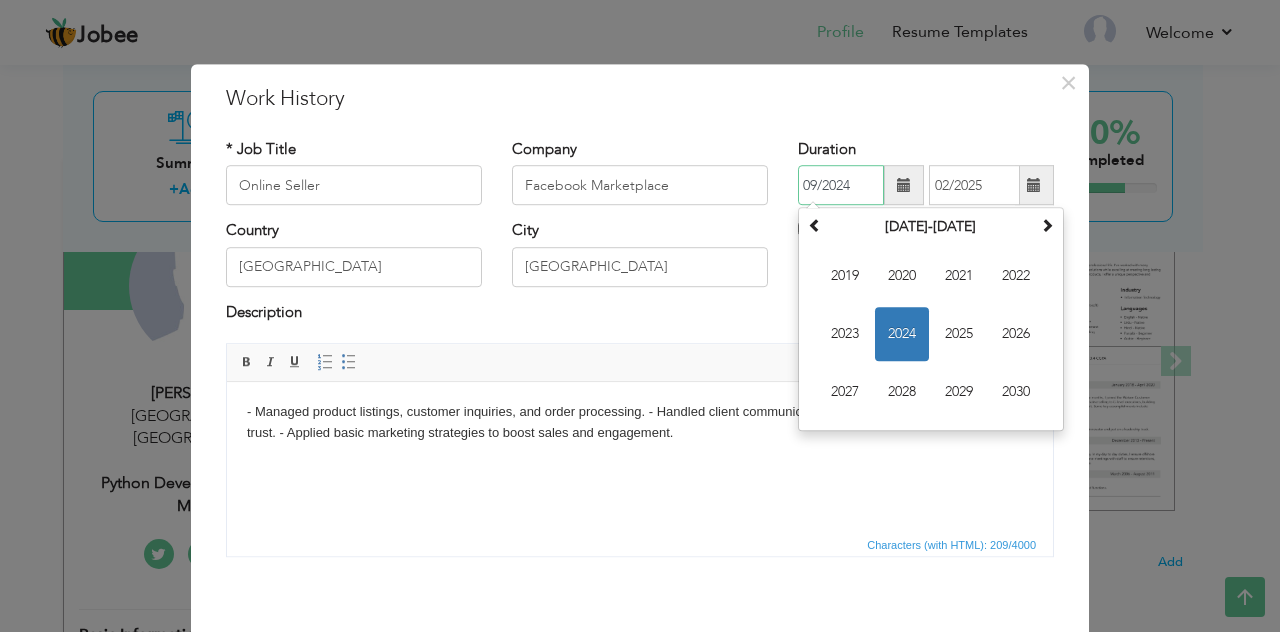 click on "09/2024" at bounding box center (841, 186) 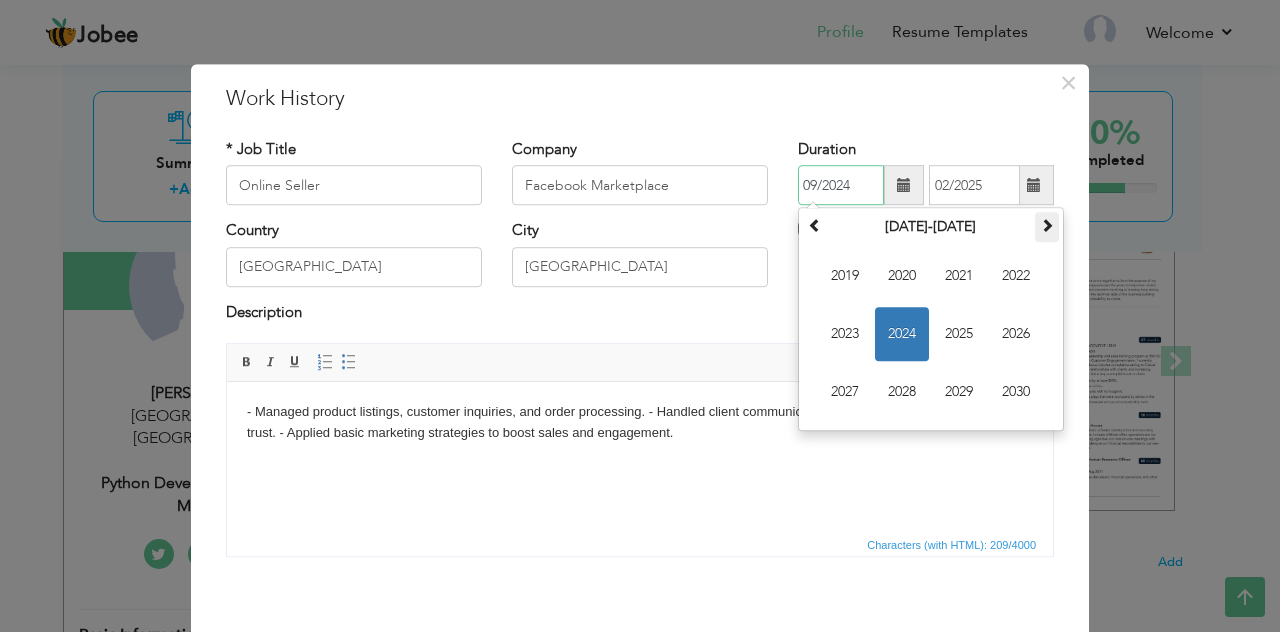 click at bounding box center (1047, 226) 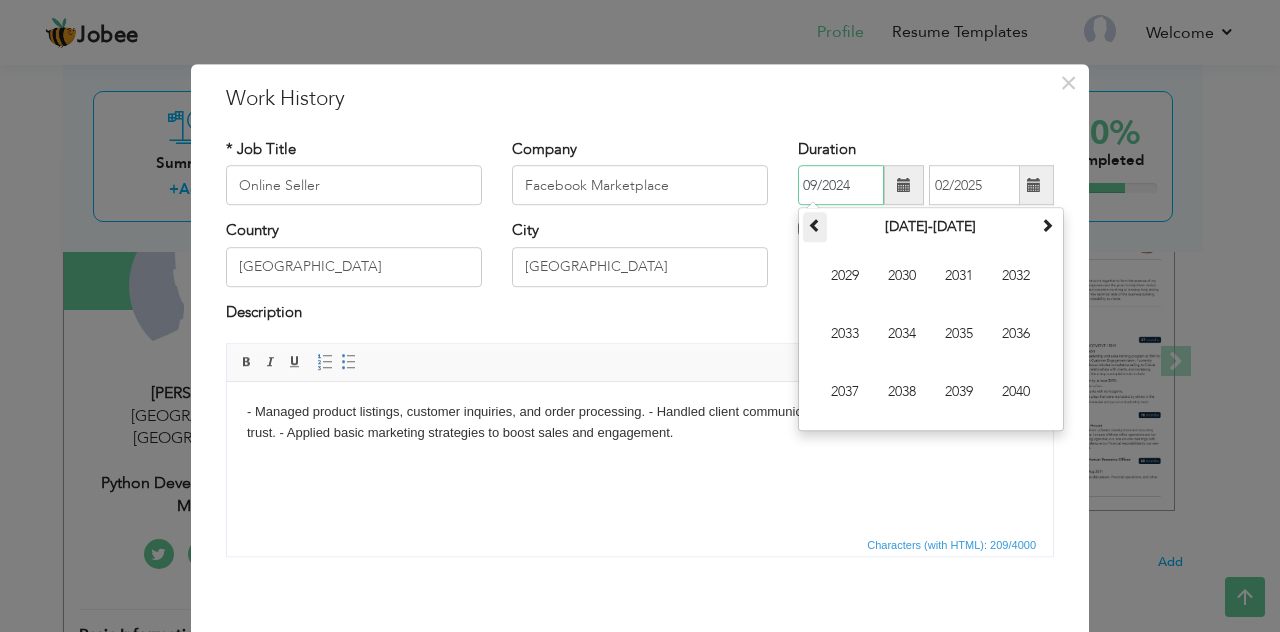 click at bounding box center [815, 226] 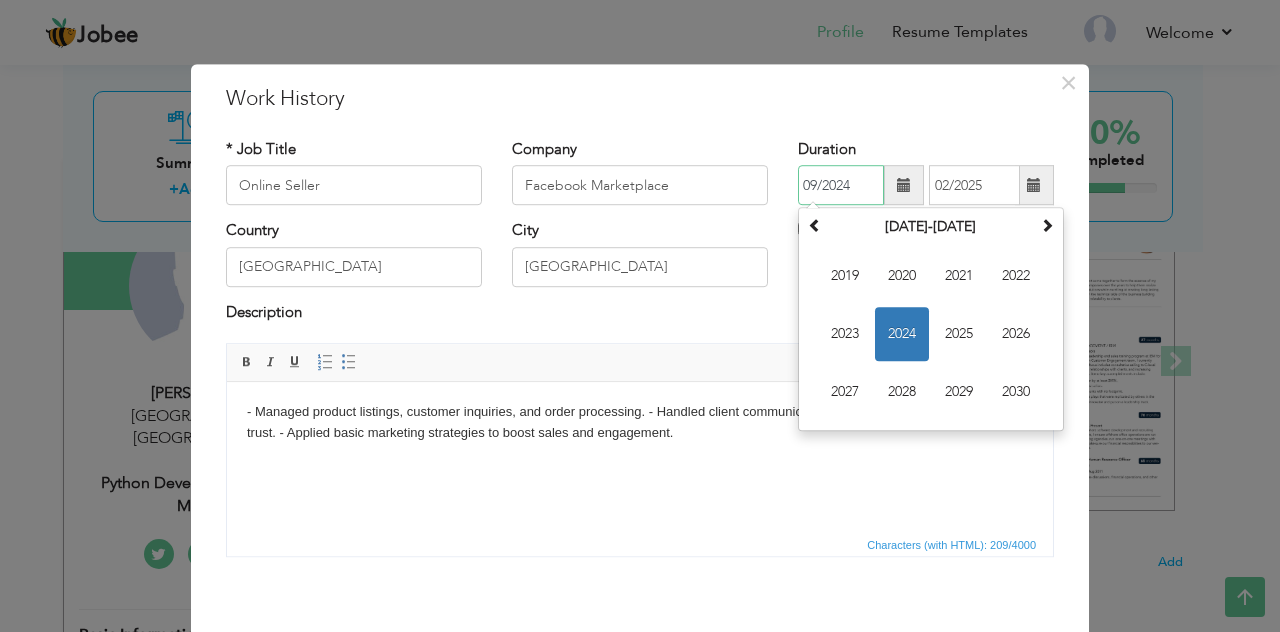 click on "2024" at bounding box center (902, 335) 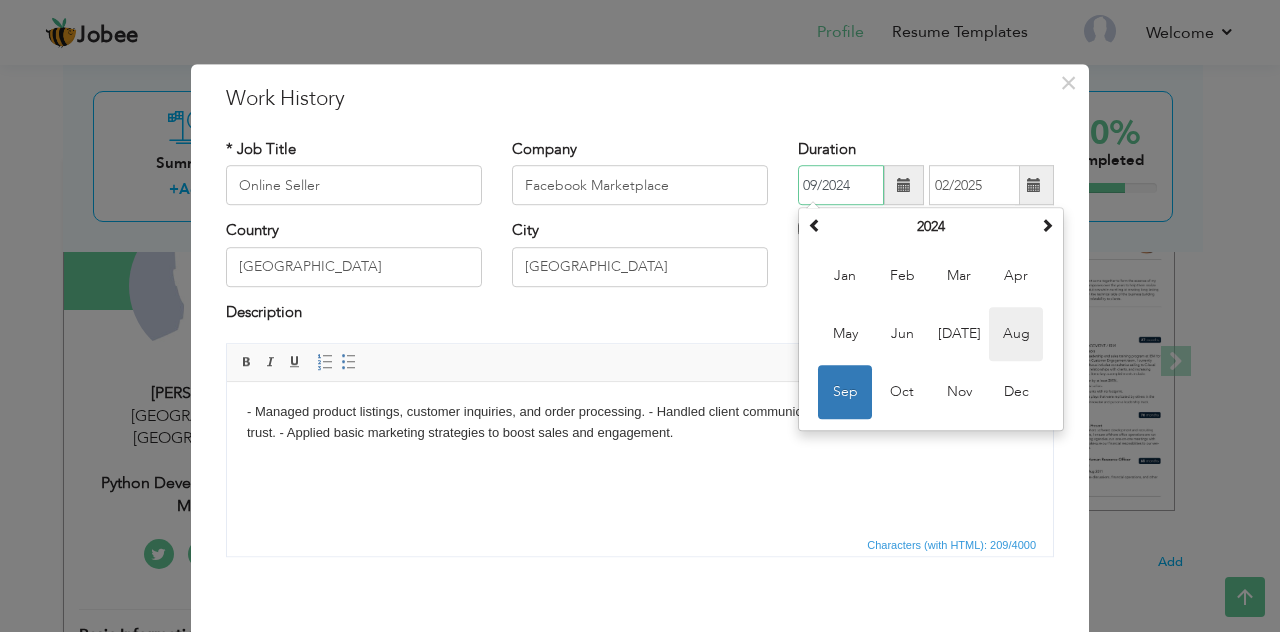 click on "Aug" at bounding box center (1016, 335) 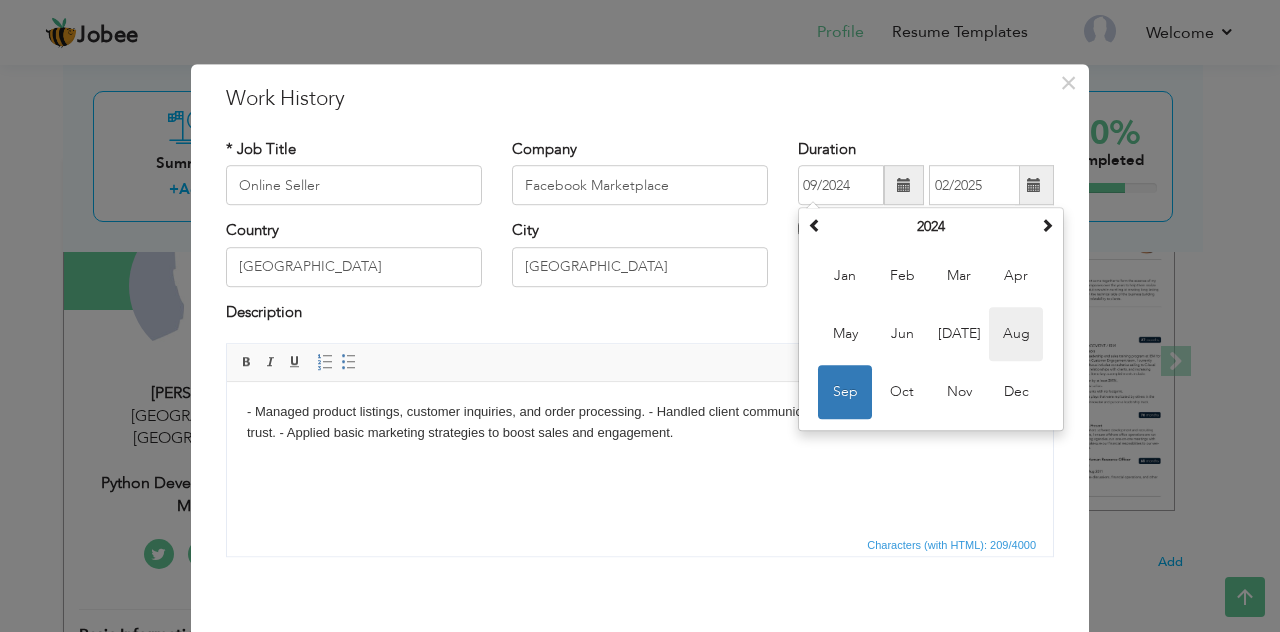 type on "08/2024" 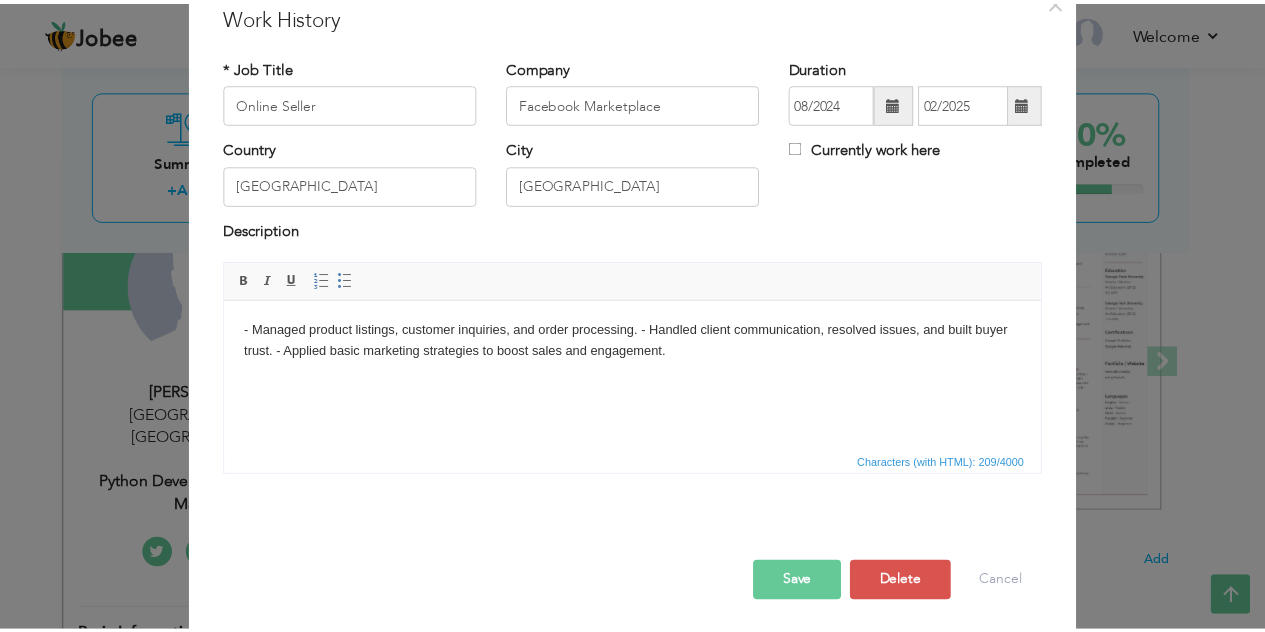 scroll, scrollTop: 86, scrollLeft: 0, axis: vertical 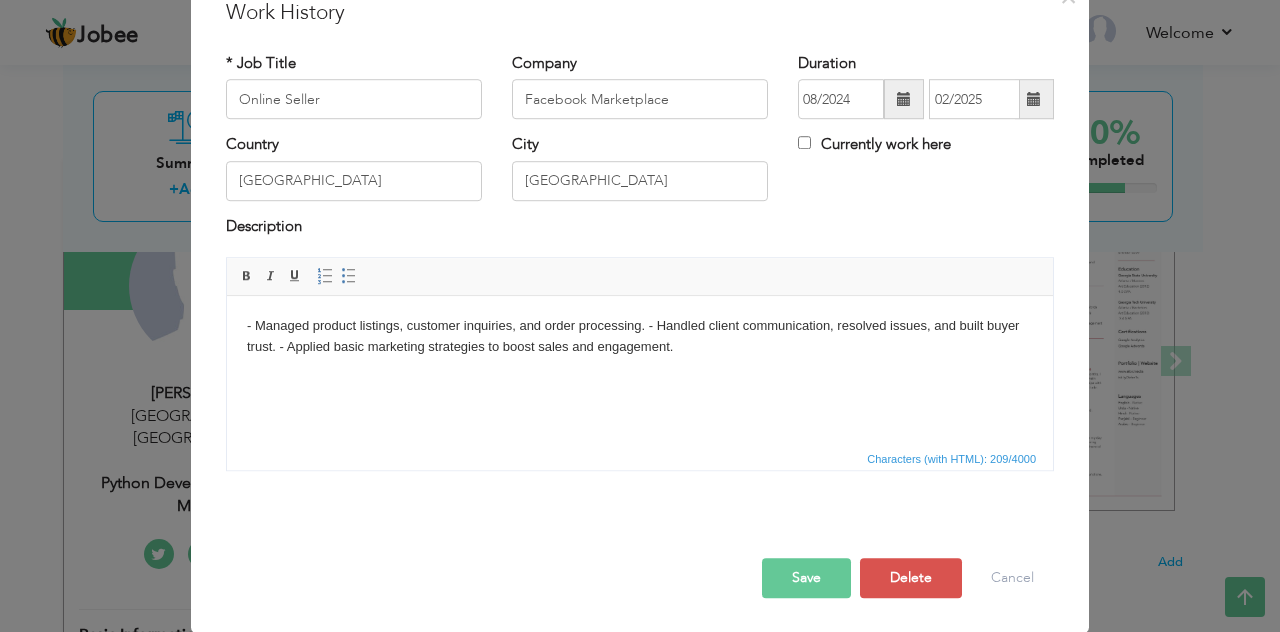 click on "Save" at bounding box center (806, 578) 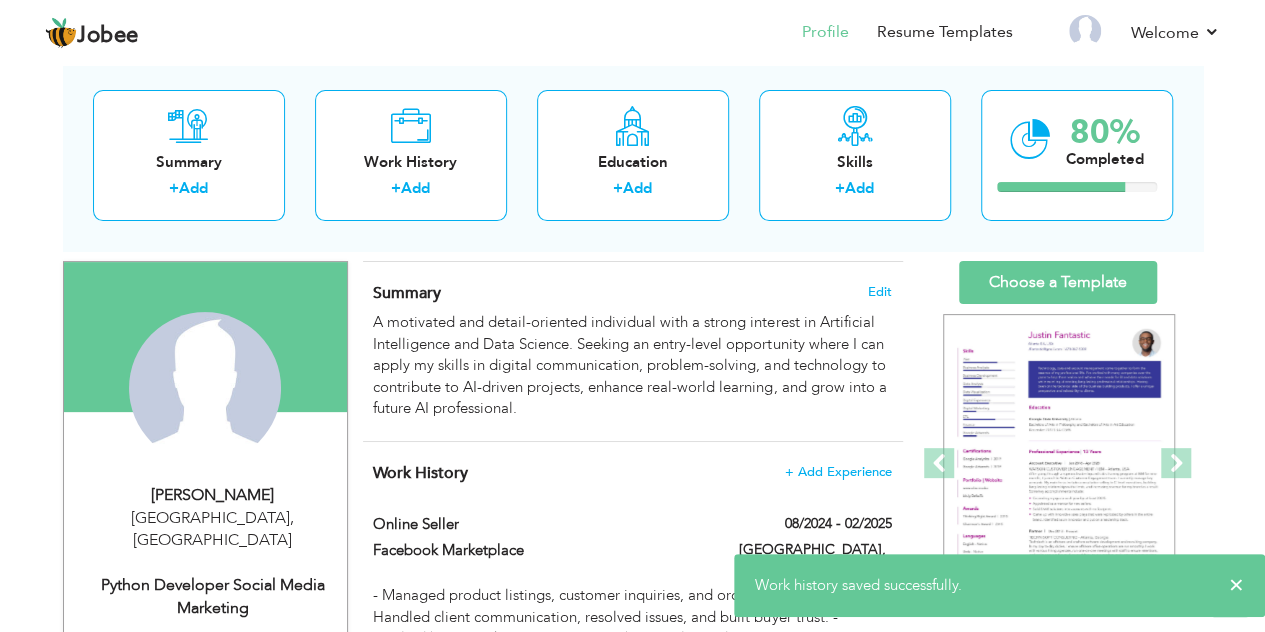 scroll, scrollTop: 0, scrollLeft: 0, axis: both 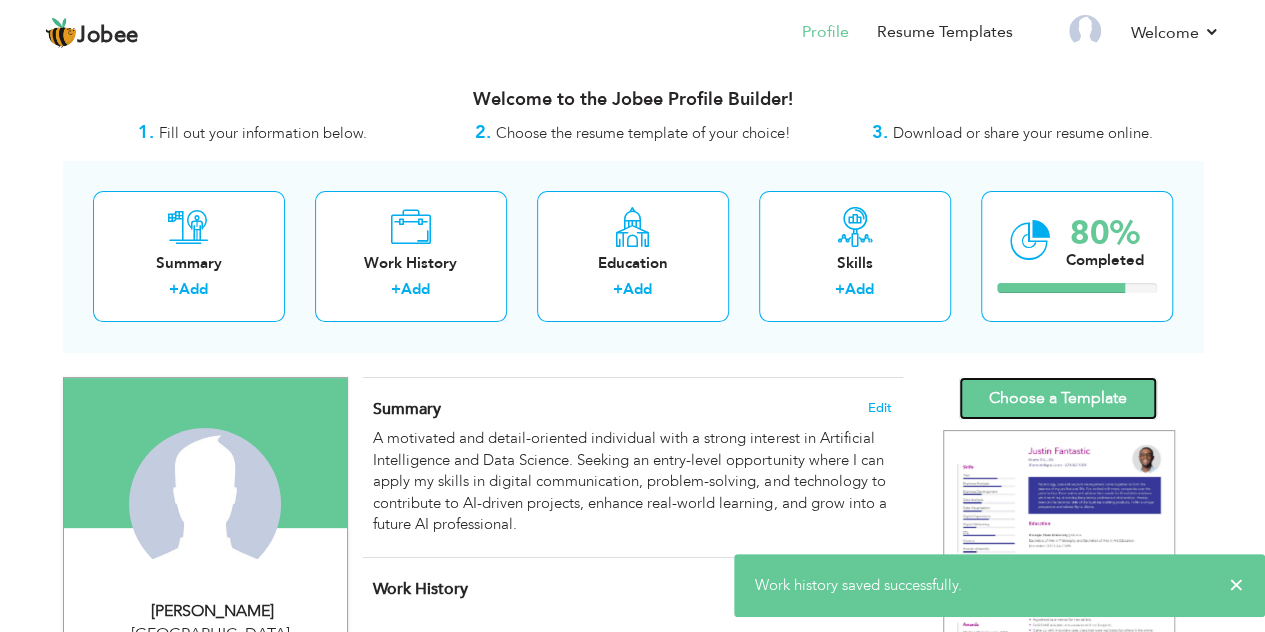 click on "Choose a Template" at bounding box center (1058, 398) 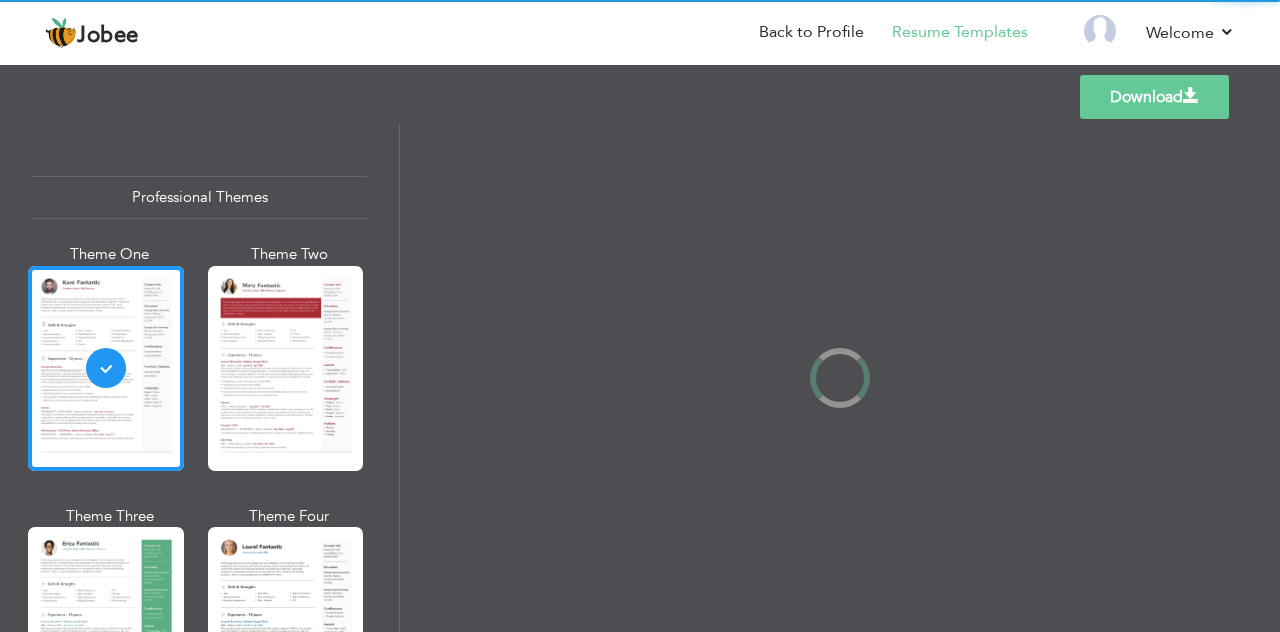 scroll, scrollTop: 0, scrollLeft: 0, axis: both 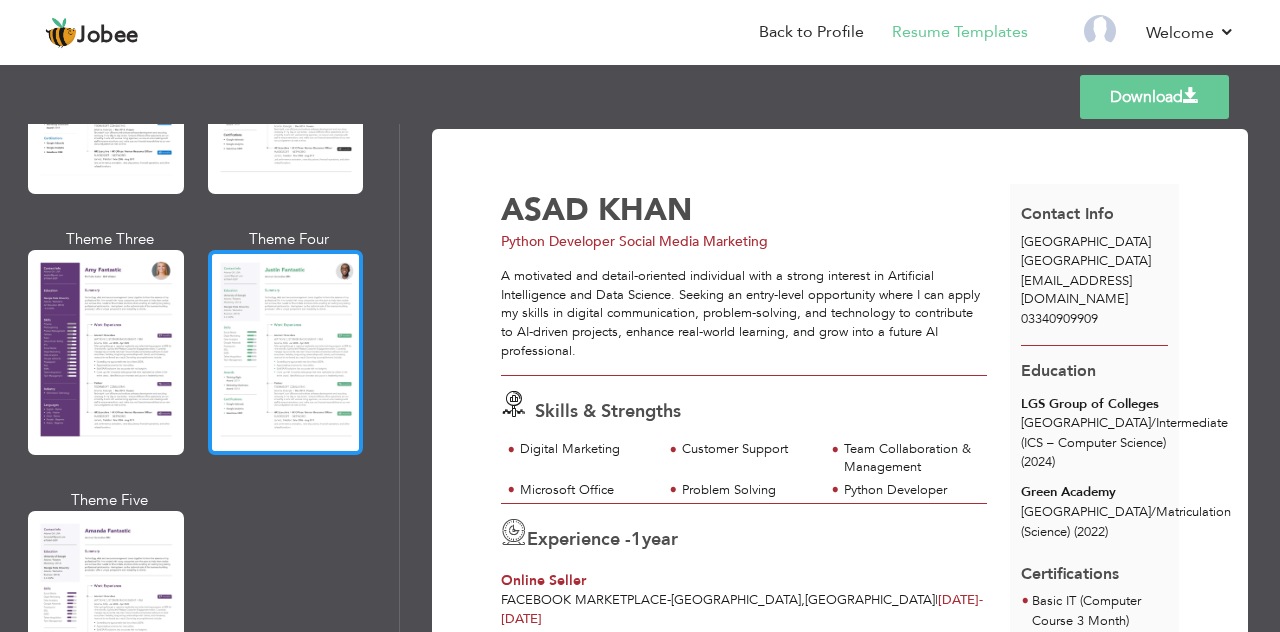 click at bounding box center [286, 352] 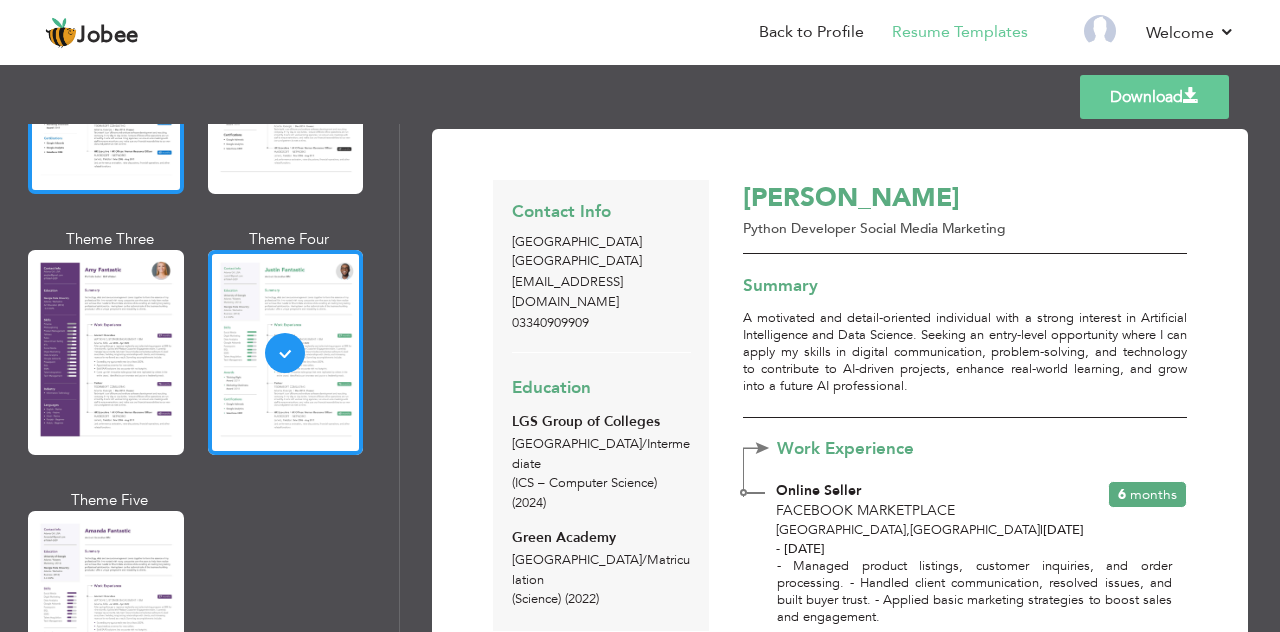 click at bounding box center (106, 91) 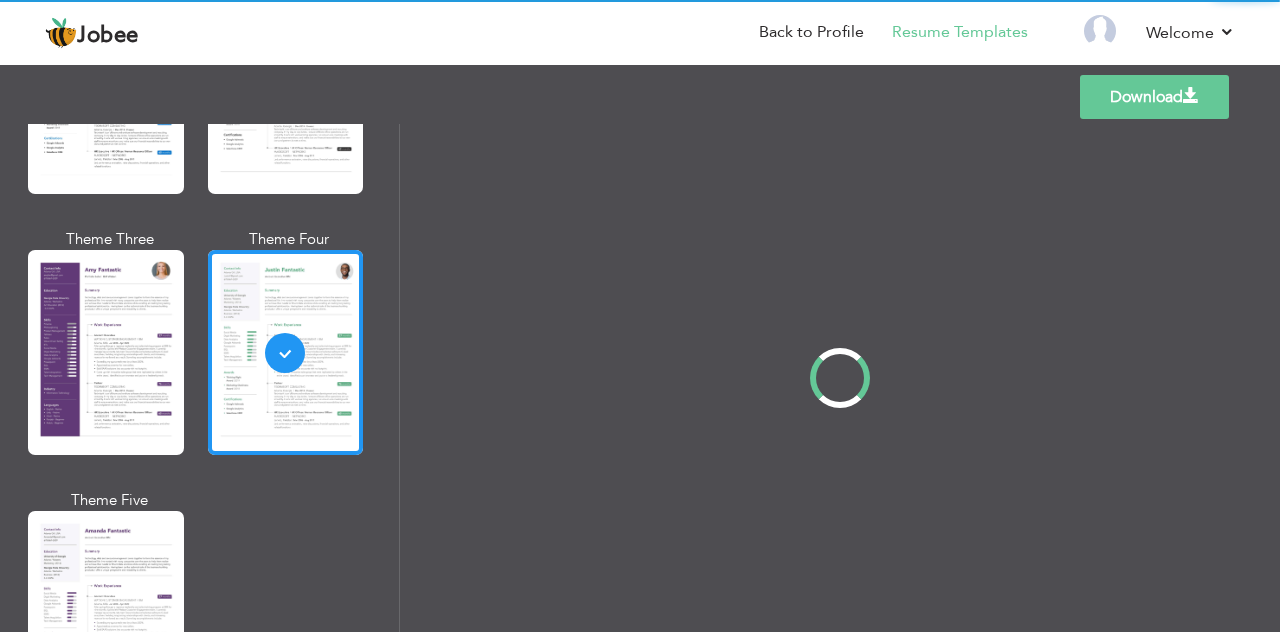 scroll, scrollTop: 1742, scrollLeft: 0, axis: vertical 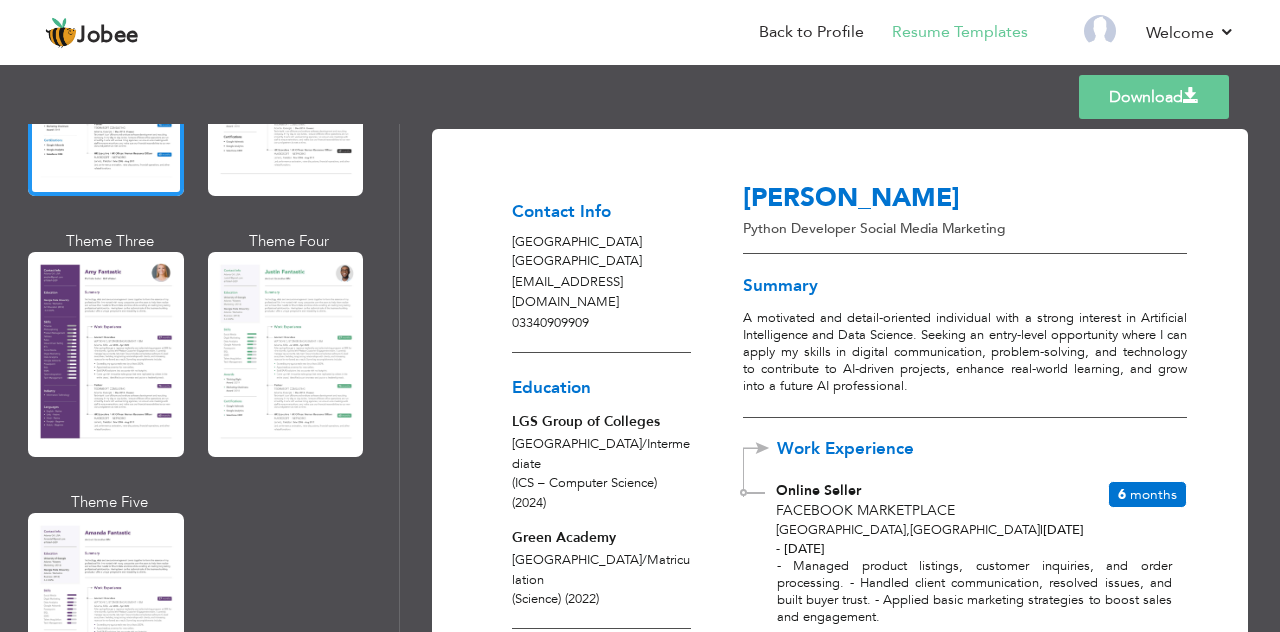 click on "Download" at bounding box center (1154, 97) 